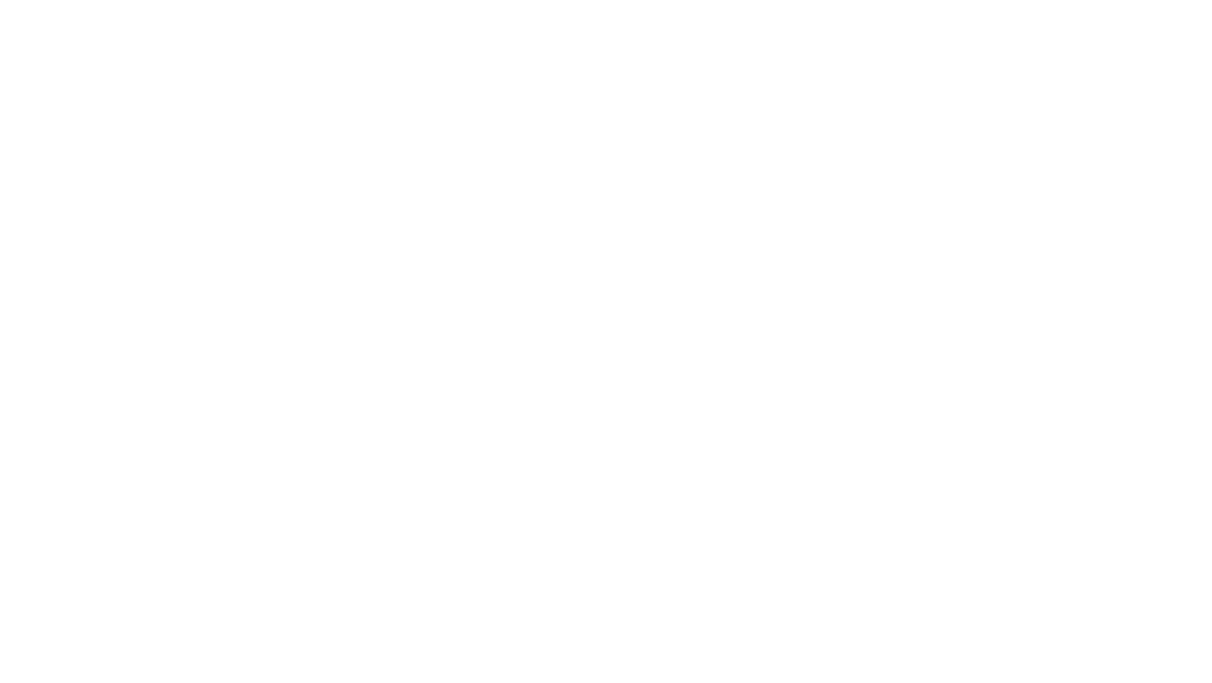 scroll, scrollTop: 0, scrollLeft: 0, axis: both 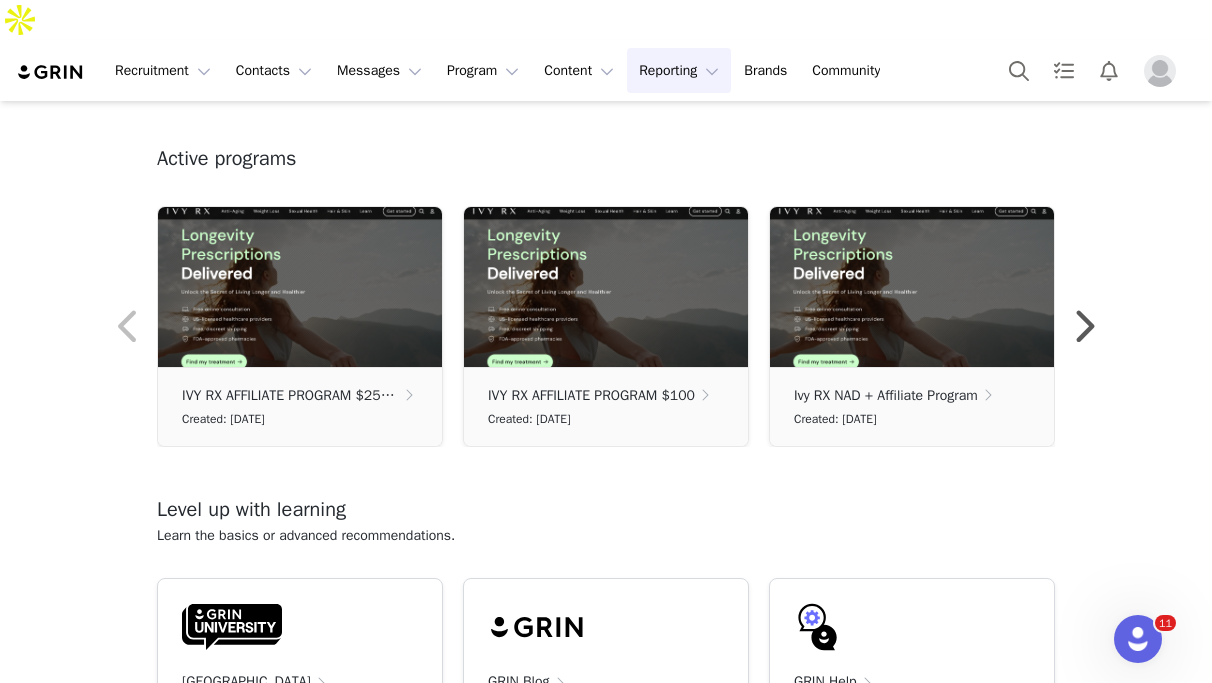 click on "Reporting Reporting" at bounding box center (679, 70) 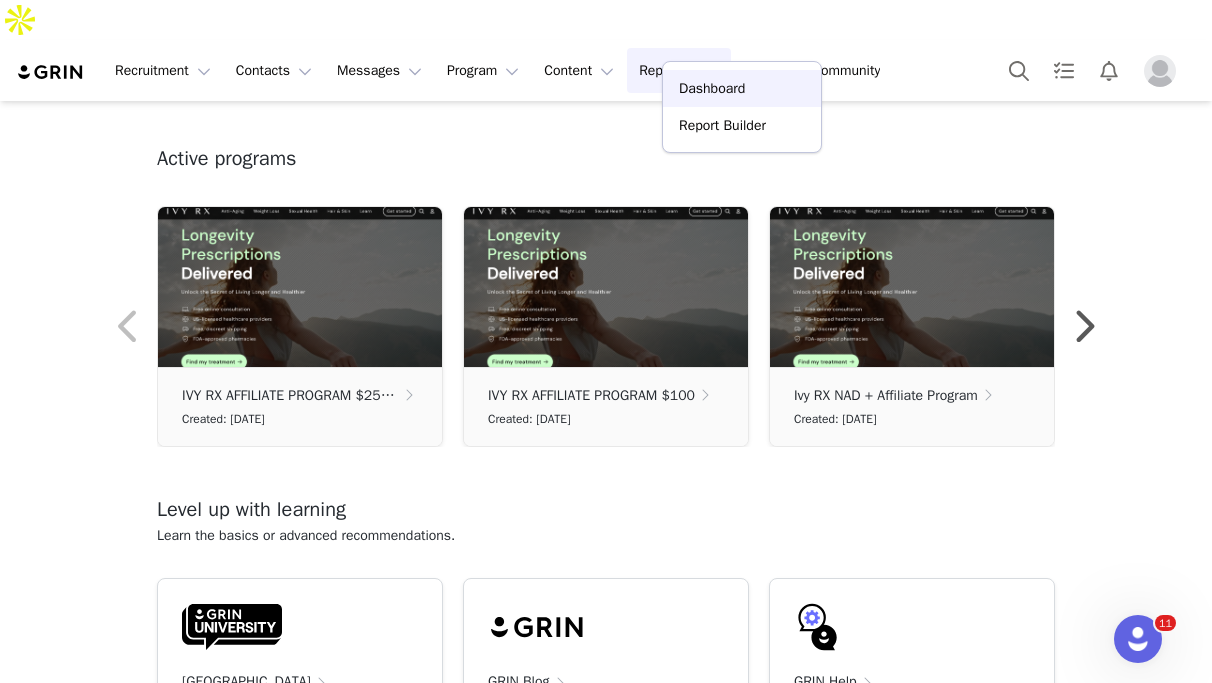 click on "Dashboard" at bounding box center (712, 88) 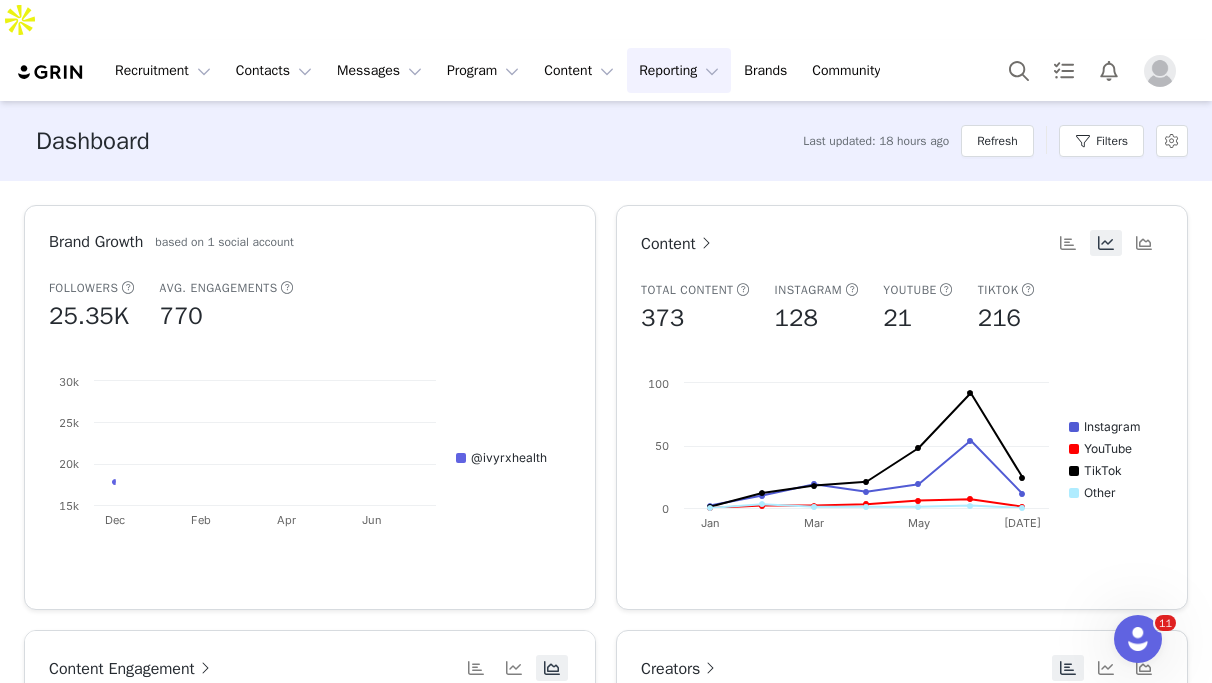 scroll, scrollTop: 0, scrollLeft: 0, axis: both 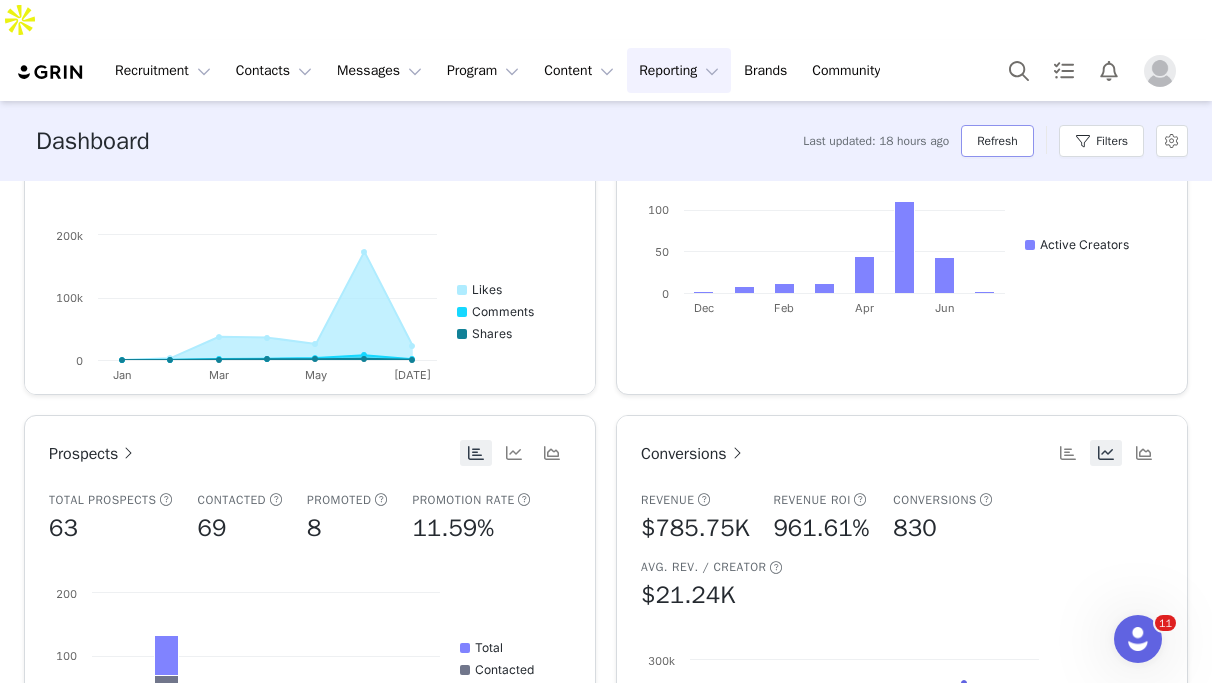 click on "Refresh" at bounding box center [997, 141] 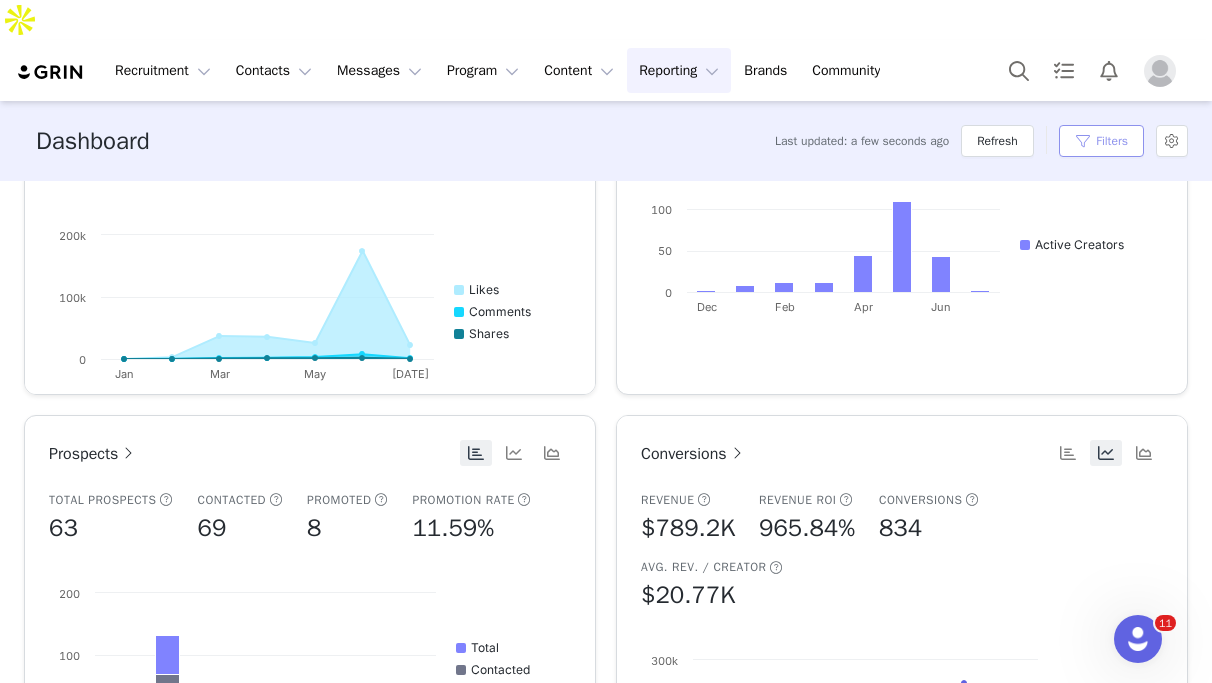 click on "Filters" at bounding box center [1101, 141] 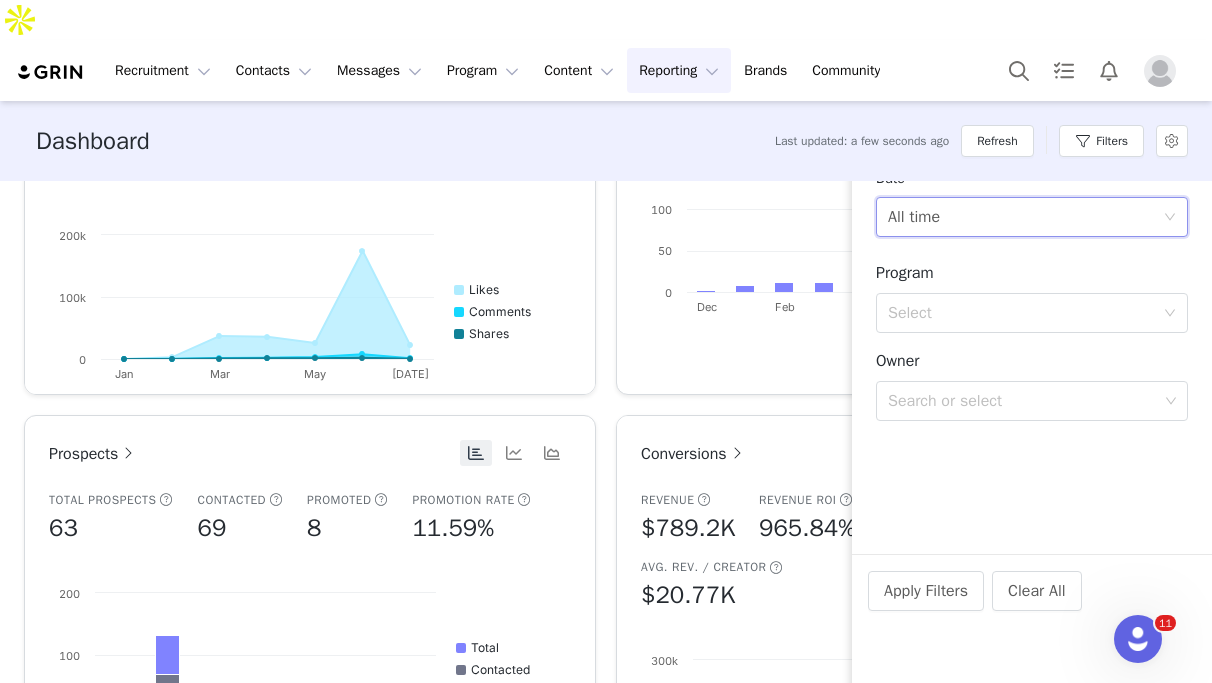 click on "All time" at bounding box center [1025, 217] 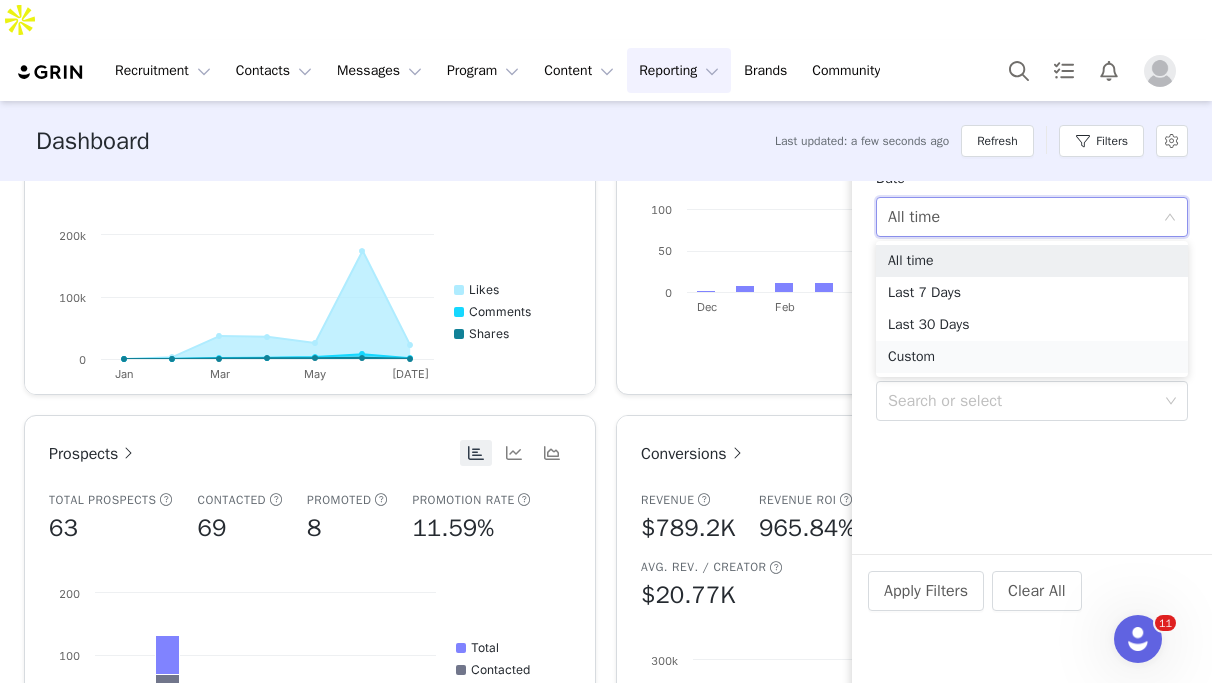 click on "Custom" at bounding box center (1032, 357) 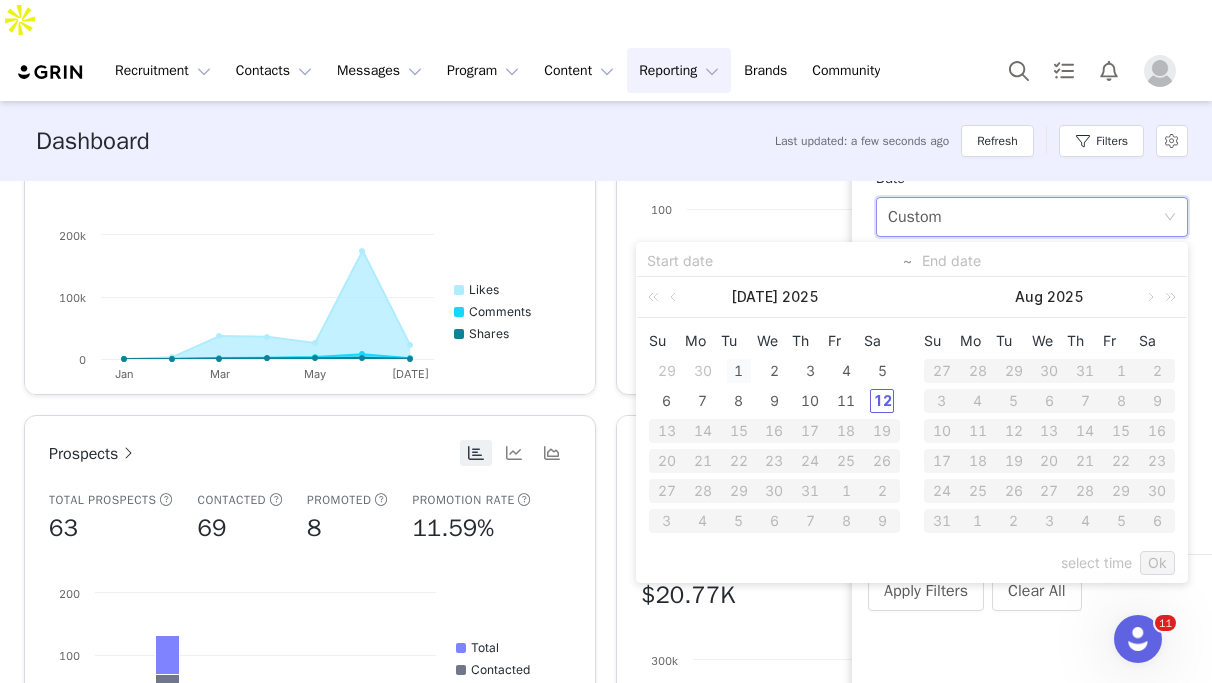 click on "1" at bounding box center (739, 371) 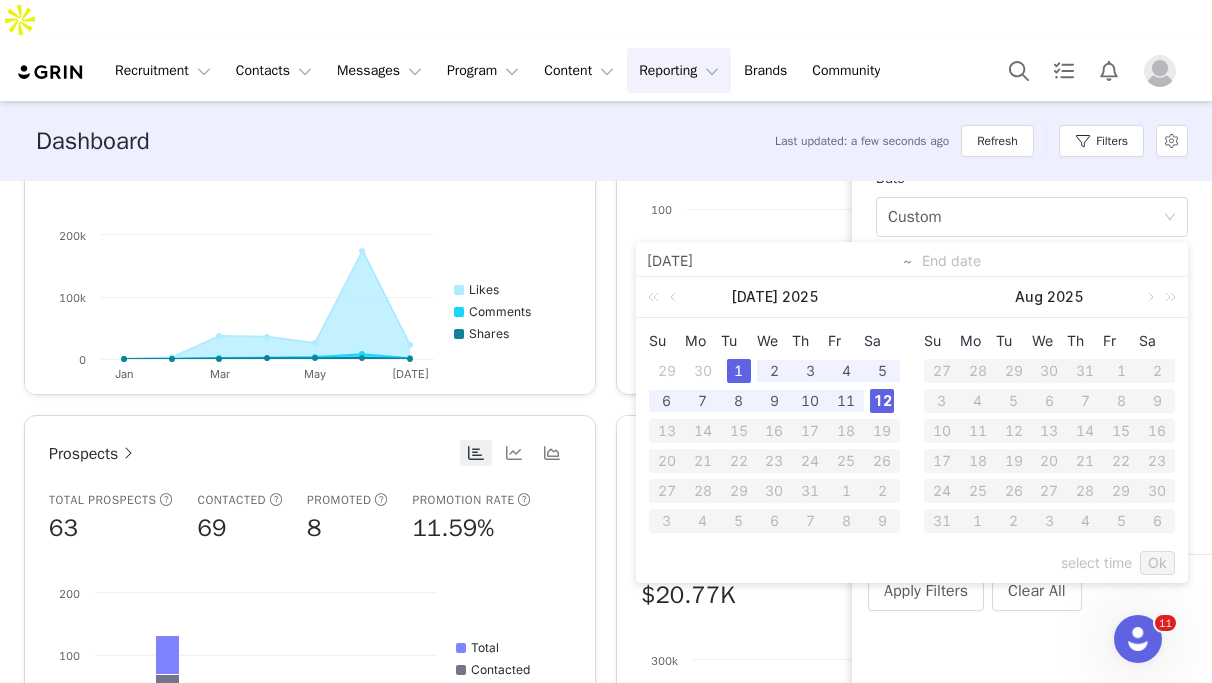 click on "12" at bounding box center [882, 401] 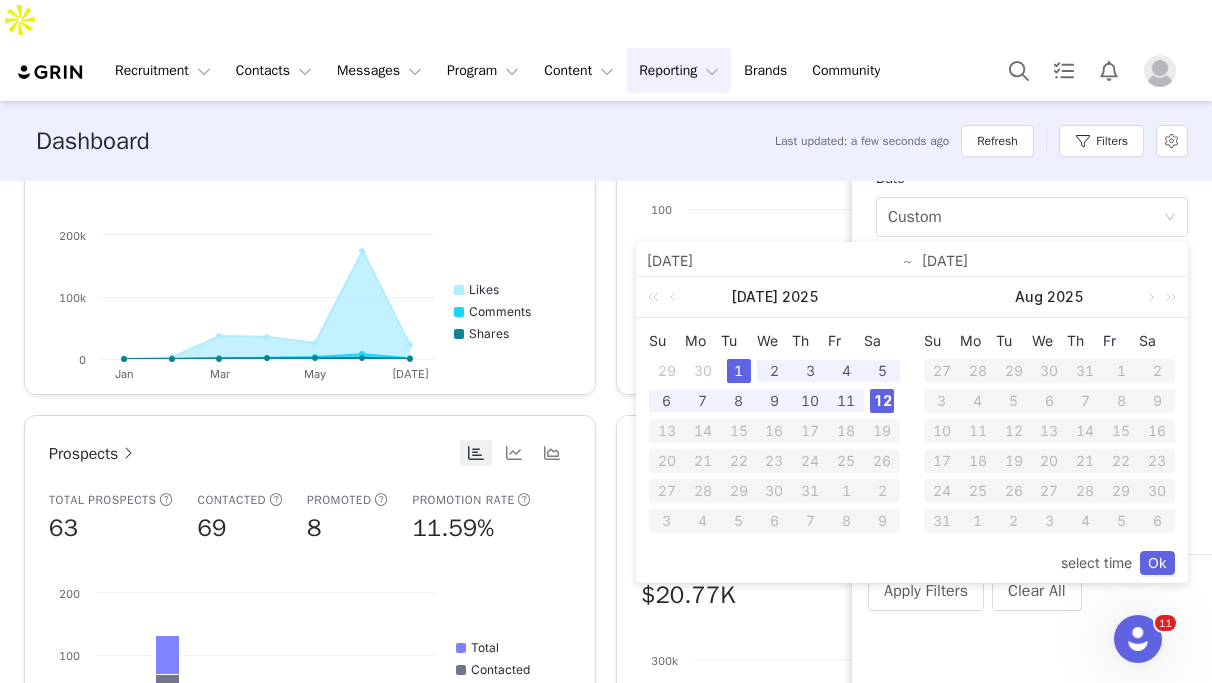 click on "Ok" at bounding box center (1157, 563) 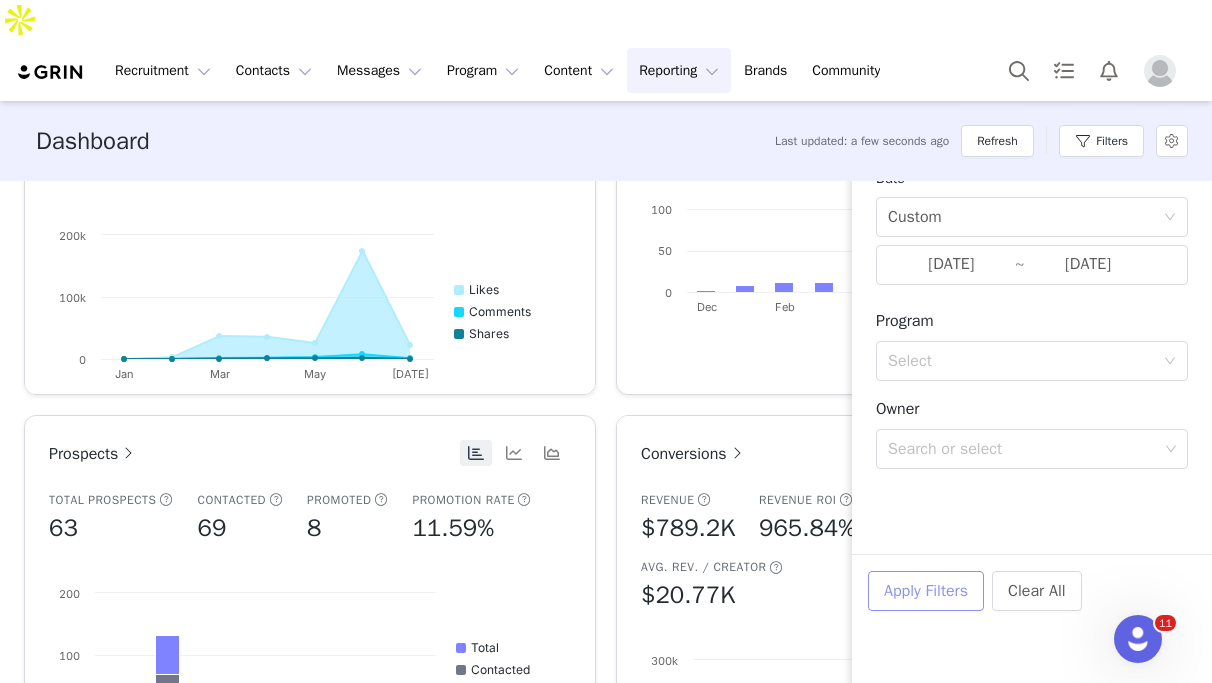 click on "Apply Filters" at bounding box center (926, 591) 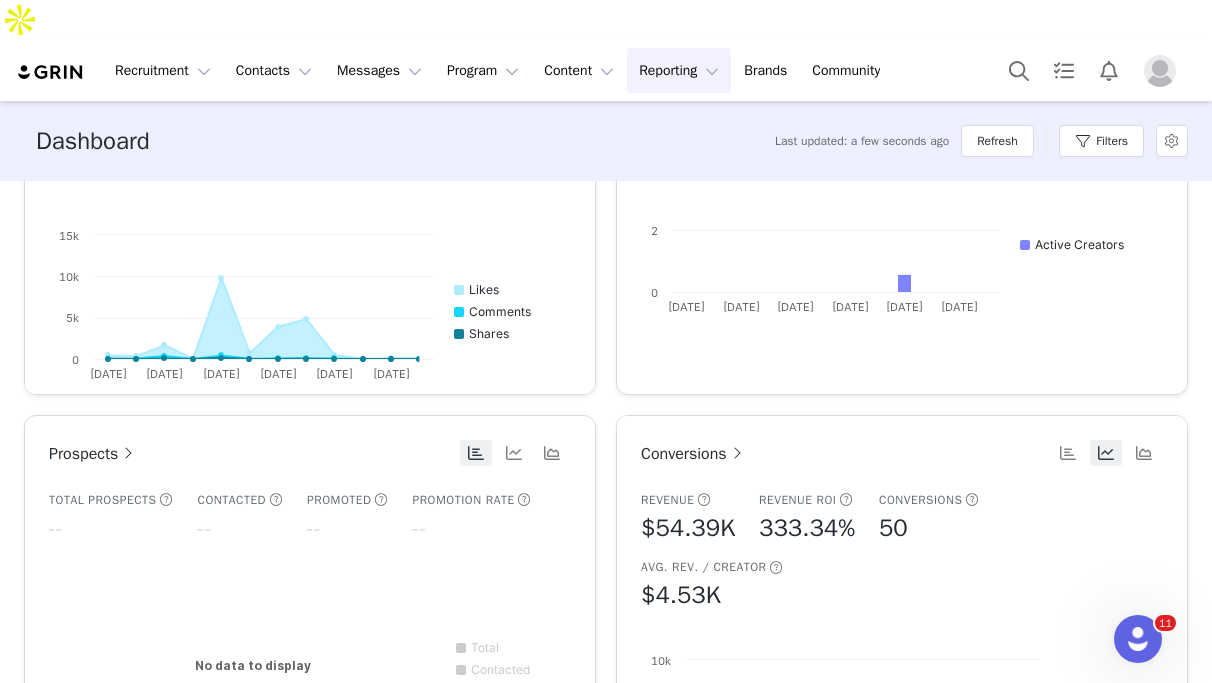 scroll, scrollTop: 572, scrollLeft: 0, axis: vertical 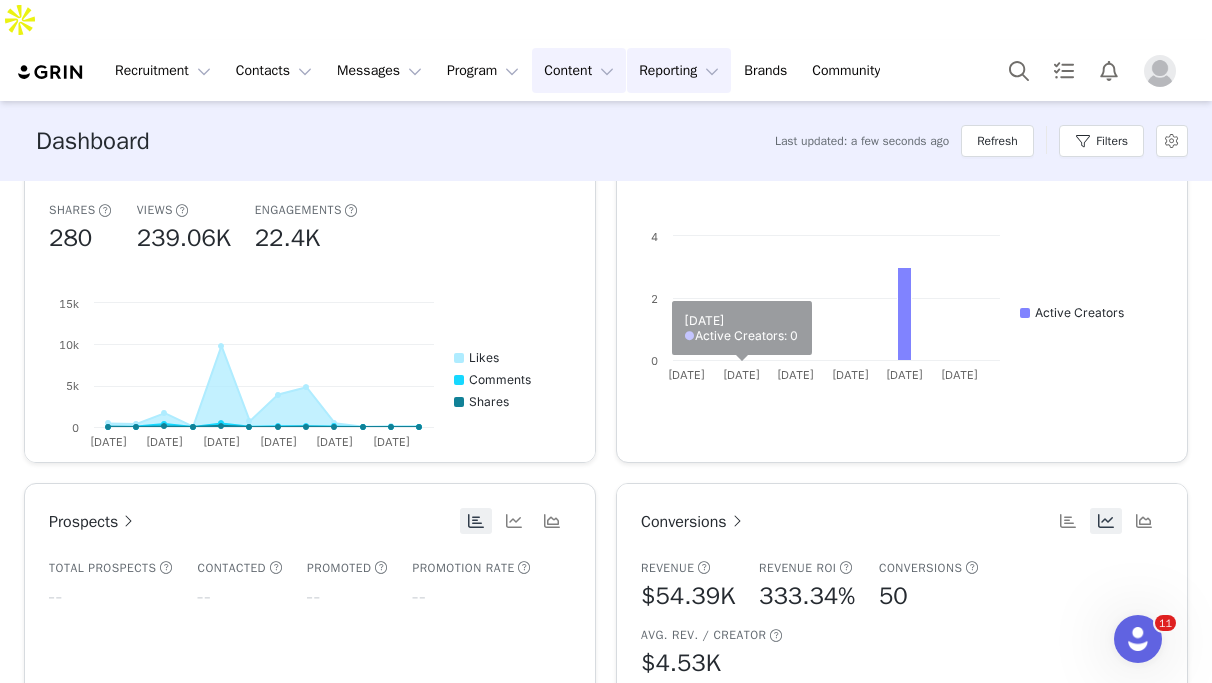 click on "Content Content" at bounding box center [579, 70] 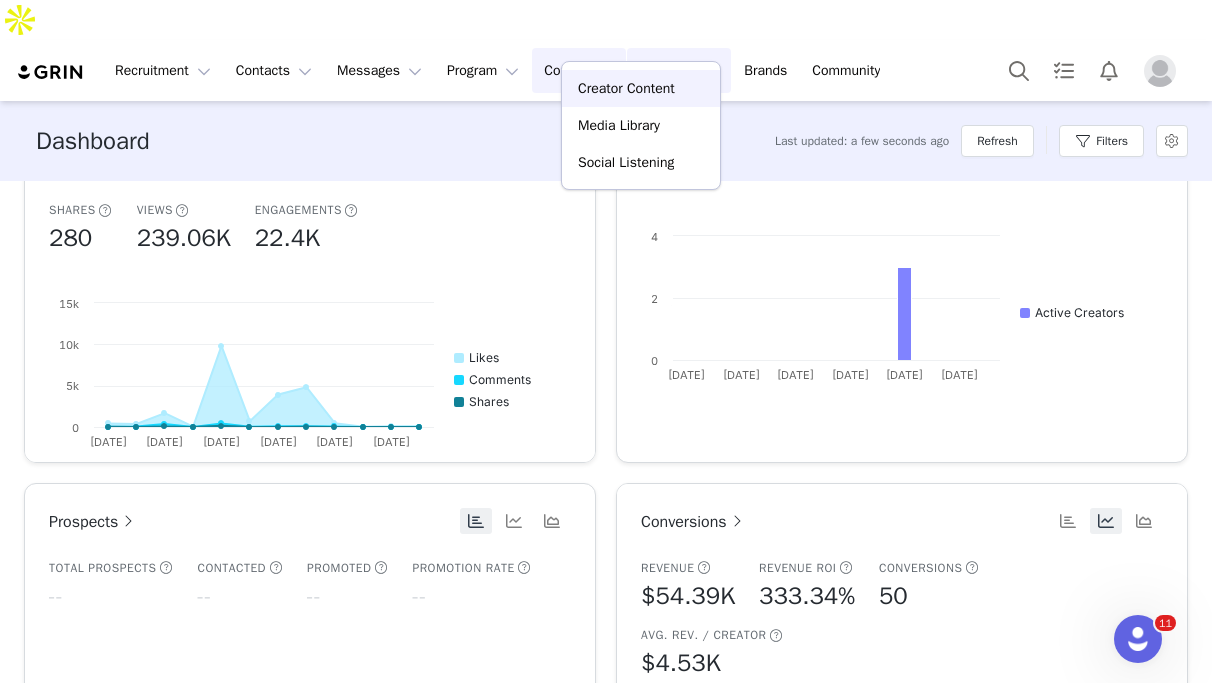 click on "Creator Content" at bounding box center [626, 88] 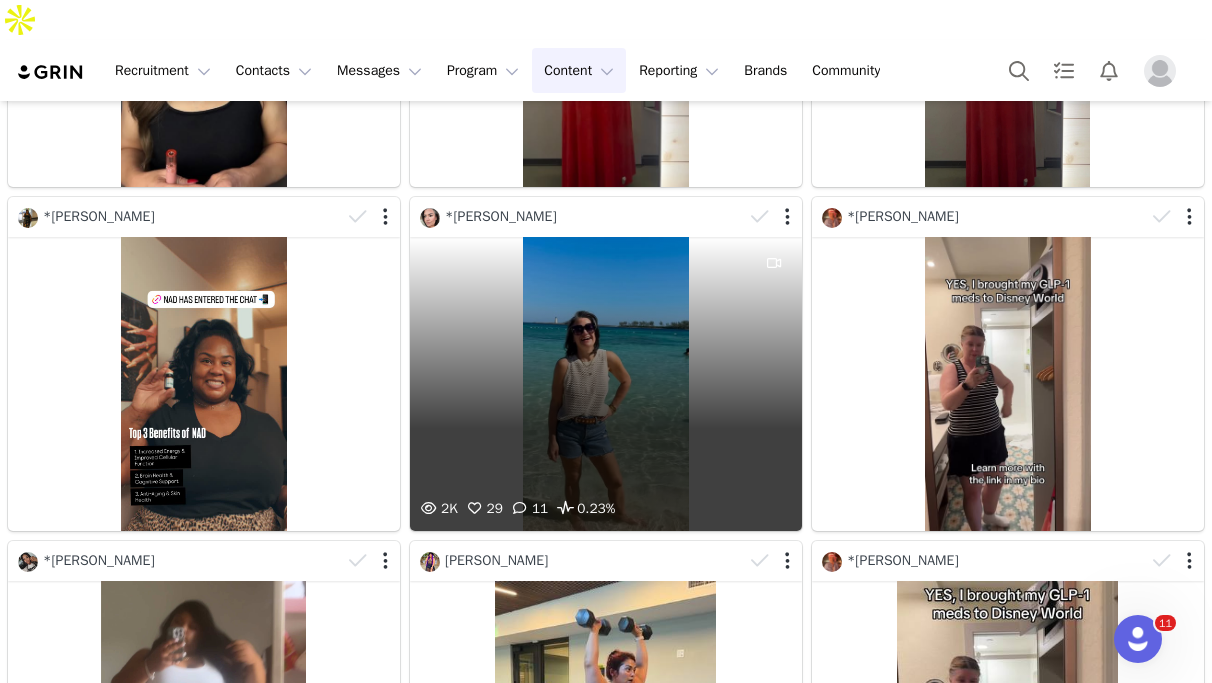 scroll, scrollTop: 681, scrollLeft: 0, axis: vertical 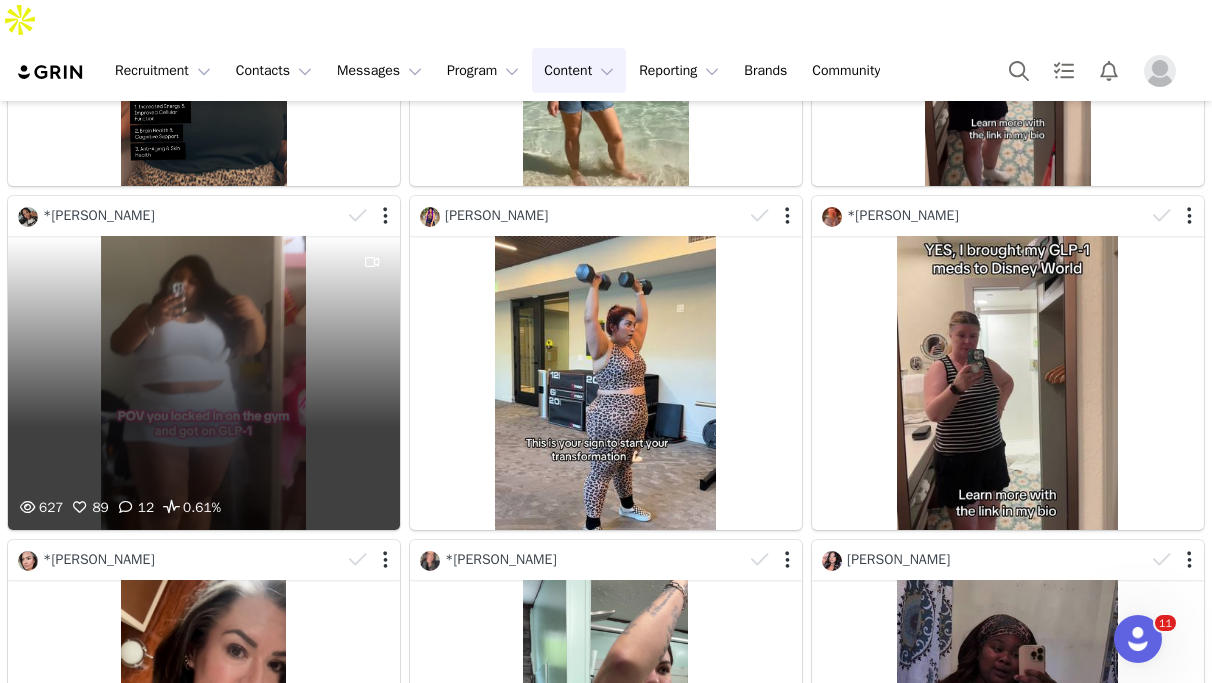 click on "627  89  12  0.61%" at bounding box center [204, 383] 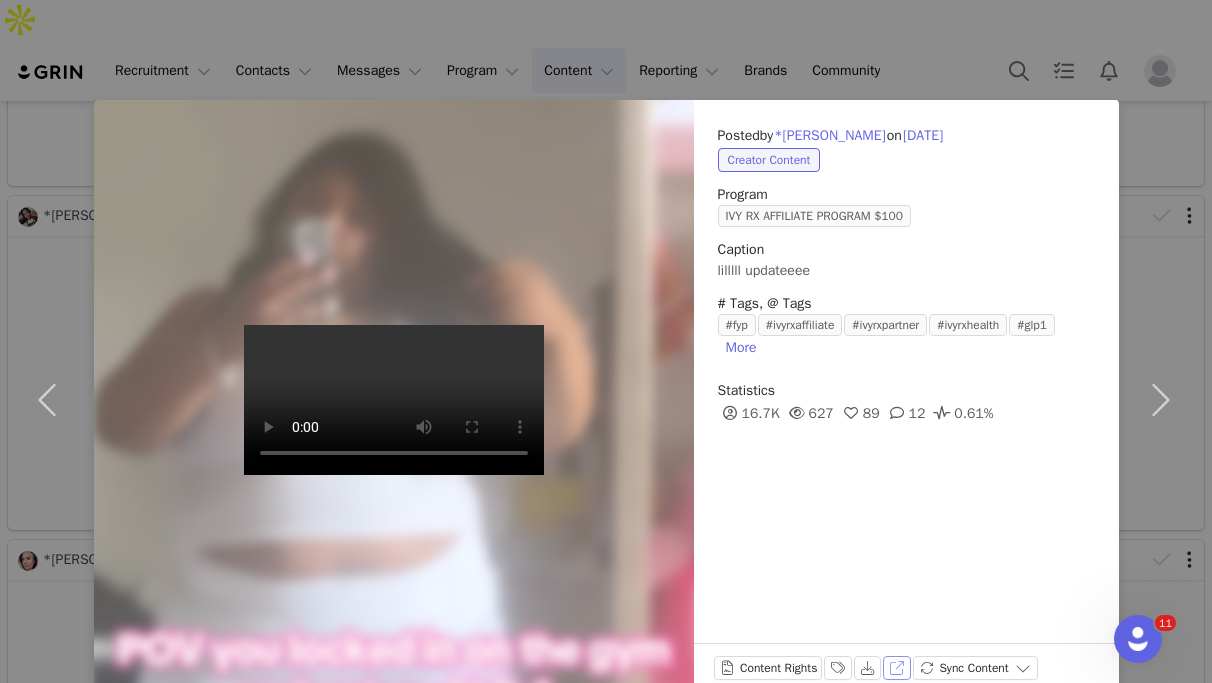 click on "View on TikTok" at bounding box center (897, 668) 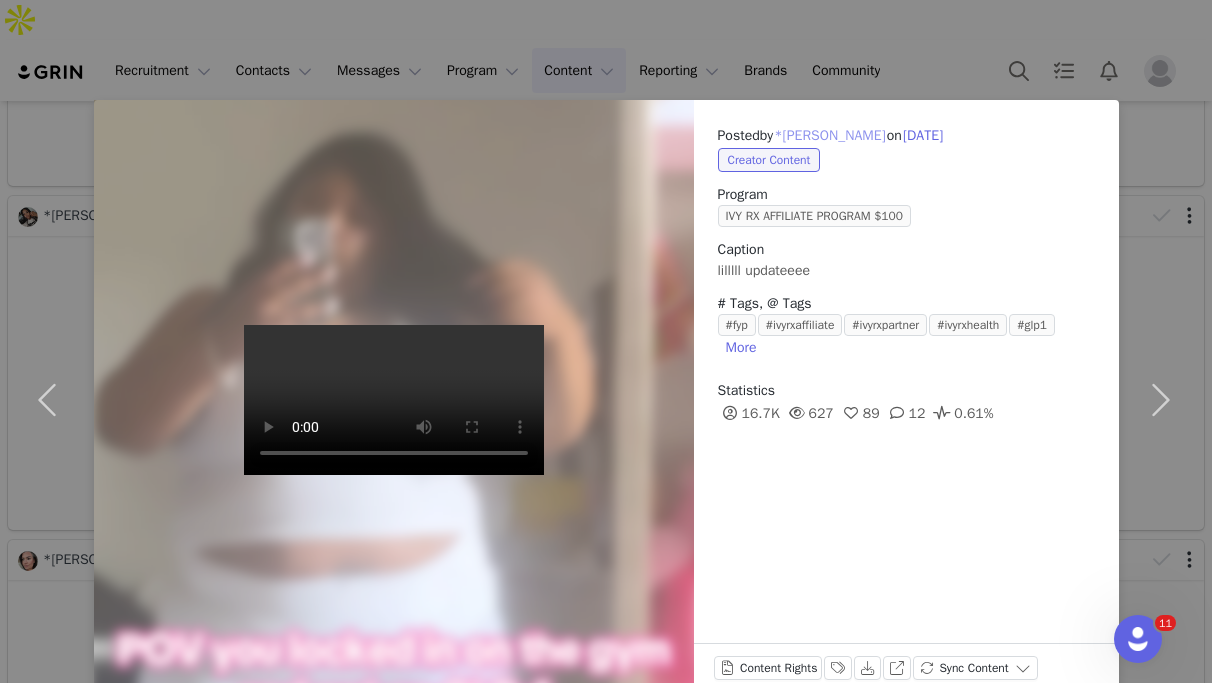 click on "*[PERSON_NAME]" at bounding box center (830, 136) 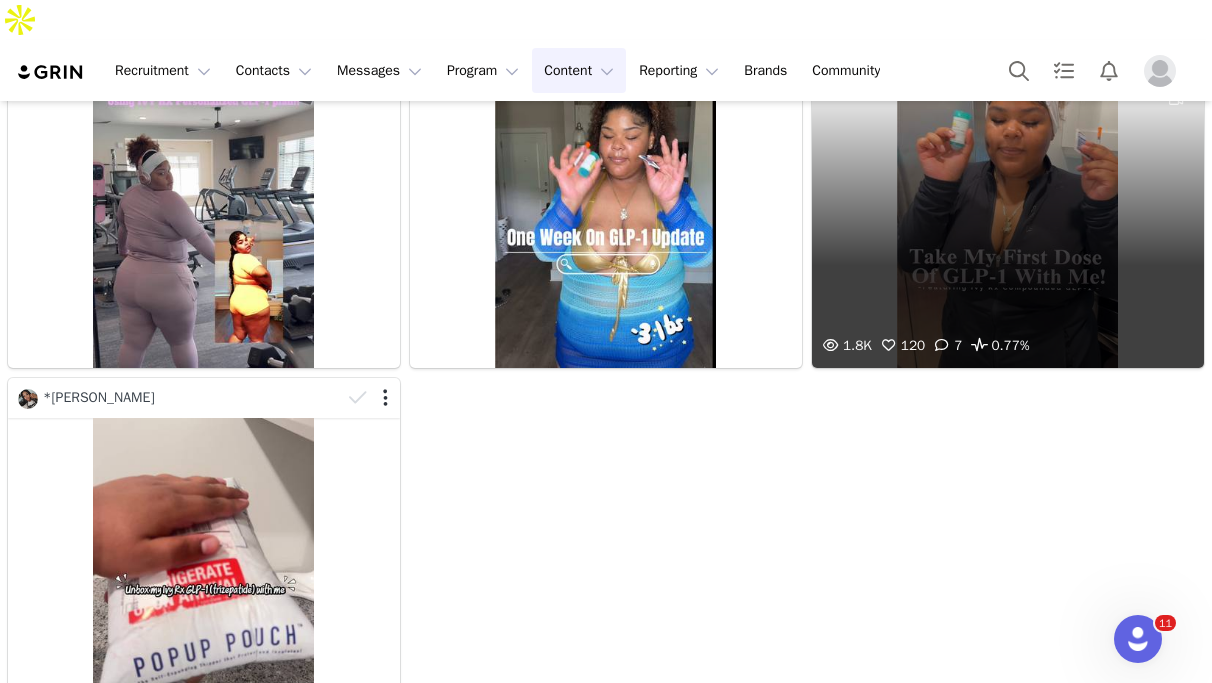 scroll, scrollTop: 487, scrollLeft: 0, axis: vertical 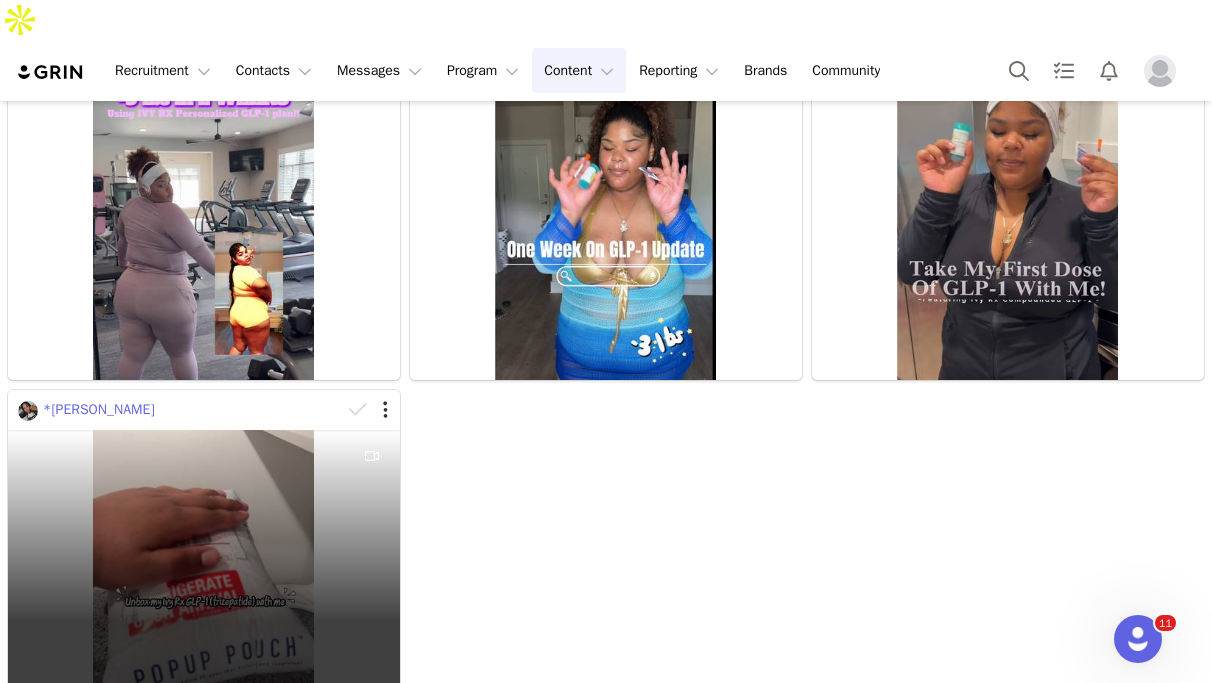 click on "*[PERSON_NAME]" at bounding box center [99, 409] 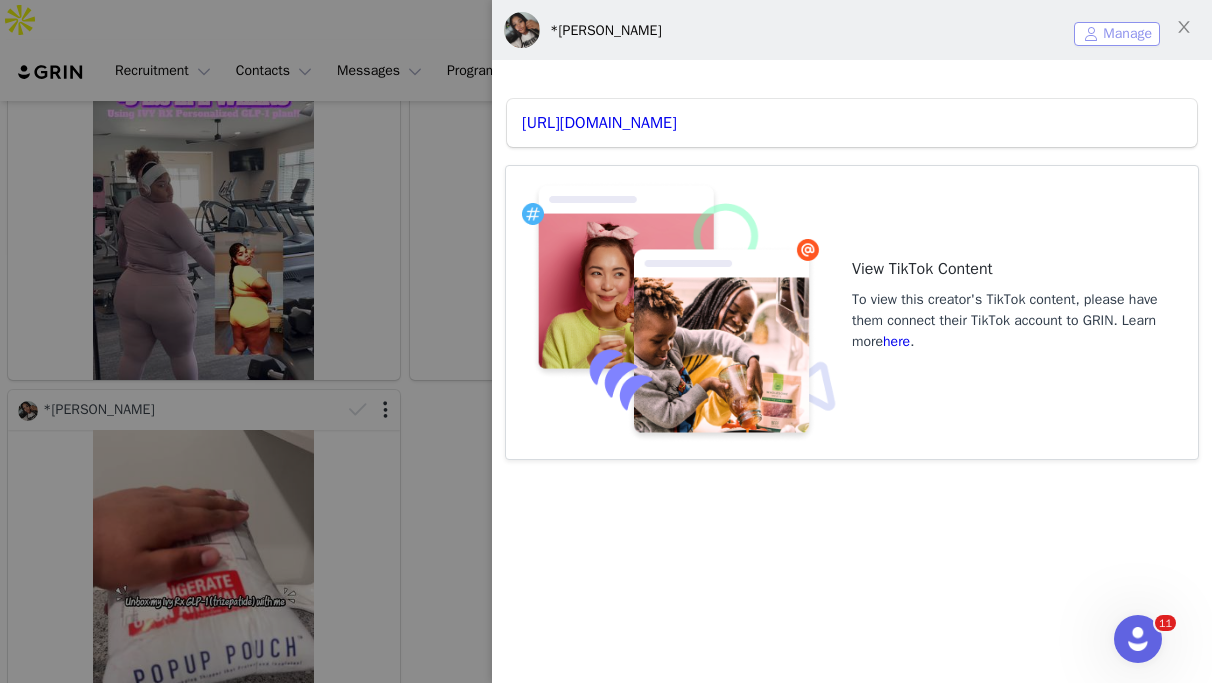 click on "Manage" at bounding box center [1117, 34] 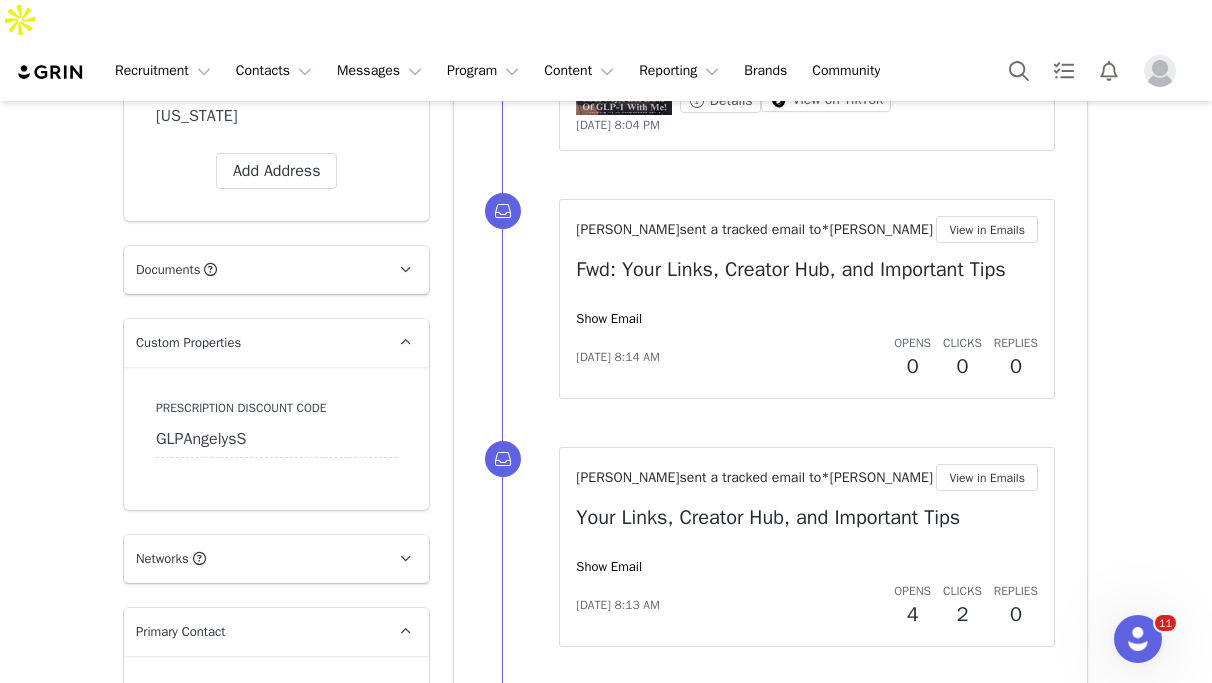 scroll, scrollTop: 1764, scrollLeft: 0, axis: vertical 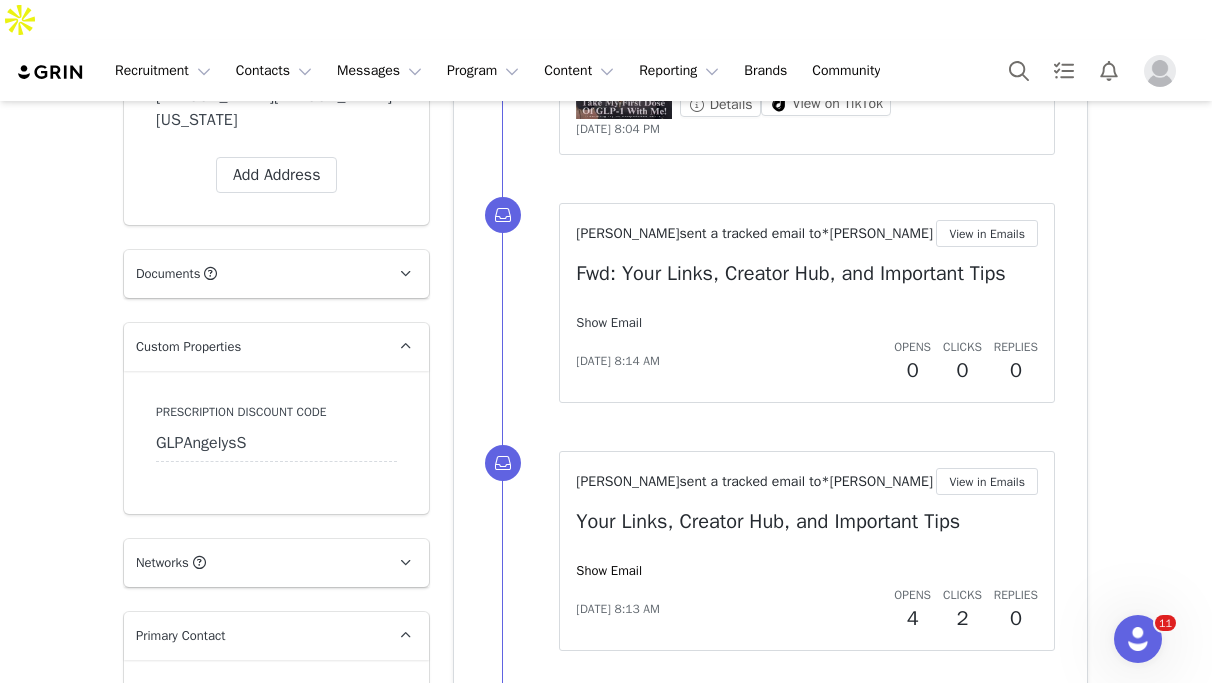 click on "Show Email" at bounding box center [609, 322] 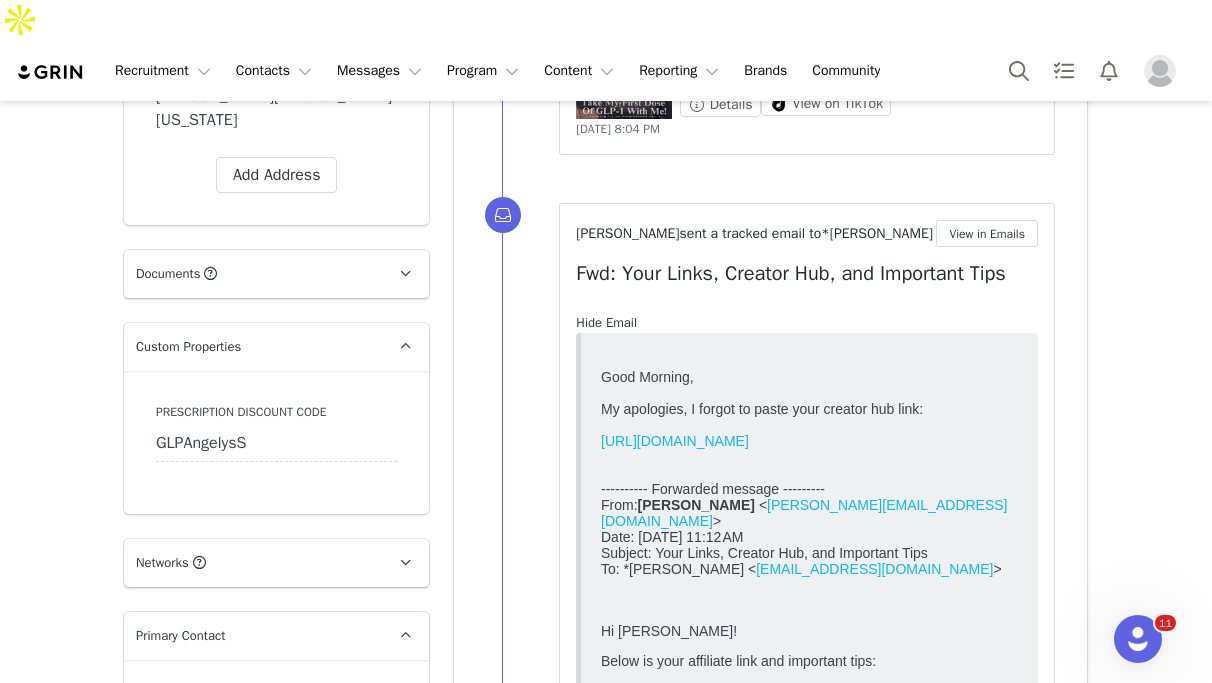 scroll, scrollTop: 0, scrollLeft: 0, axis: both 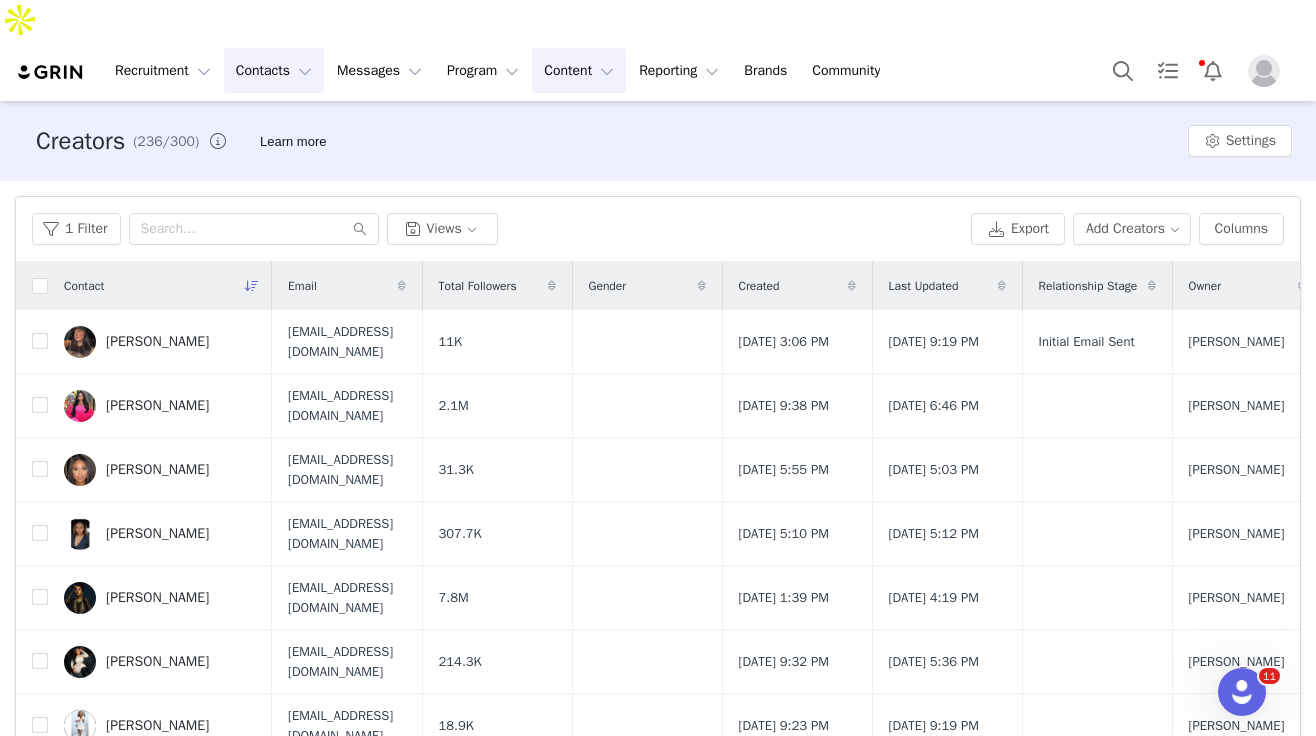 click on "Content Content" at bounding box center (579, 70) 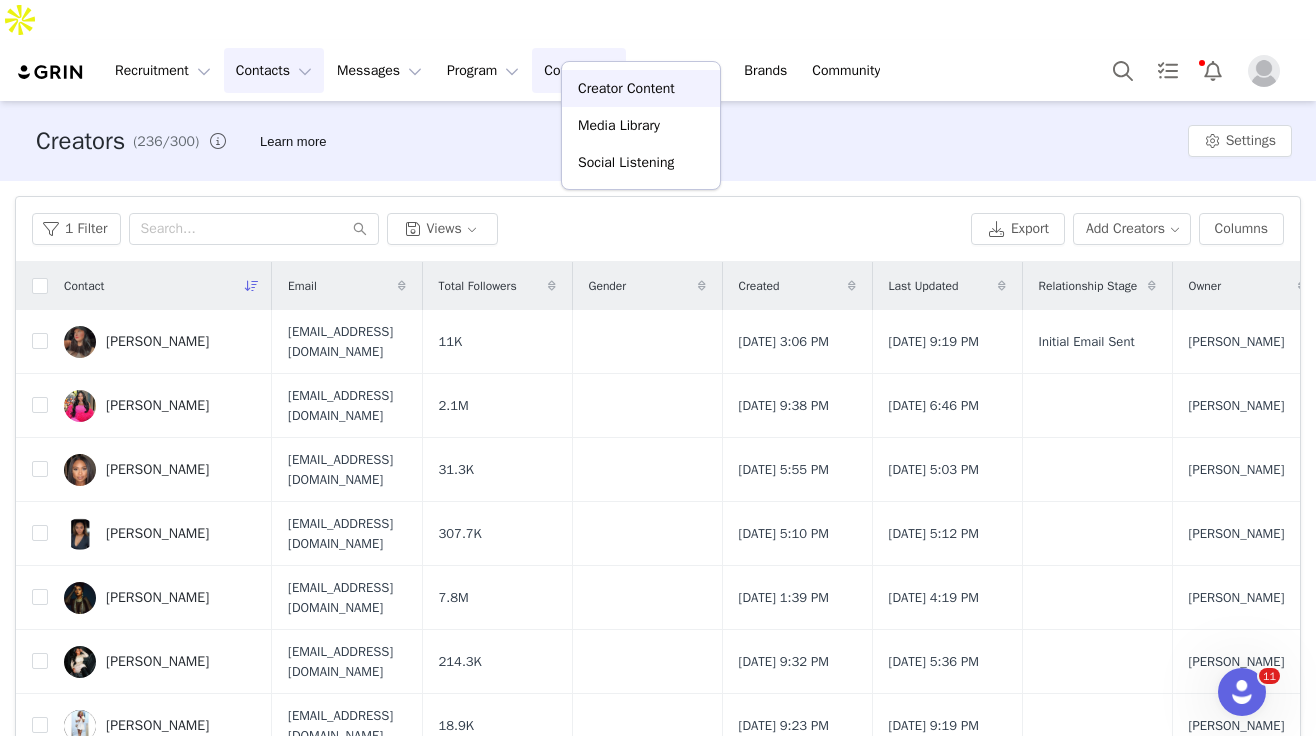 click on "Creator Content" at bounding box center [626, 88] 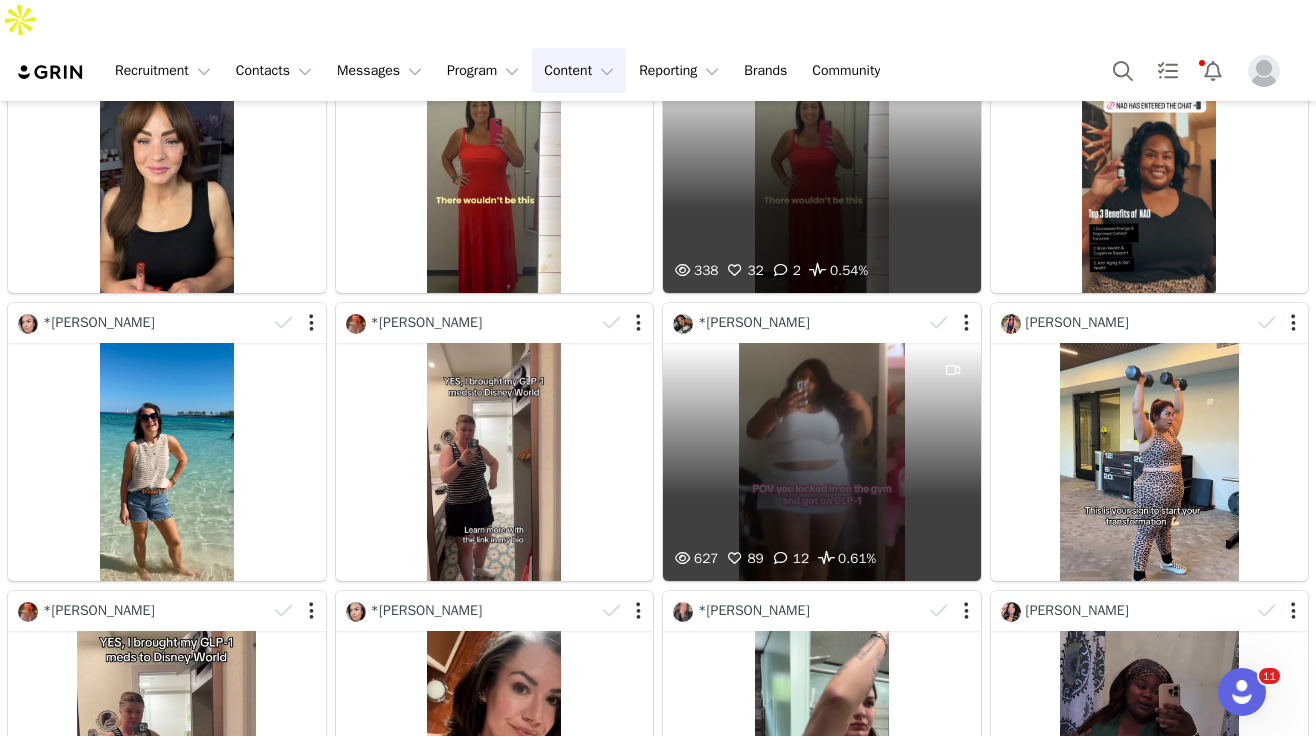 scroll, scrollTop: 296, scrollLeft: 0, axis: vertical 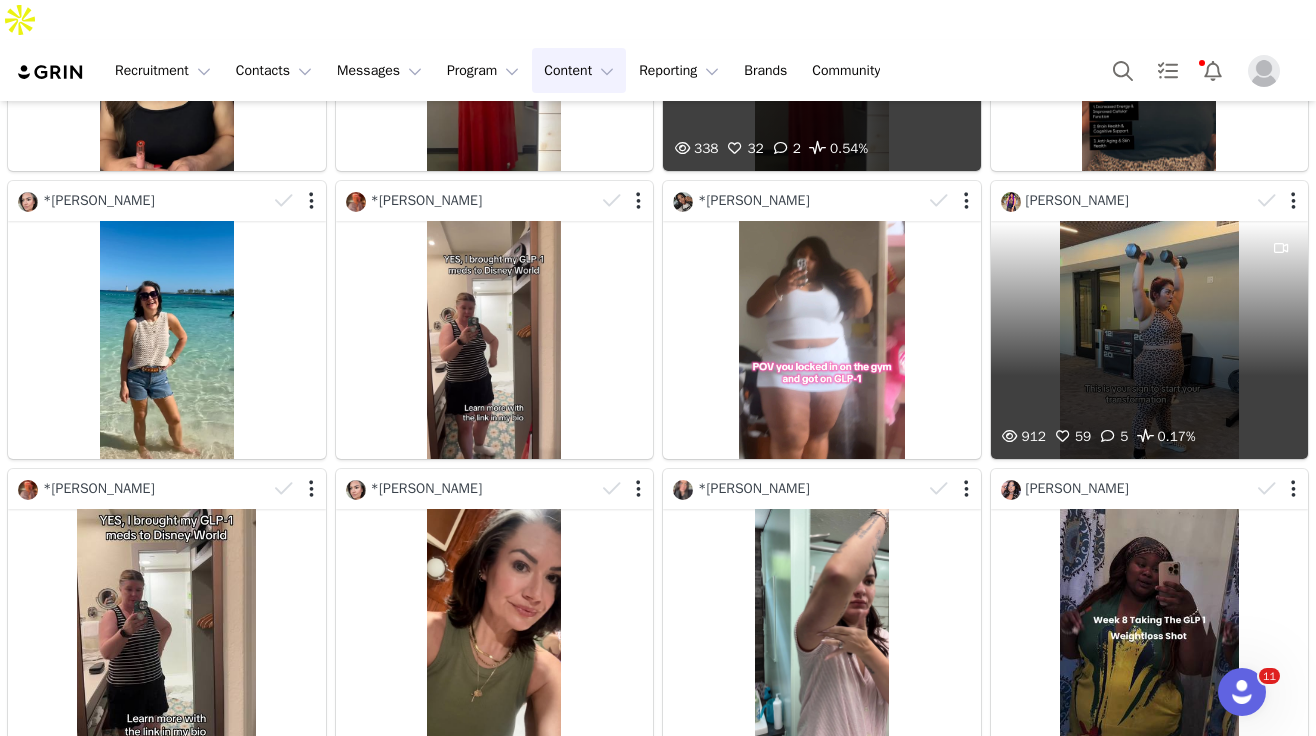 click on "912  59  5  0.17%" at bounding box center (1150, 340) 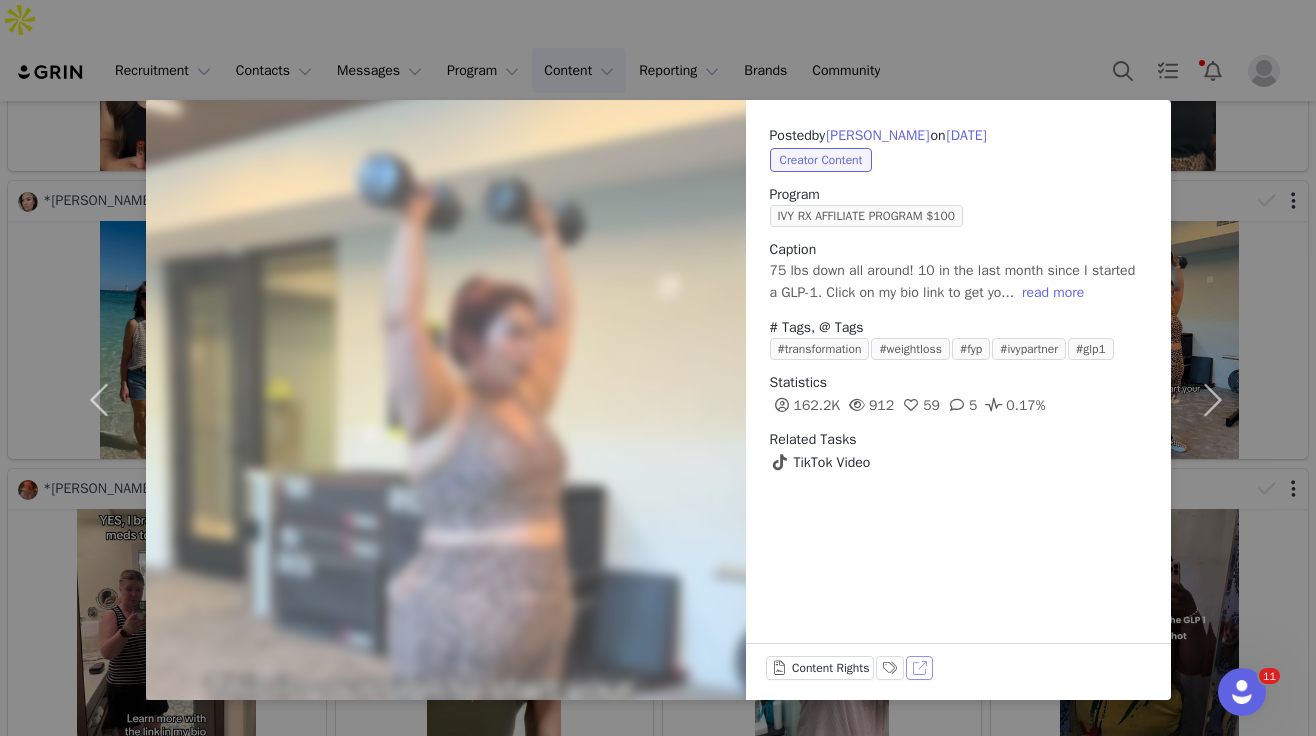 click on "View on TikTok" at bounding box center (920, 668) 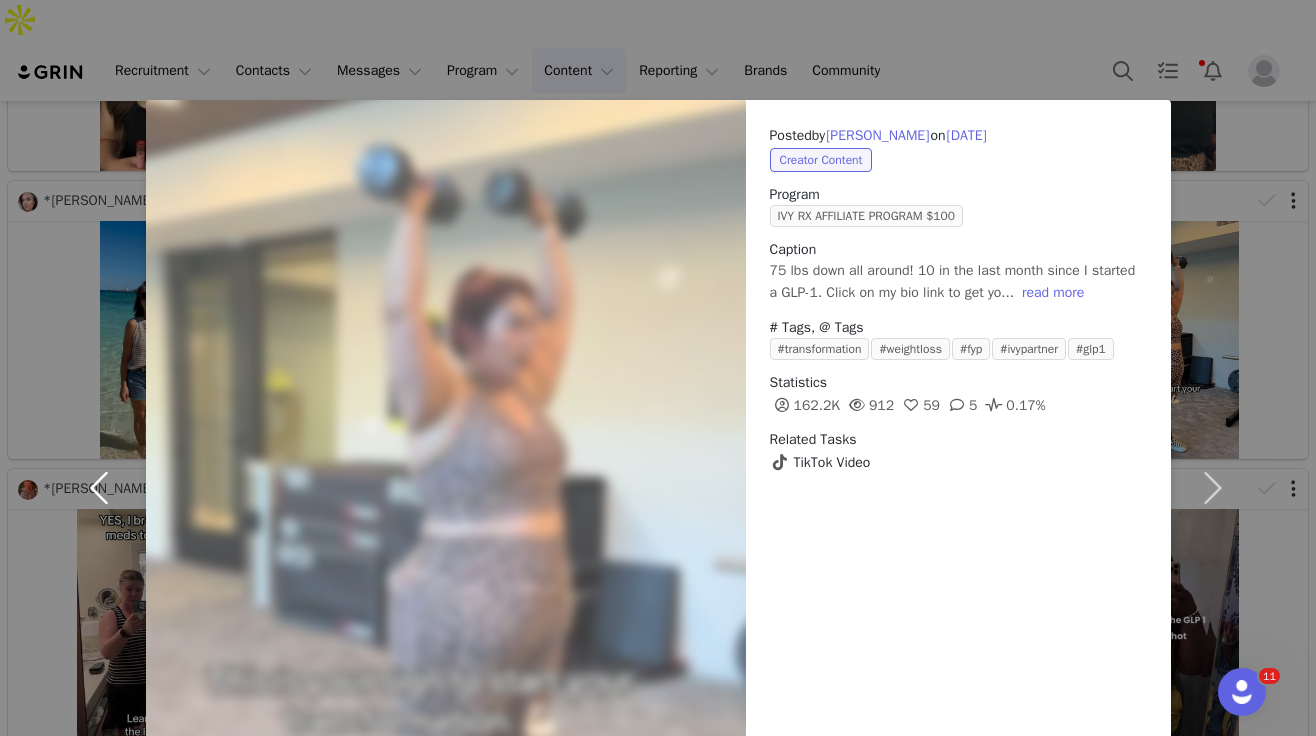 click at bounding box center [104, 487] 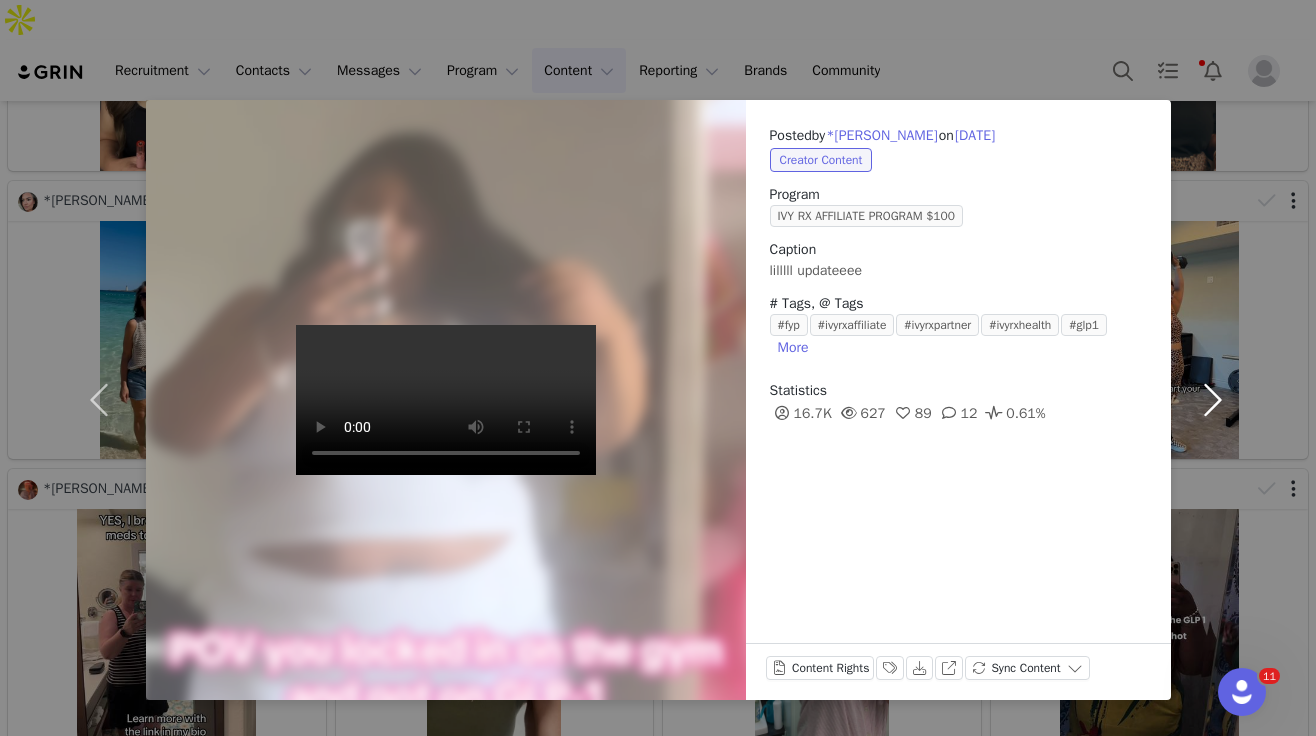 click at bounding box center [1213, 400] 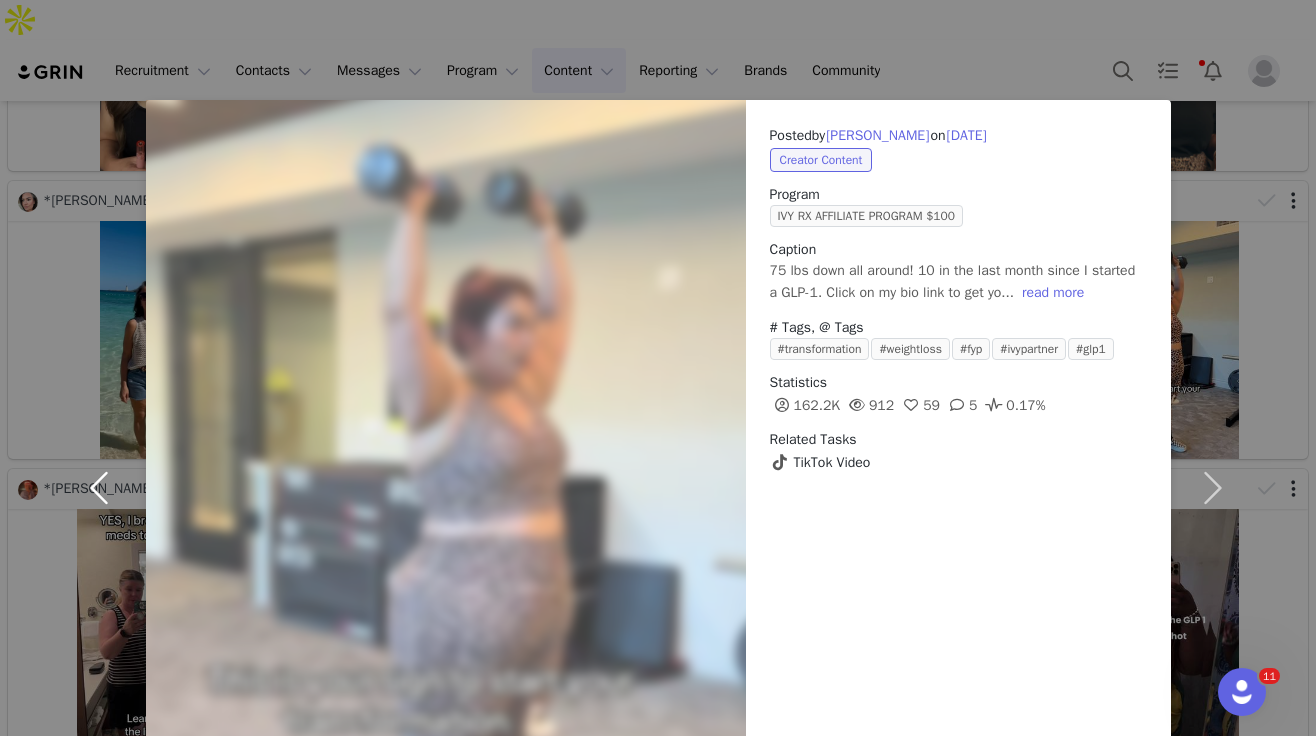 click at bounding box center [104, 487] 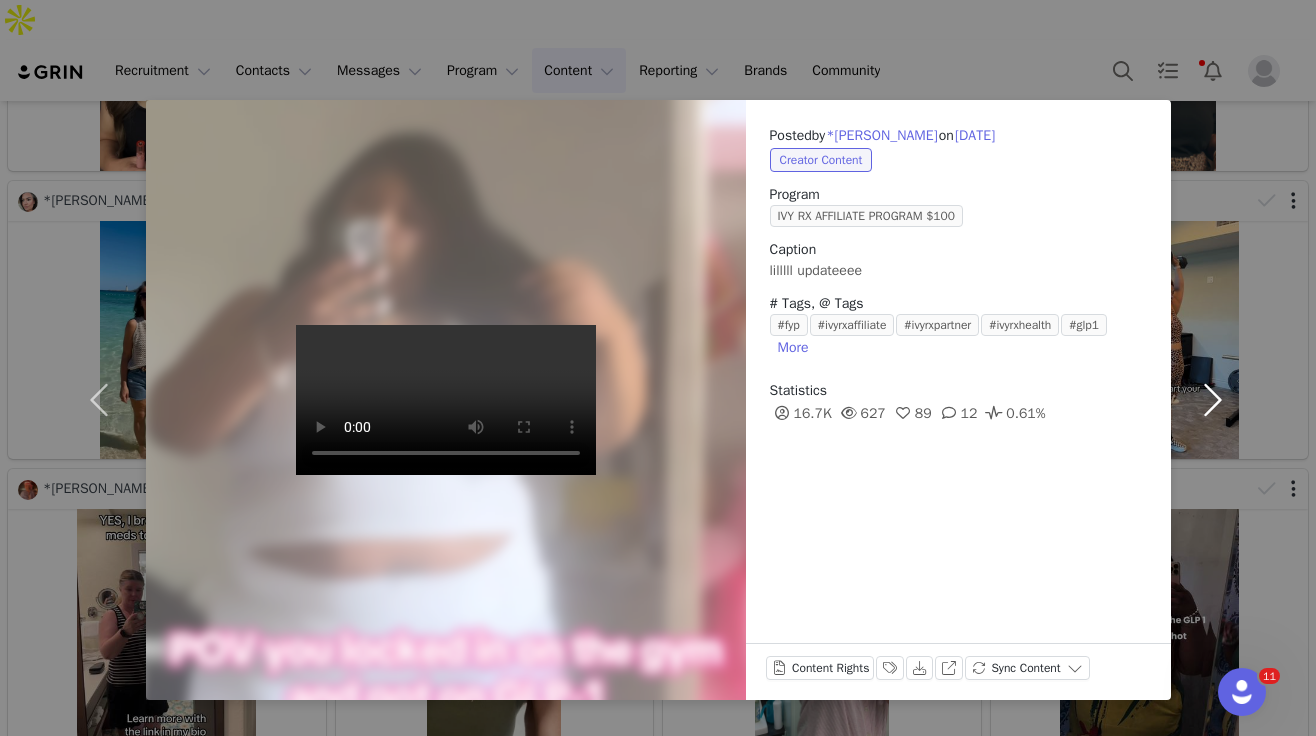 click at bounding box center [1213, 400] 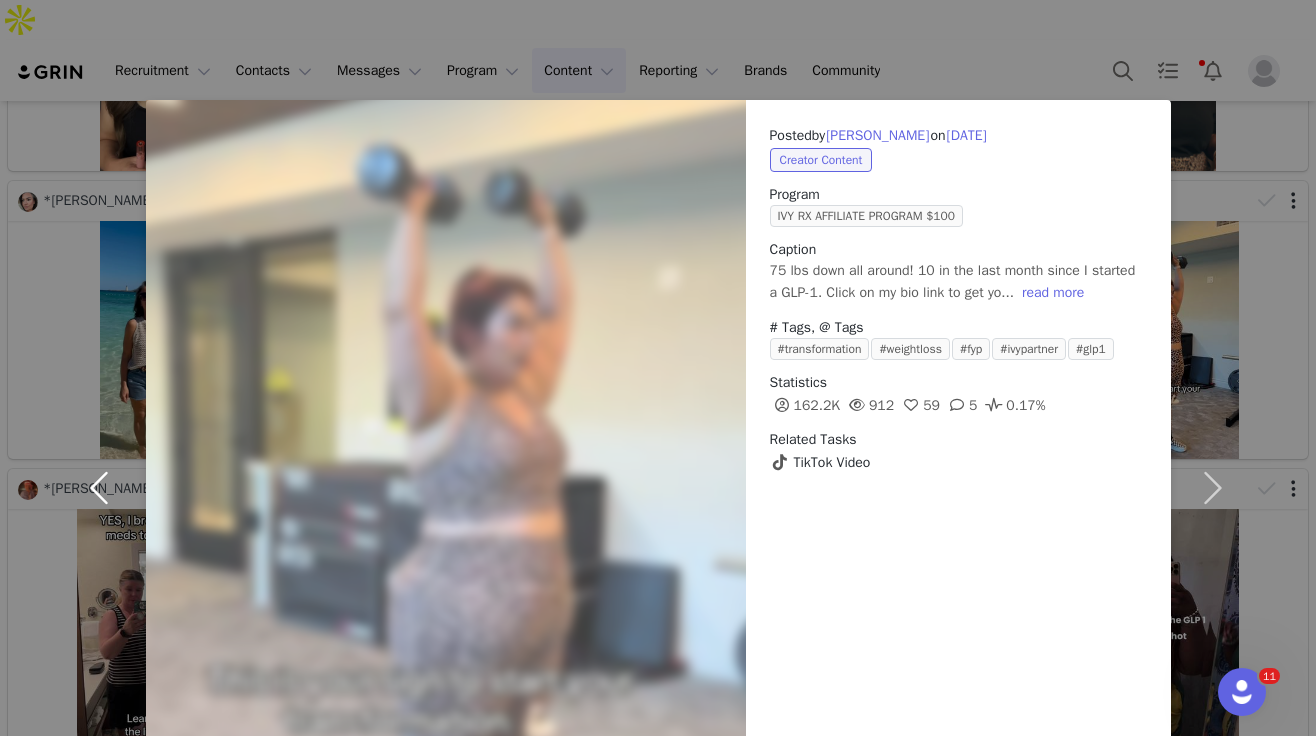 click at bounding box center (104, 487) 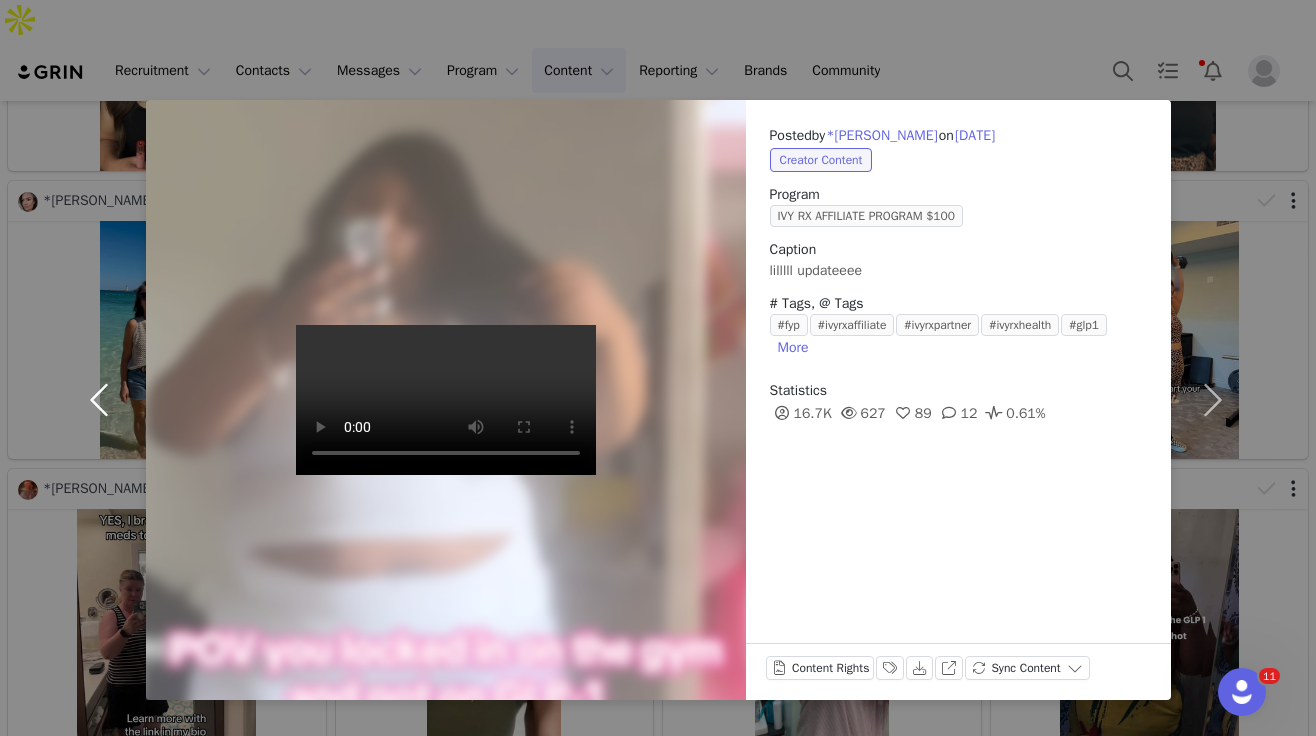 click at bounding box center (104, 400) 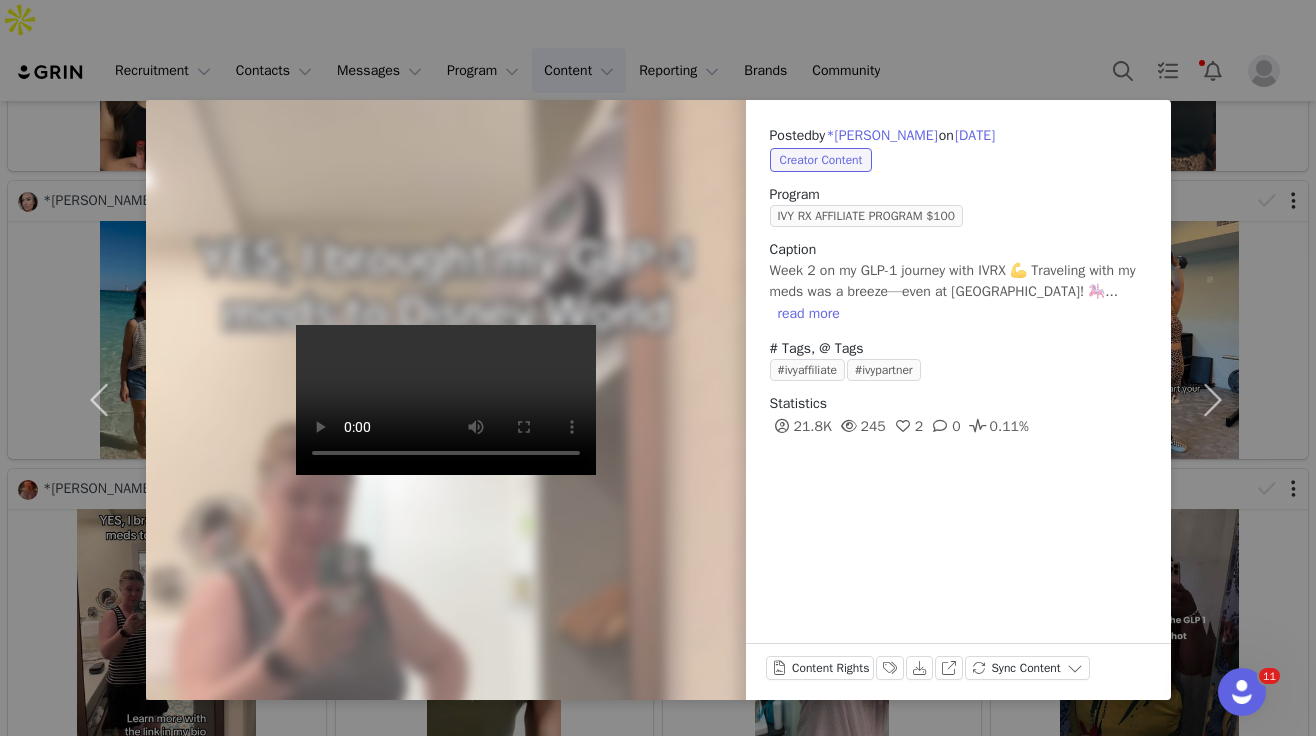 click on "Posted  by  *[PERSON_NAME]  on  [DATE]  Creator Content  Program IVY RX AFFILIATE PROGRAM $100 Caption Week 2 on my GLP-1 journey with IVRX 💪 Traveling with my meds was a breeze—even at [GEOGRAPHIC_DATA]! 🎠... read more # Tags, @ Tags  #ivyaffiliate   #ivypartner      Statistics 21.8K  245  2  0  0.11%  Content Rights Labels & Tags Download View on Instagram Sync Content" at bounding box center (658, 368) 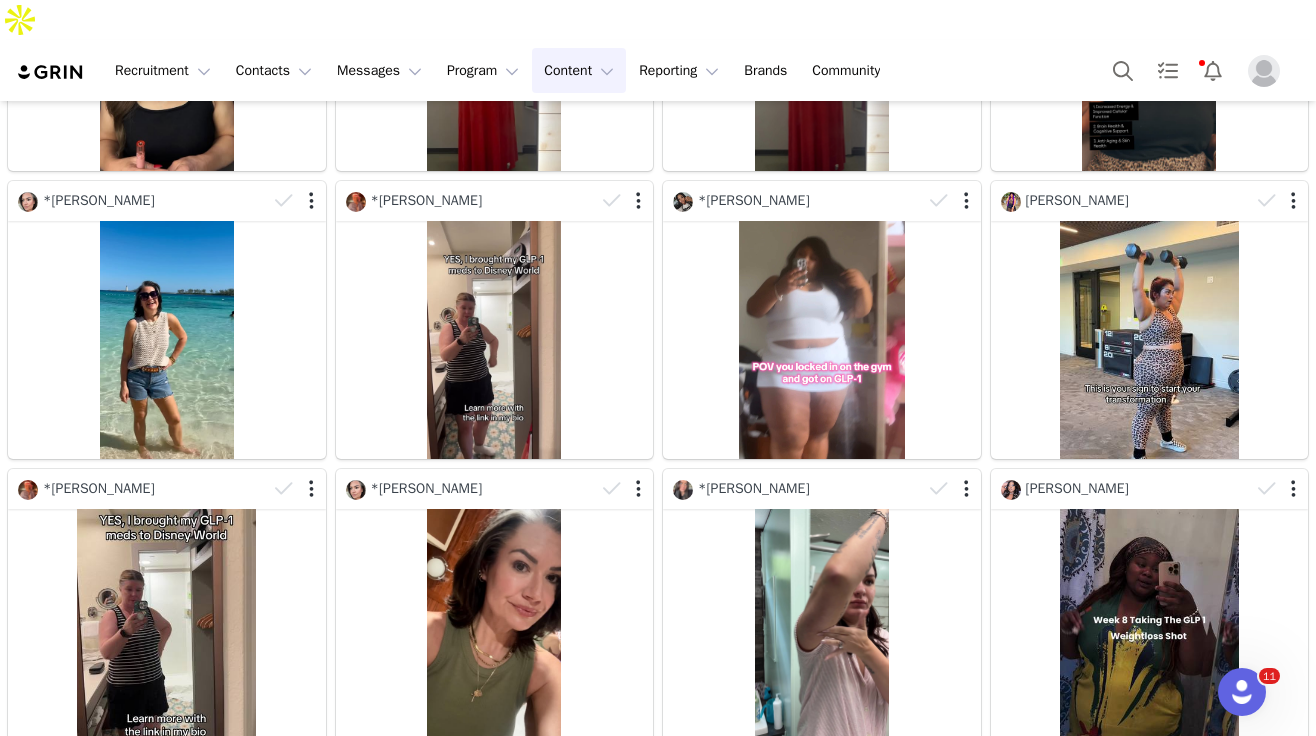 click on "Content Content" at bounding box center [579, 70] 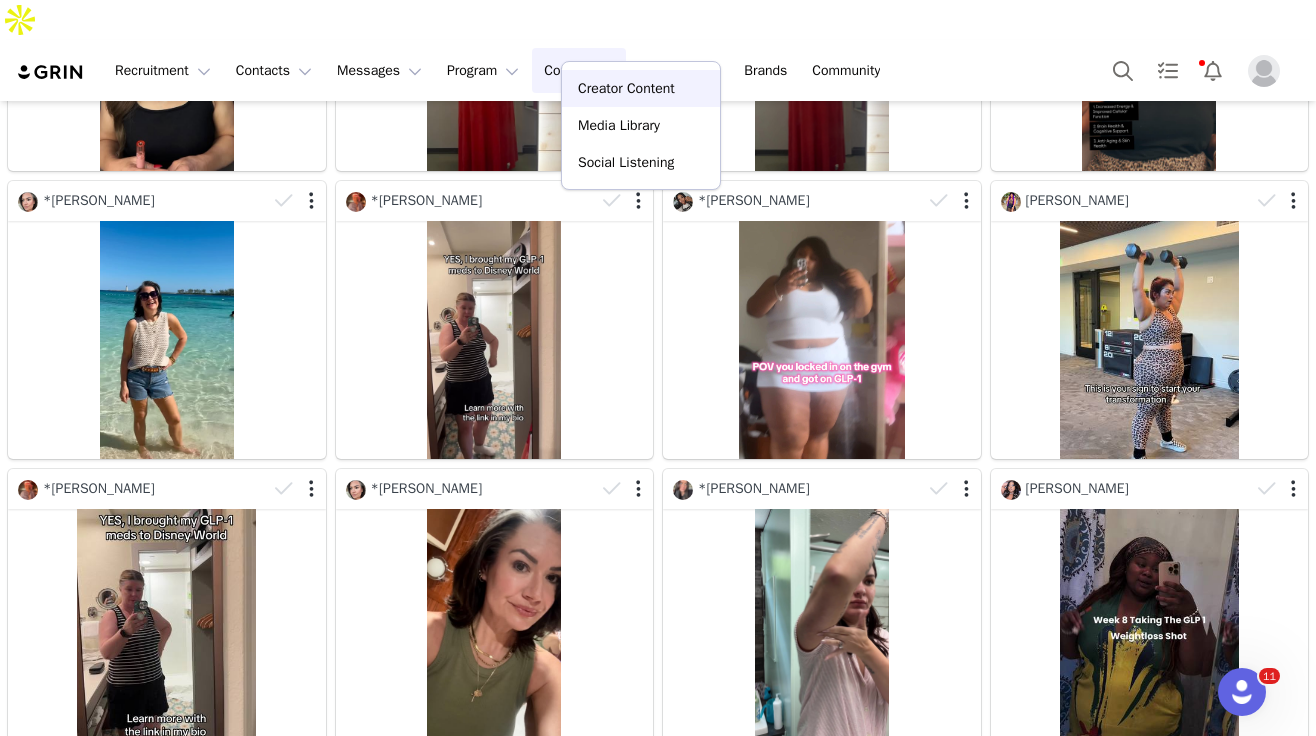 click on "Creator Content" at bounding box center [626, 88] 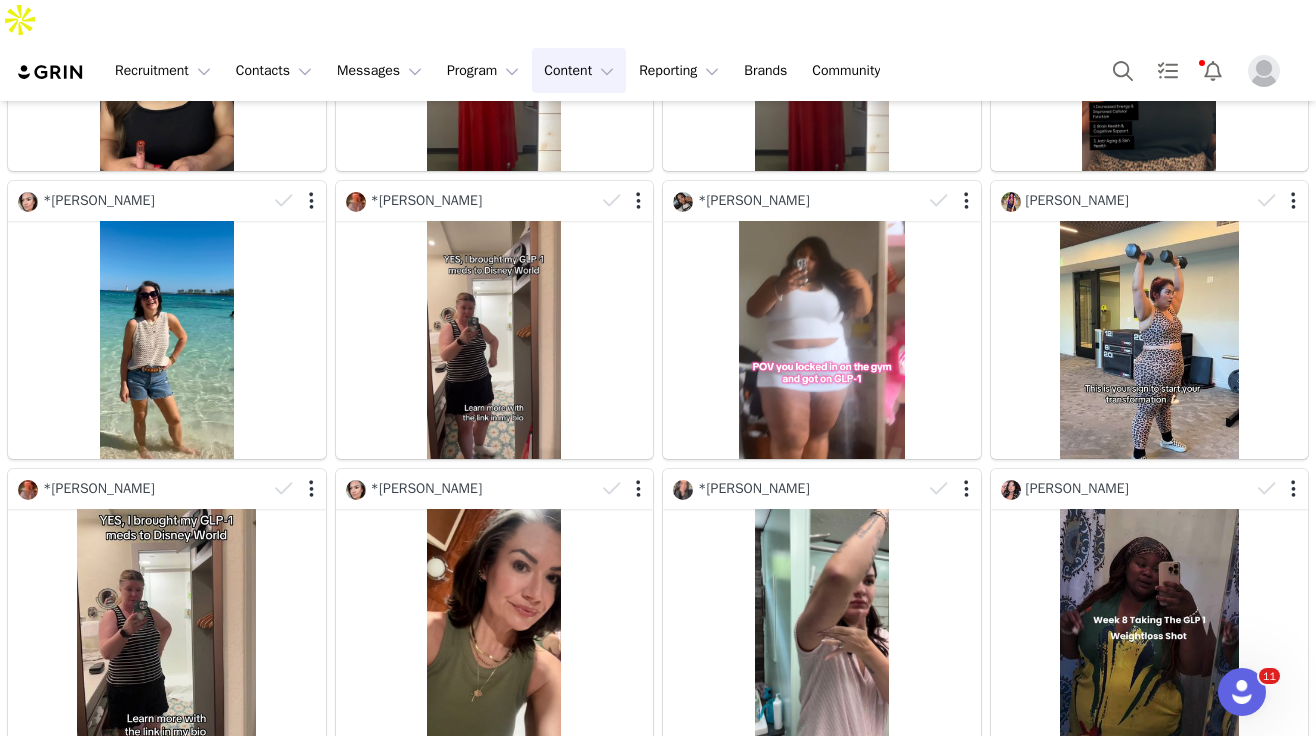 click on "Content Content" at bounding box center [579, 70] 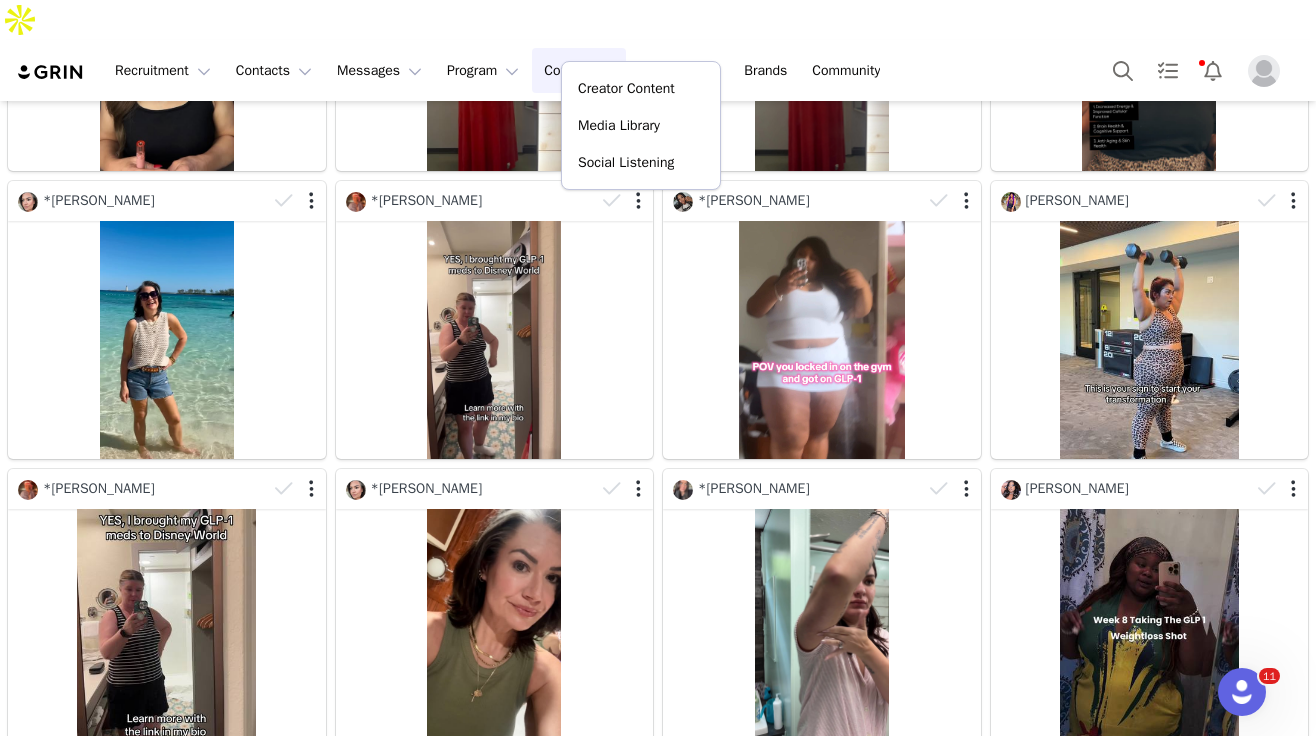 click on "Content Content" at bounding box center (579, 70) 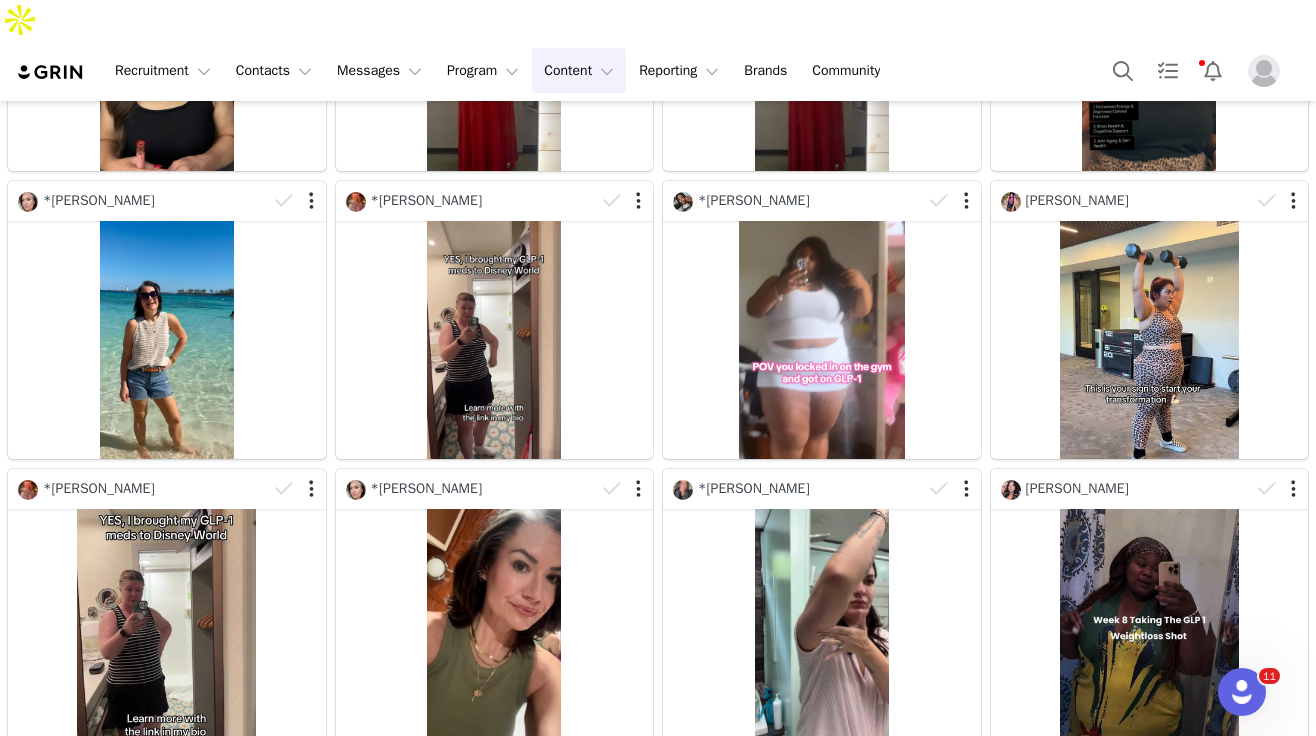 click on "Content Content" at bounding box center (579, 70) 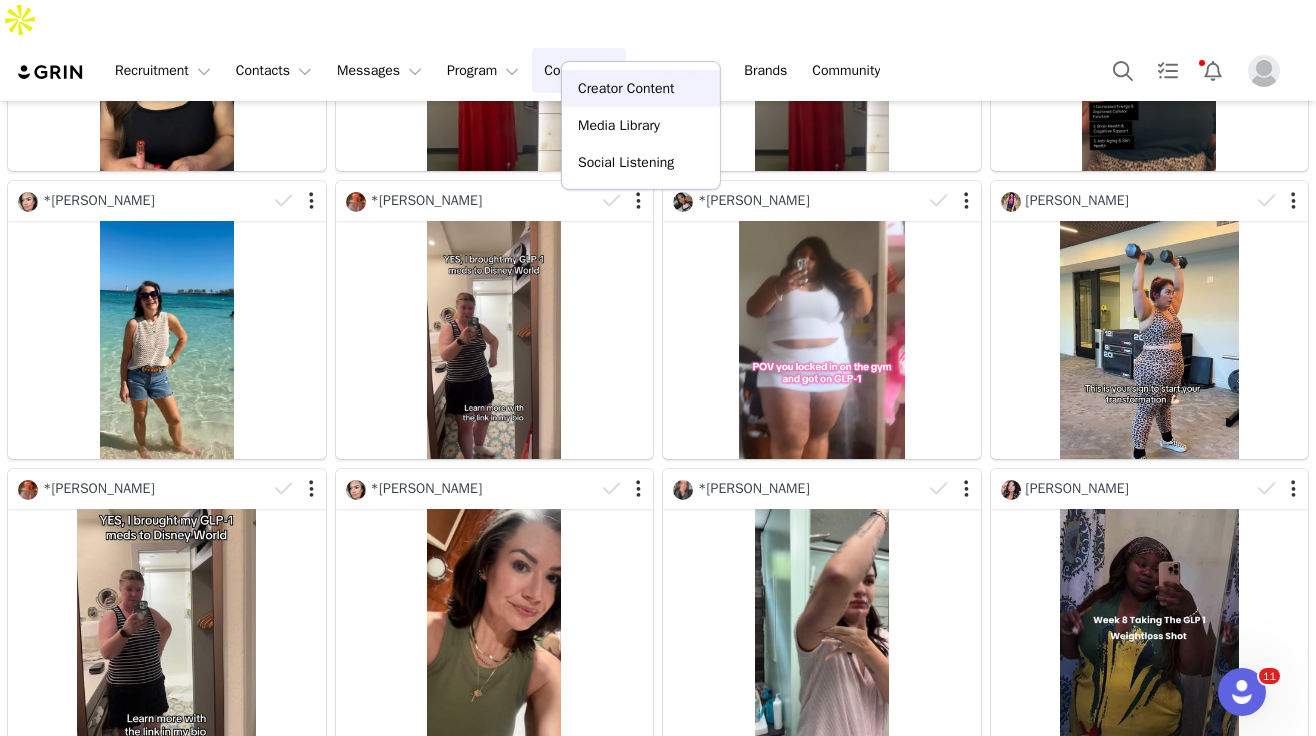 click on "Creator Content" at bounding box center (626, 88) 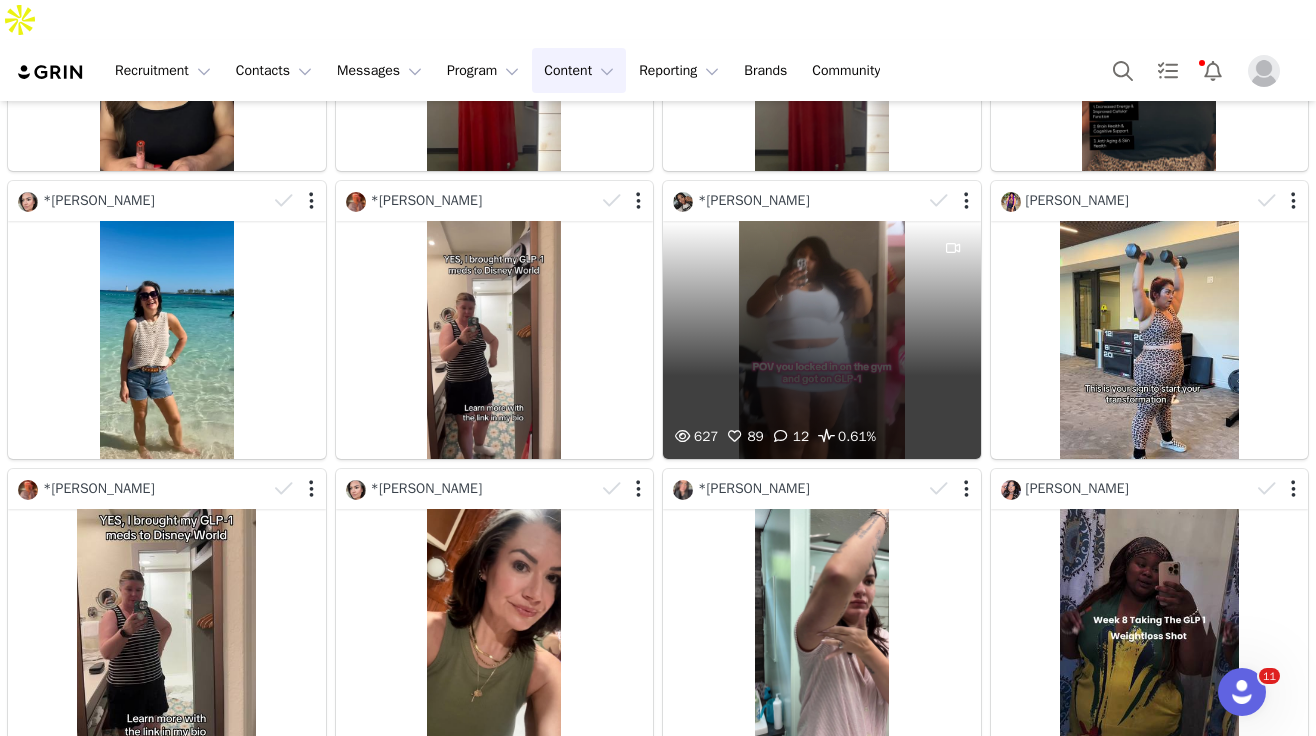 scroll, scrollTop: 0, scrollLeft: 0, axis: both 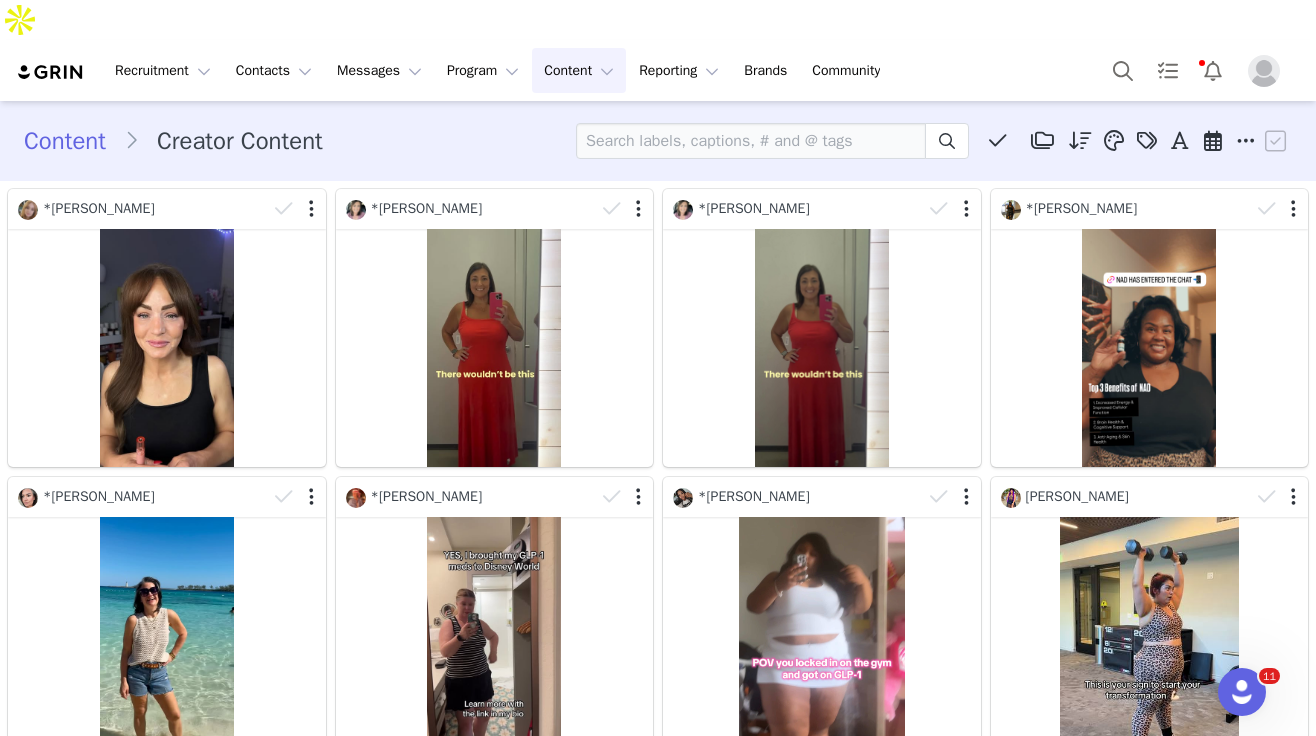 click at bounding box center [51, 72] 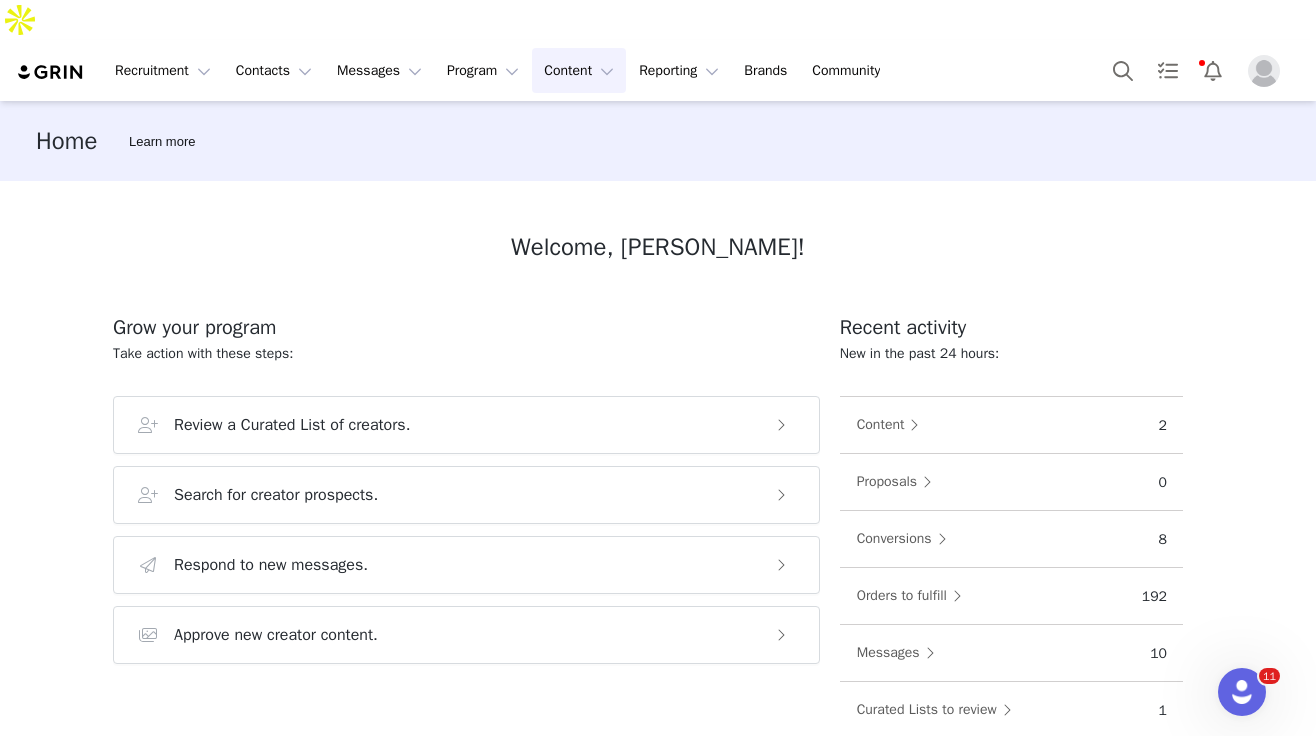 click on "Content Content" at bounding box center [579, 70] 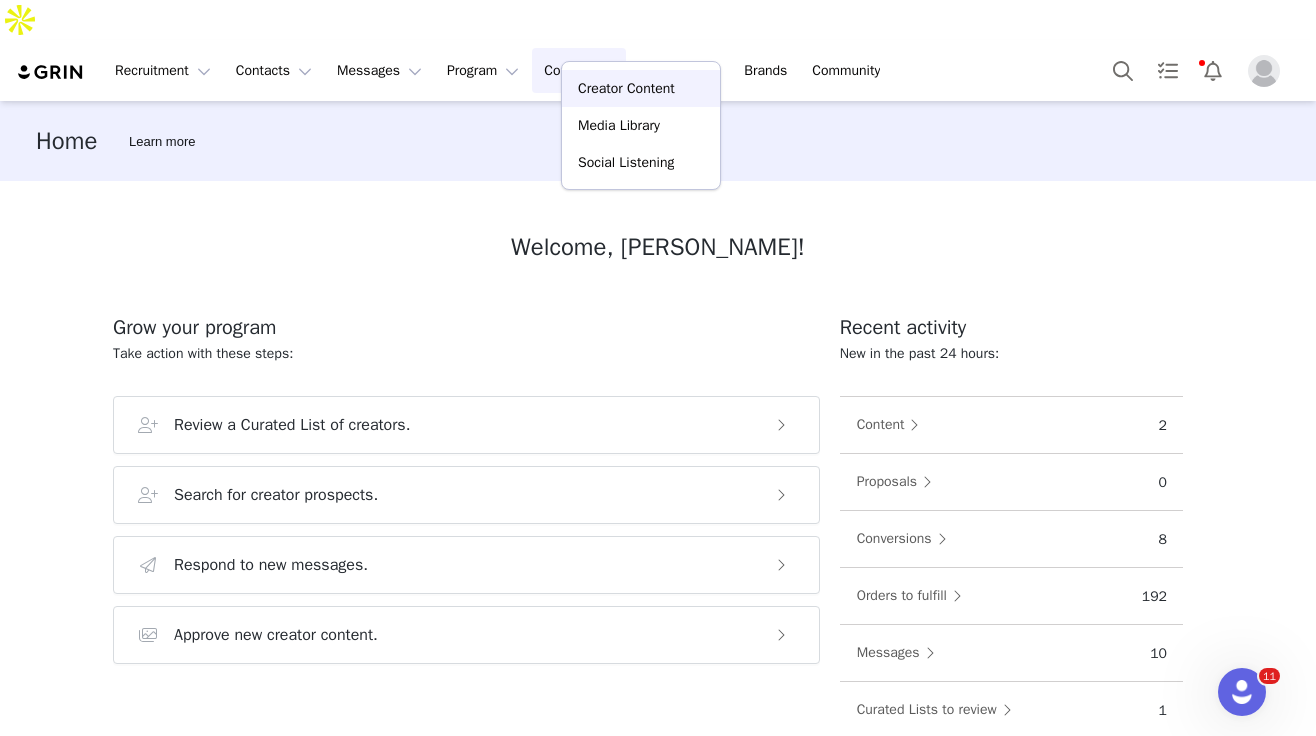 click on "Creator Content" at bounding box center [626, 88] 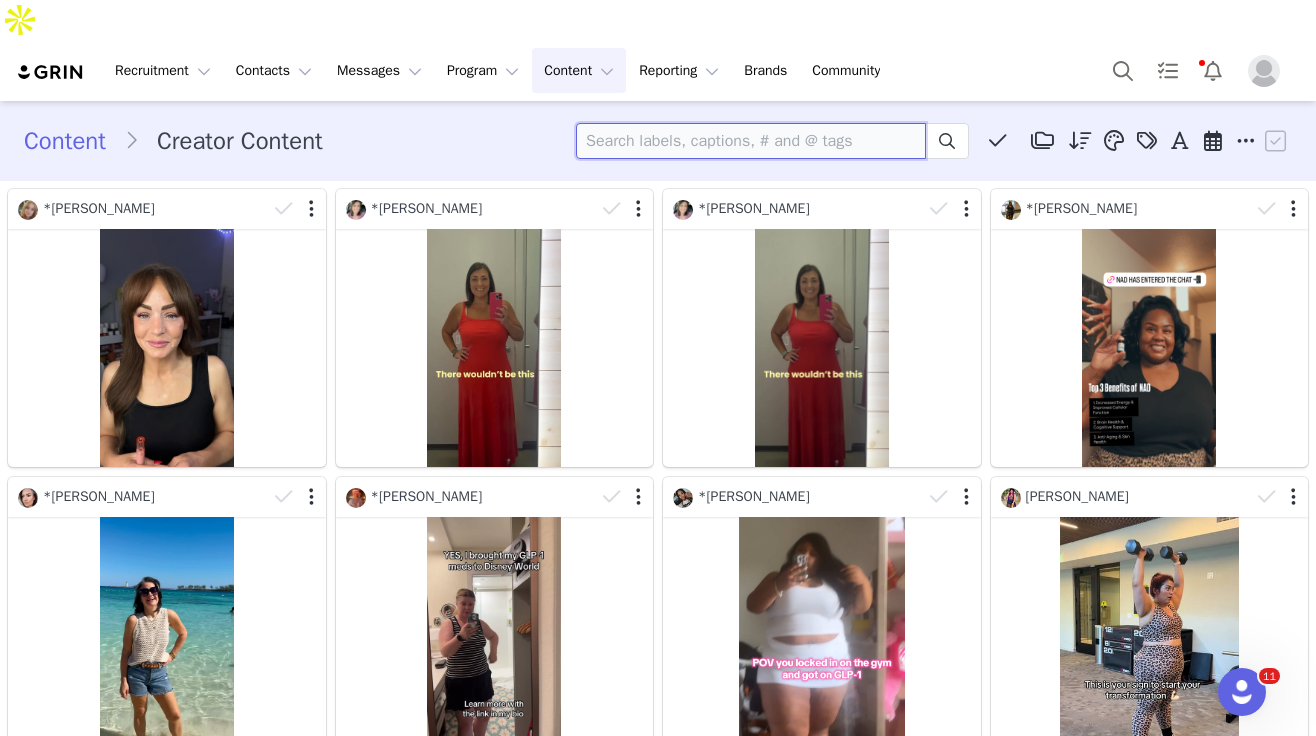 click at bounding box center (751, 141) 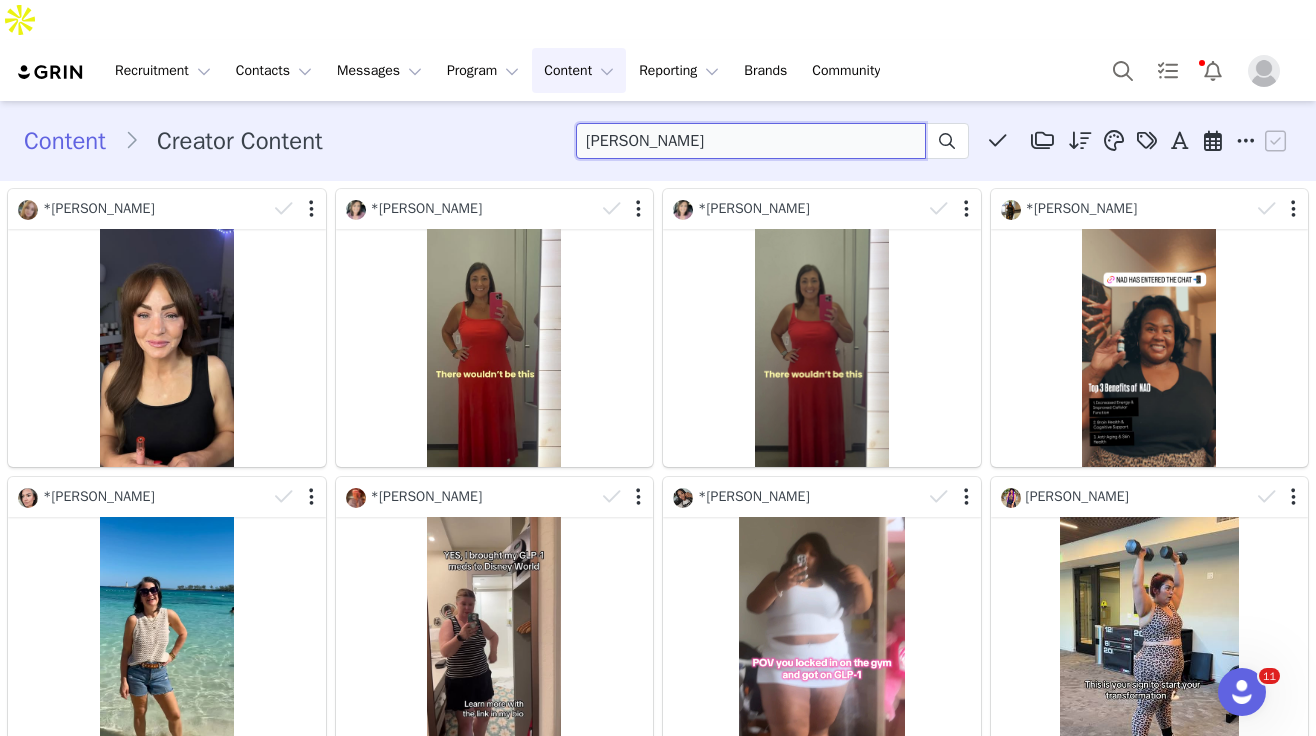 type on "leah" 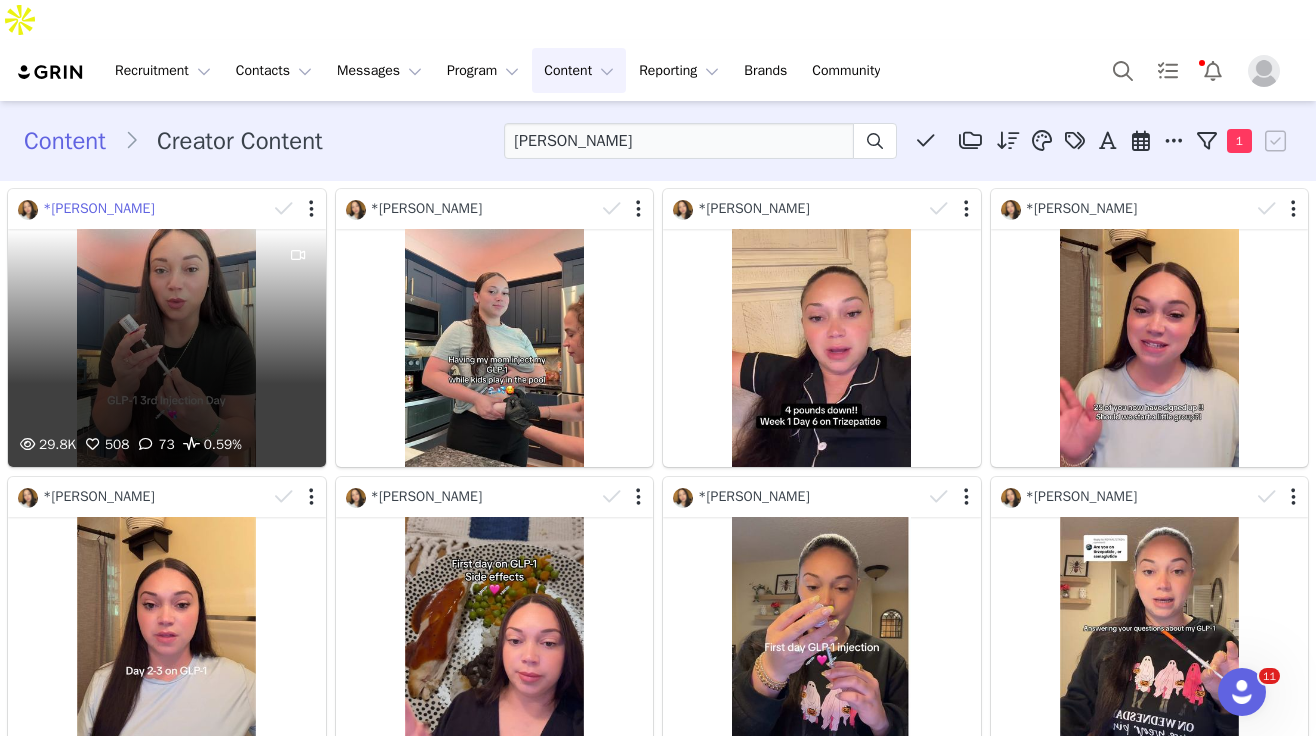 click on "*Leah Guillou" at bounding box center [99, 208] 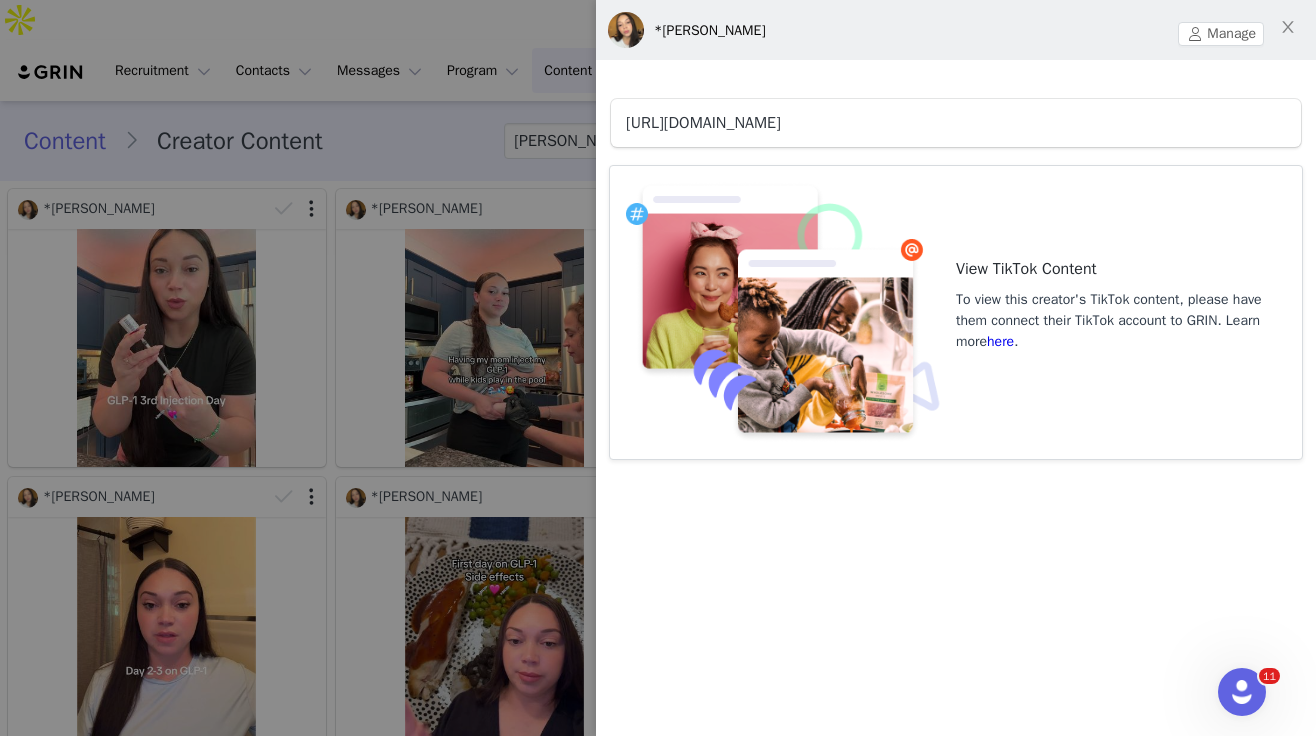 click on "https://www.tiktok.com/@lookatleah" at bounding box center [703, 123] 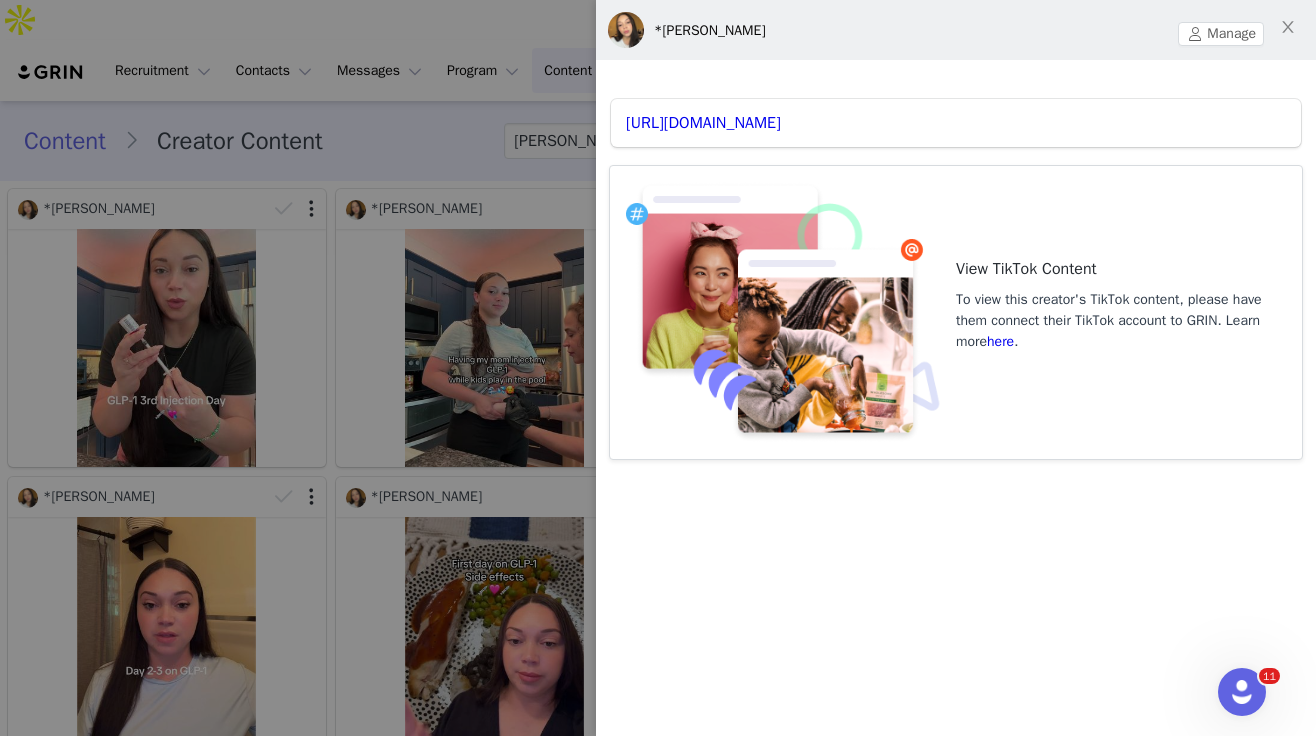 click at bounding box center [658, 368] 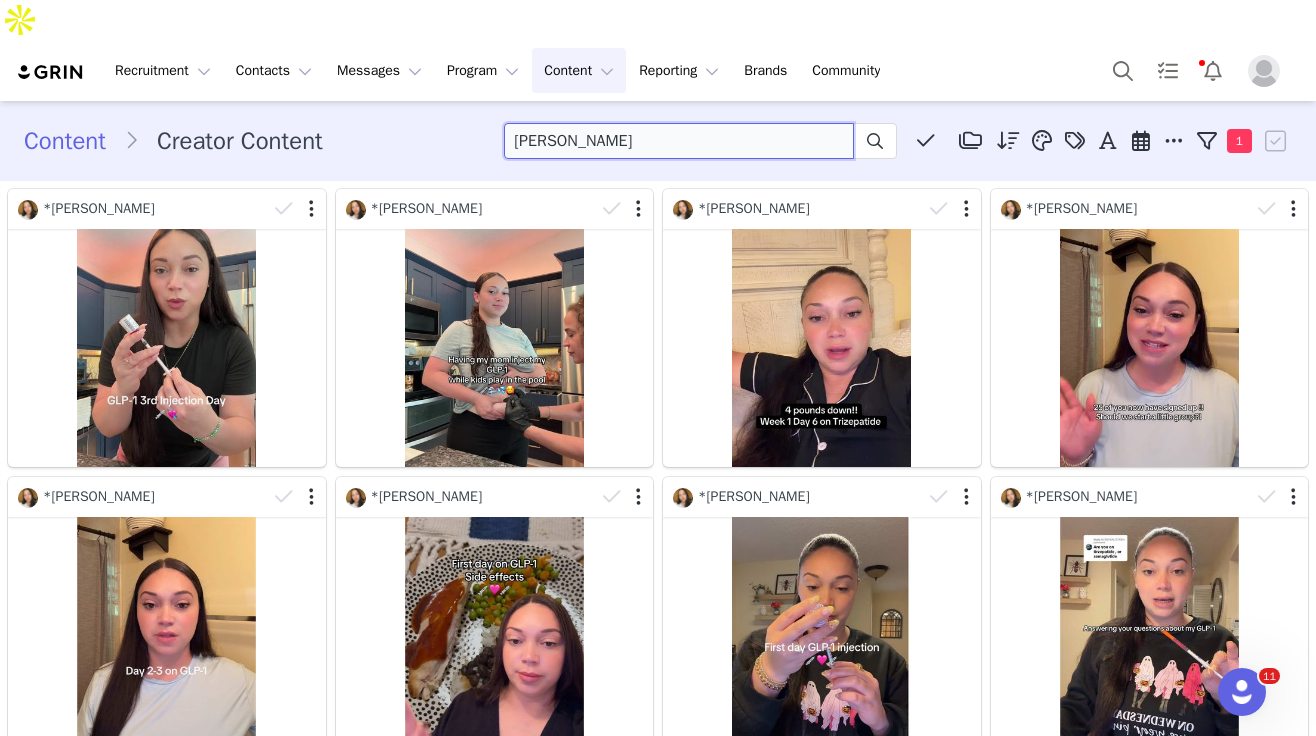 drag, startPoint x: 567, startPoint y: 107, endPoint x: 432, endPoint y: 95, distance: 135.53229 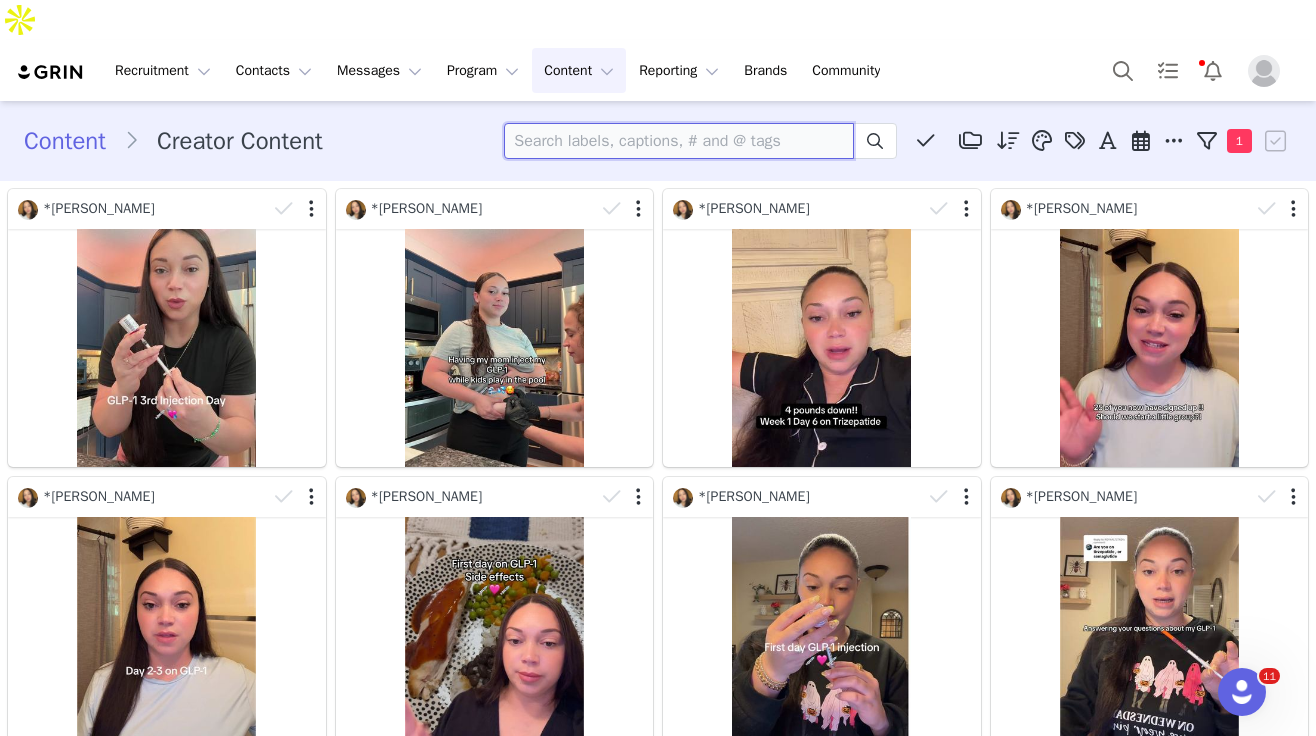 type 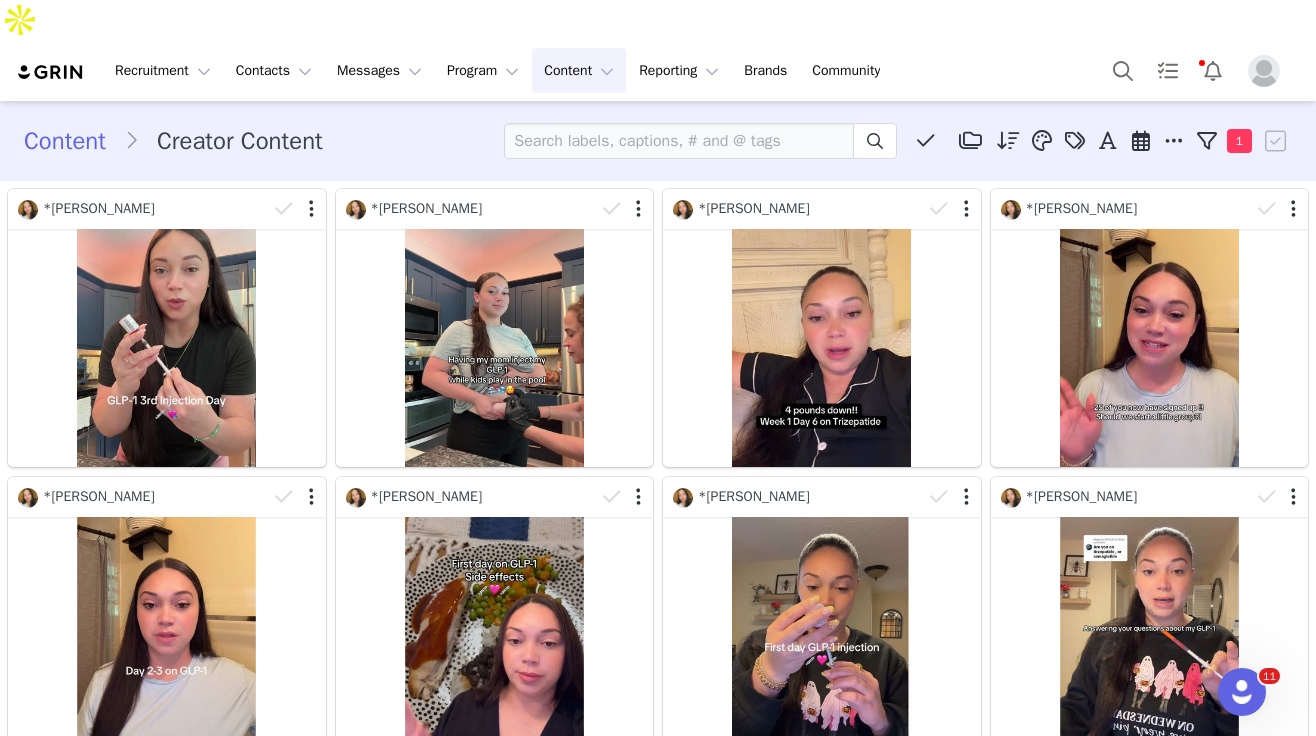 click on "Content Content" at bounding box center [579, 70] 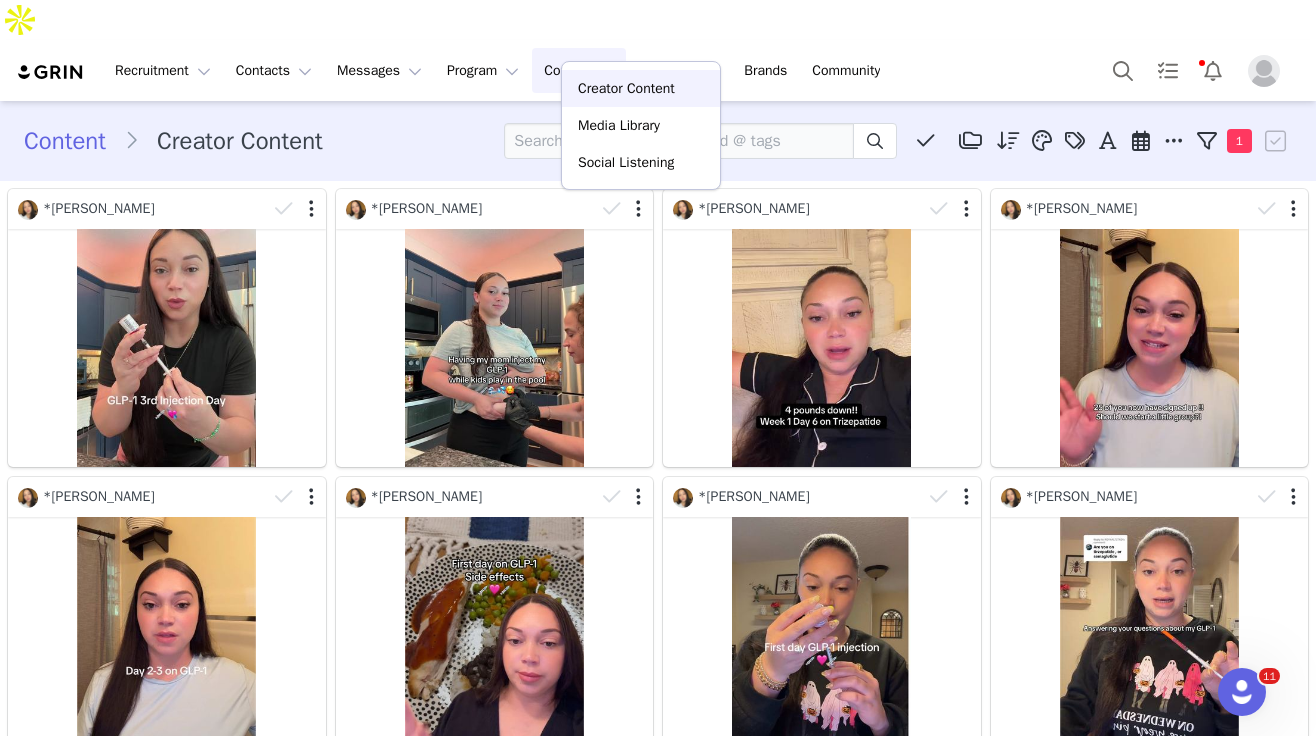 click on "Creator Content" at bounding box center [641, 88] 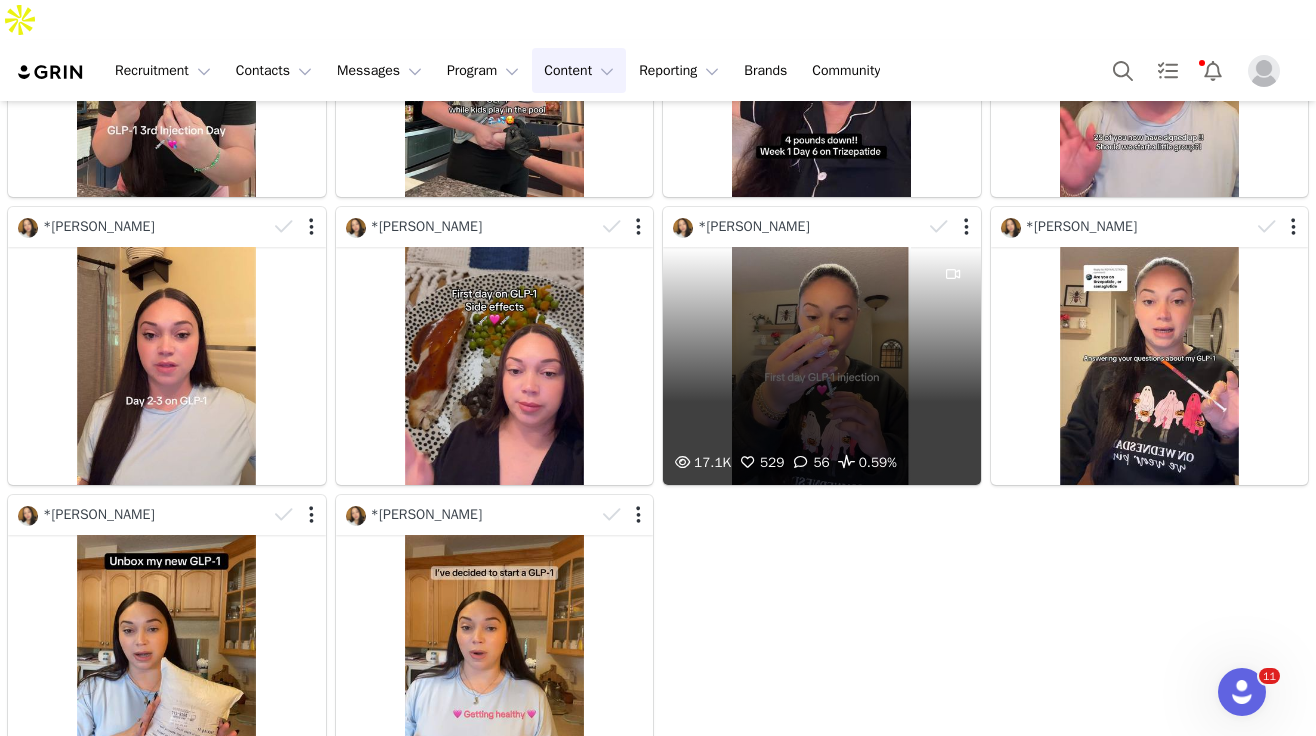 scroll, scrollTop: 0, scrollLeft: 0, axis: both 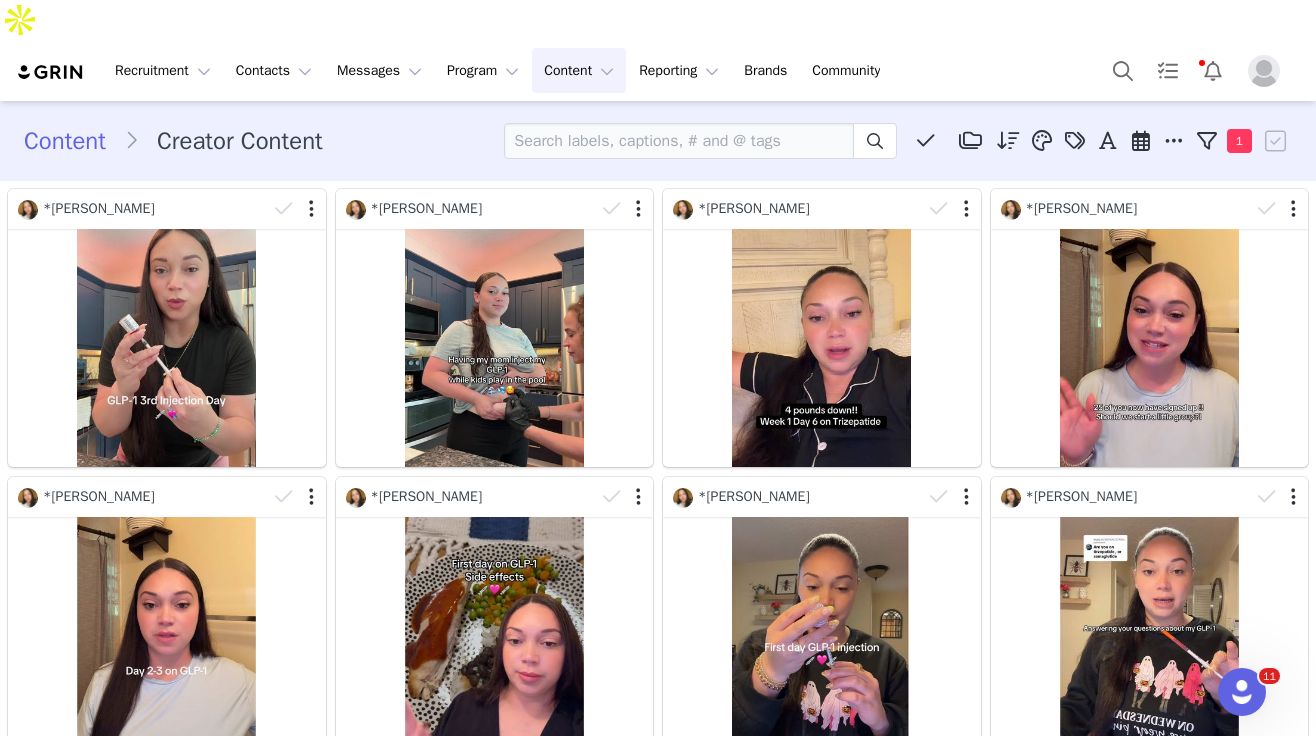 click on "Content Content" at bounding box center (579, 70) 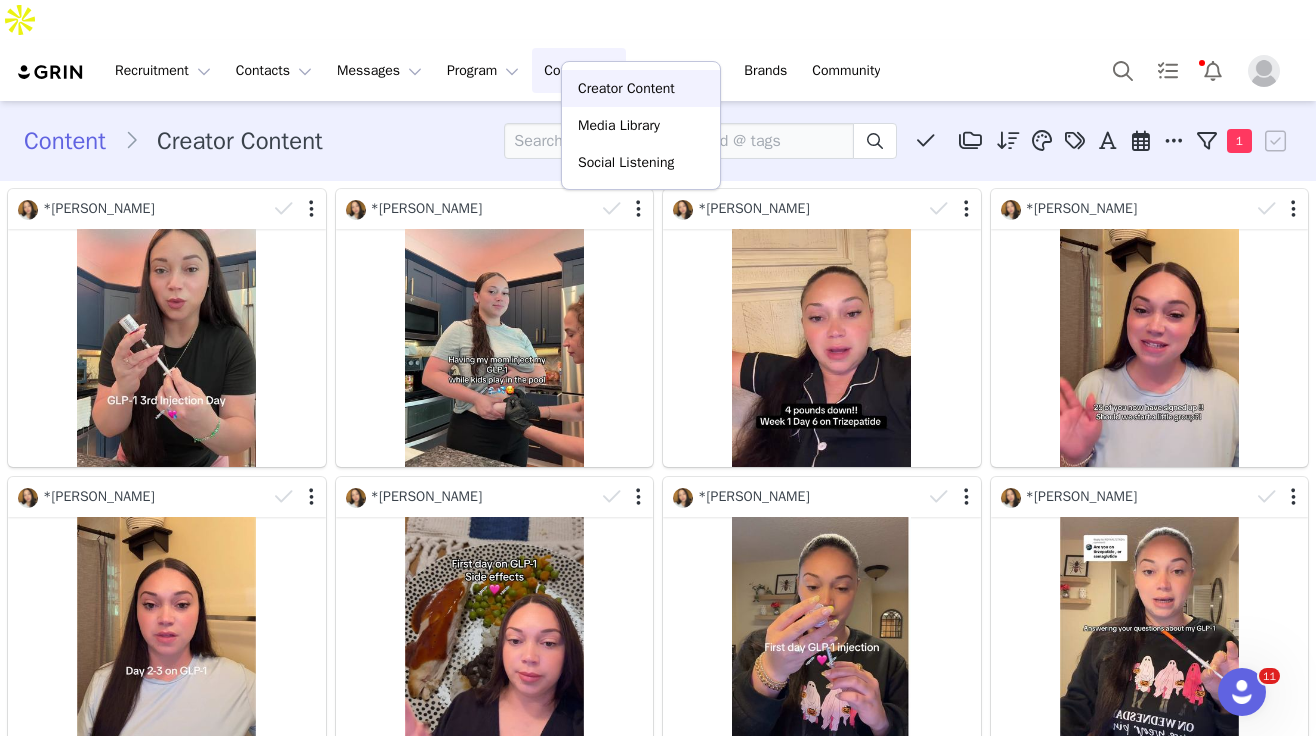 click on "Creator Content" at bounding box center (626, 88) 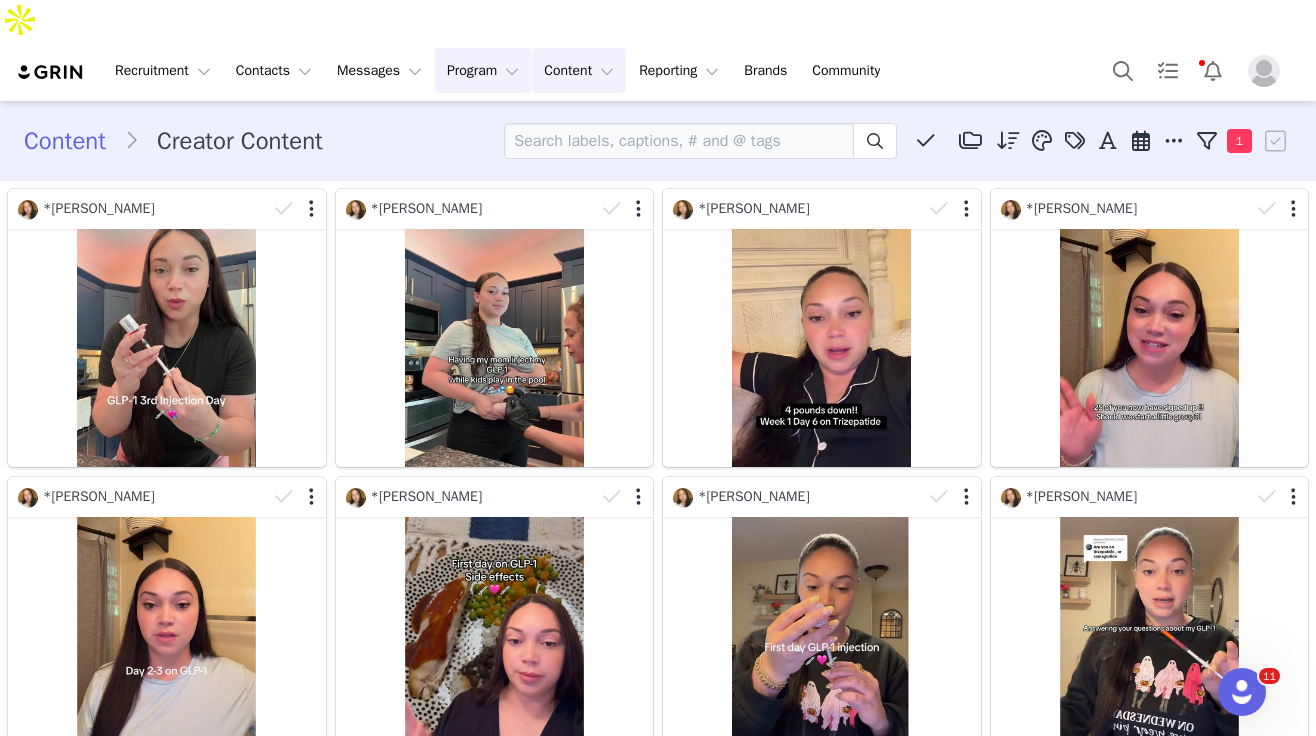 type 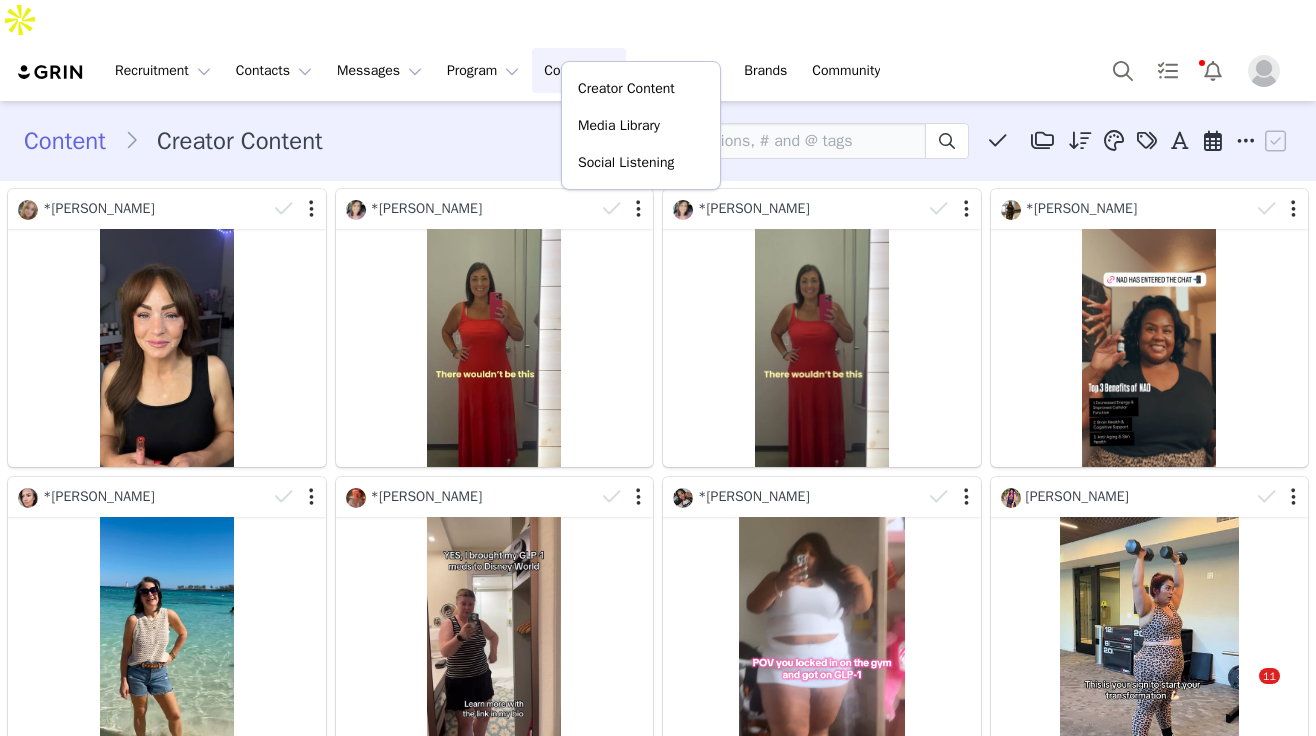 type 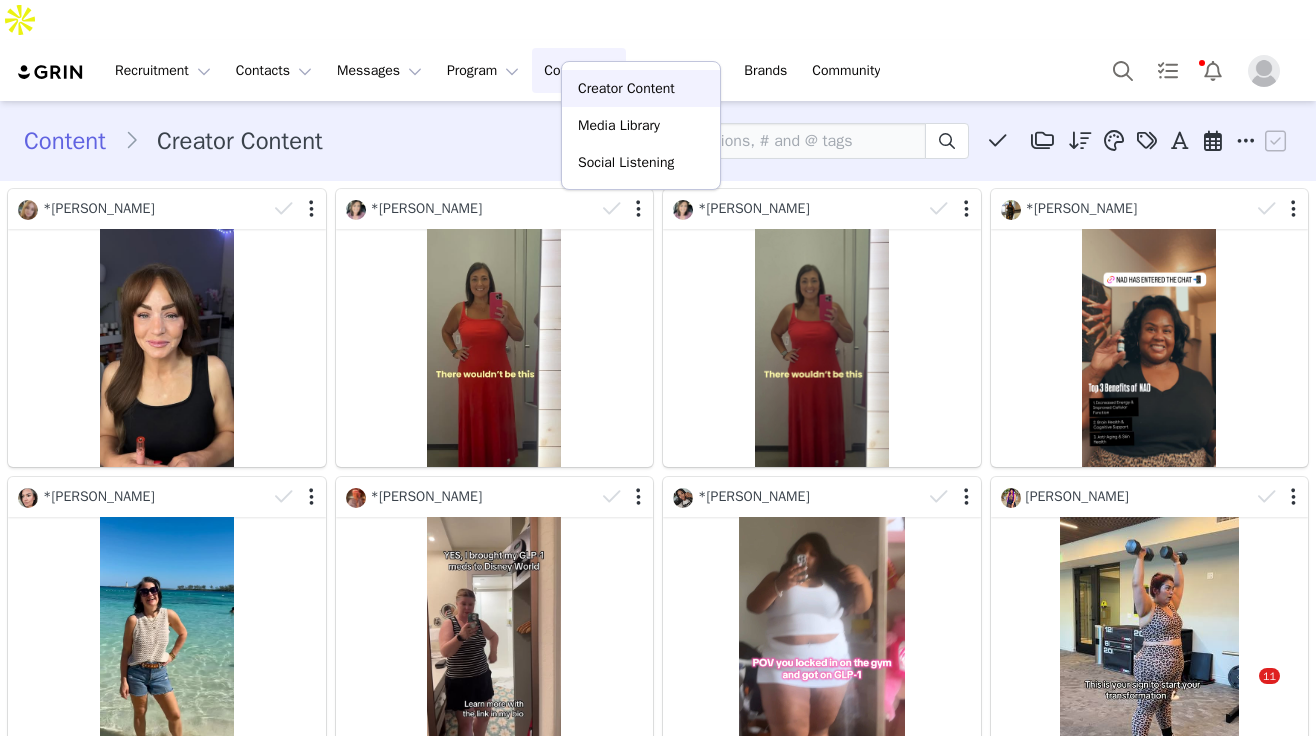 scroll, scrollTop: 0, scrollLeft: 0, axis: both 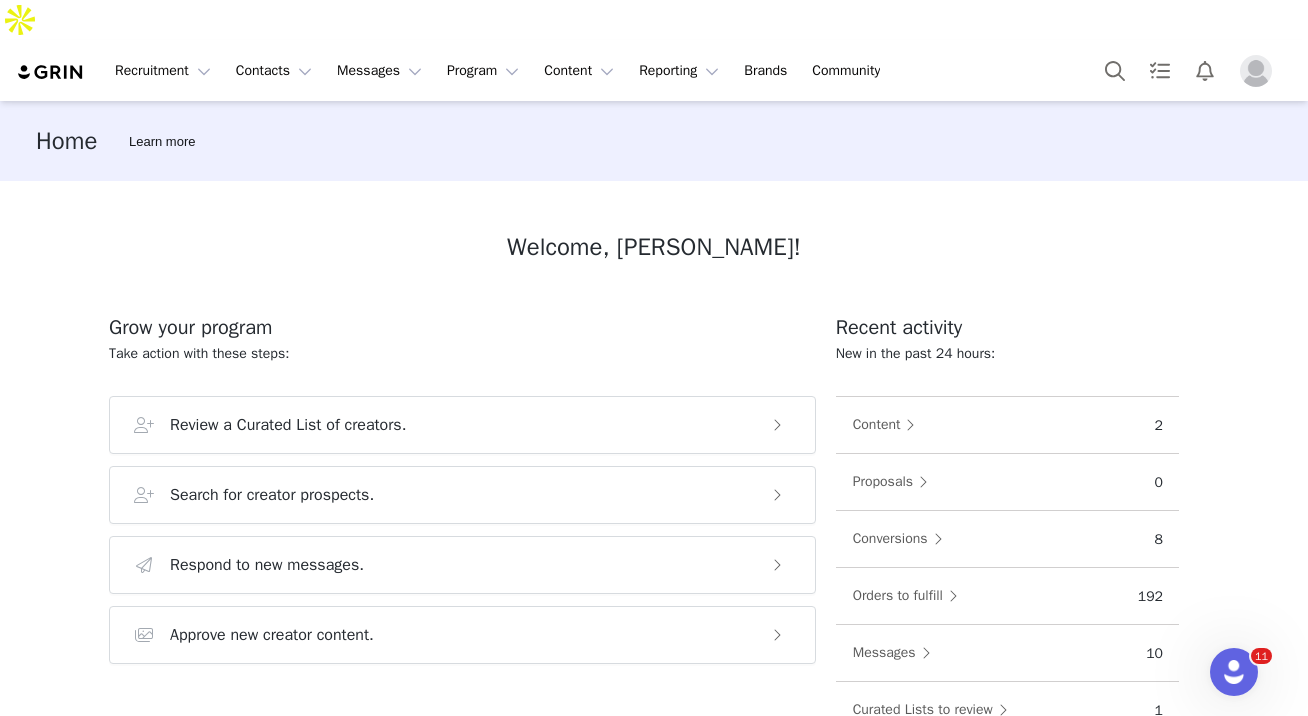 click at bounding box center (1256, 71) 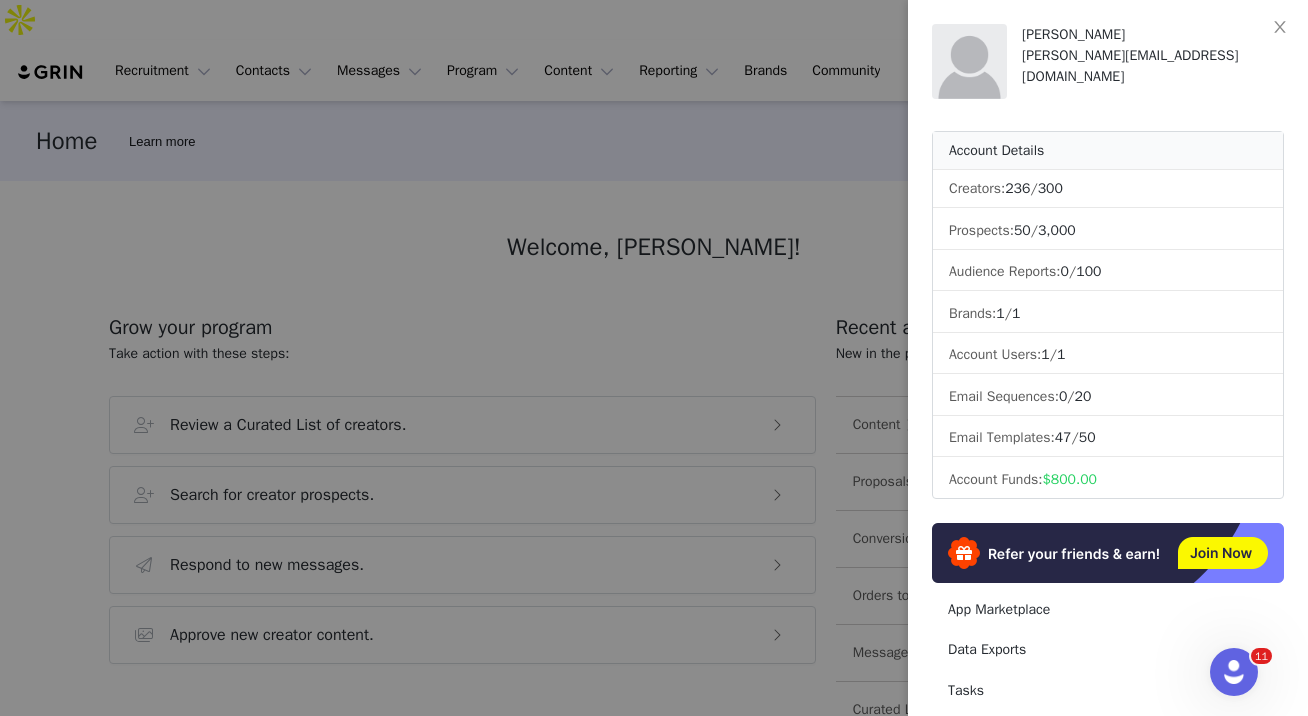click at bounding box center (654, 358) 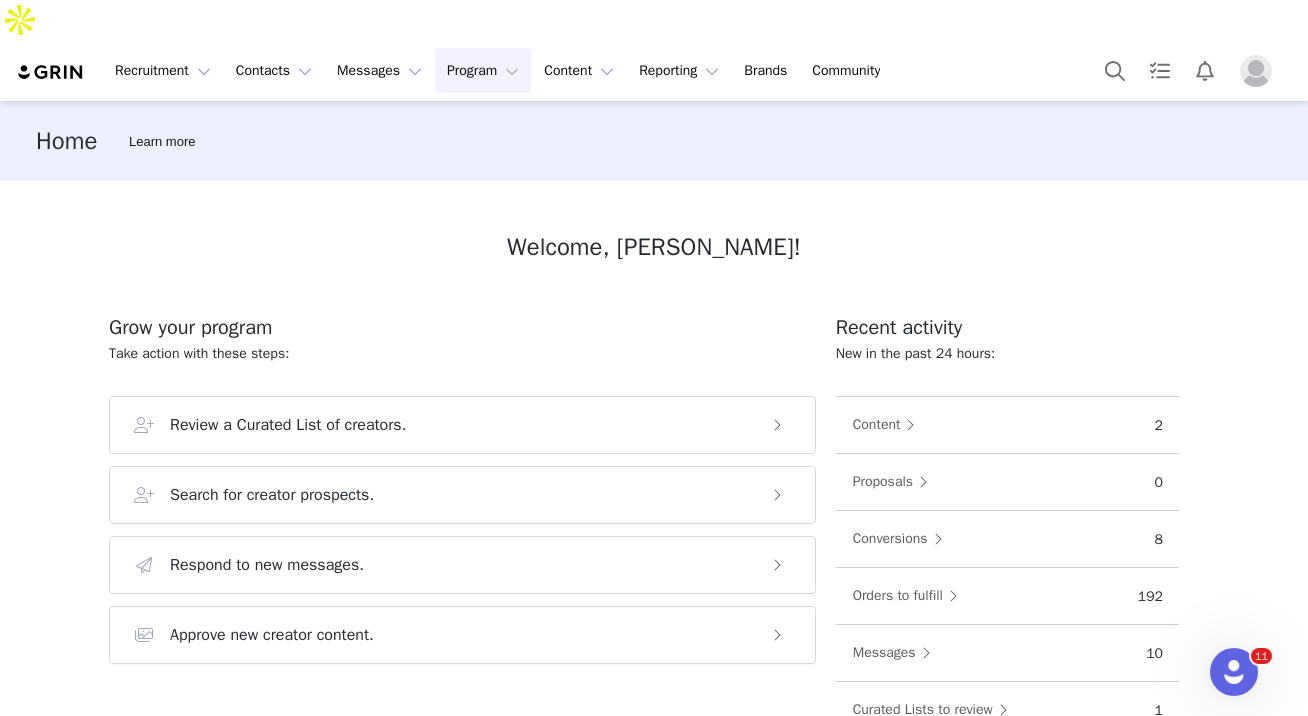 click on "Program Program" at bounding box center [483, 70] 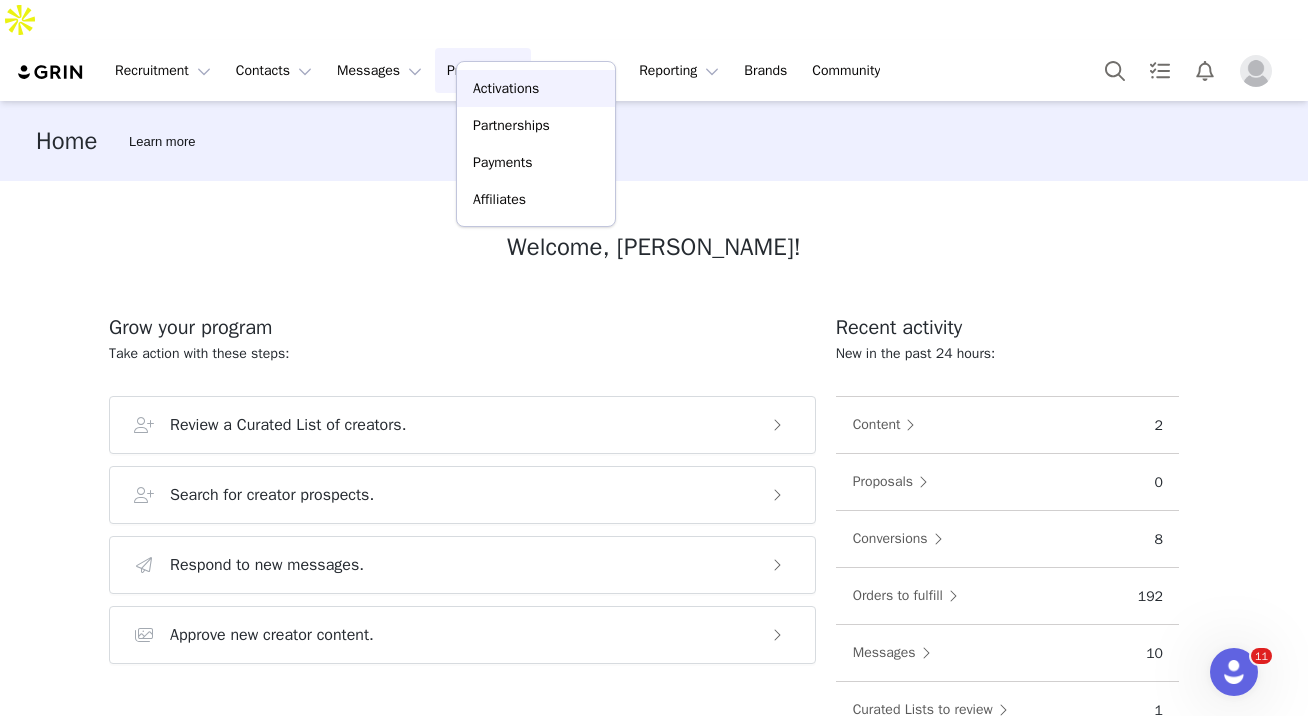 click on "Activations" at bounding box center (506, 88) 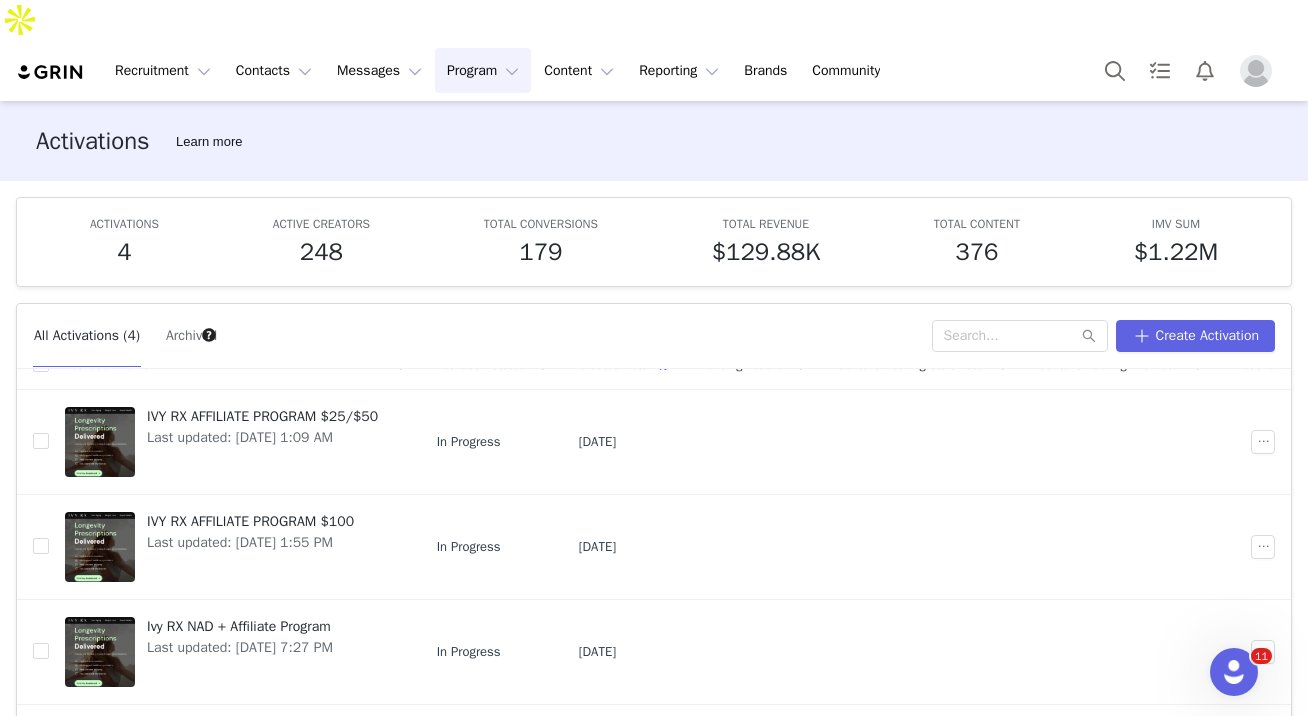 scroll, scrollTop: 52, scrollLeft: 0, axis: vertical 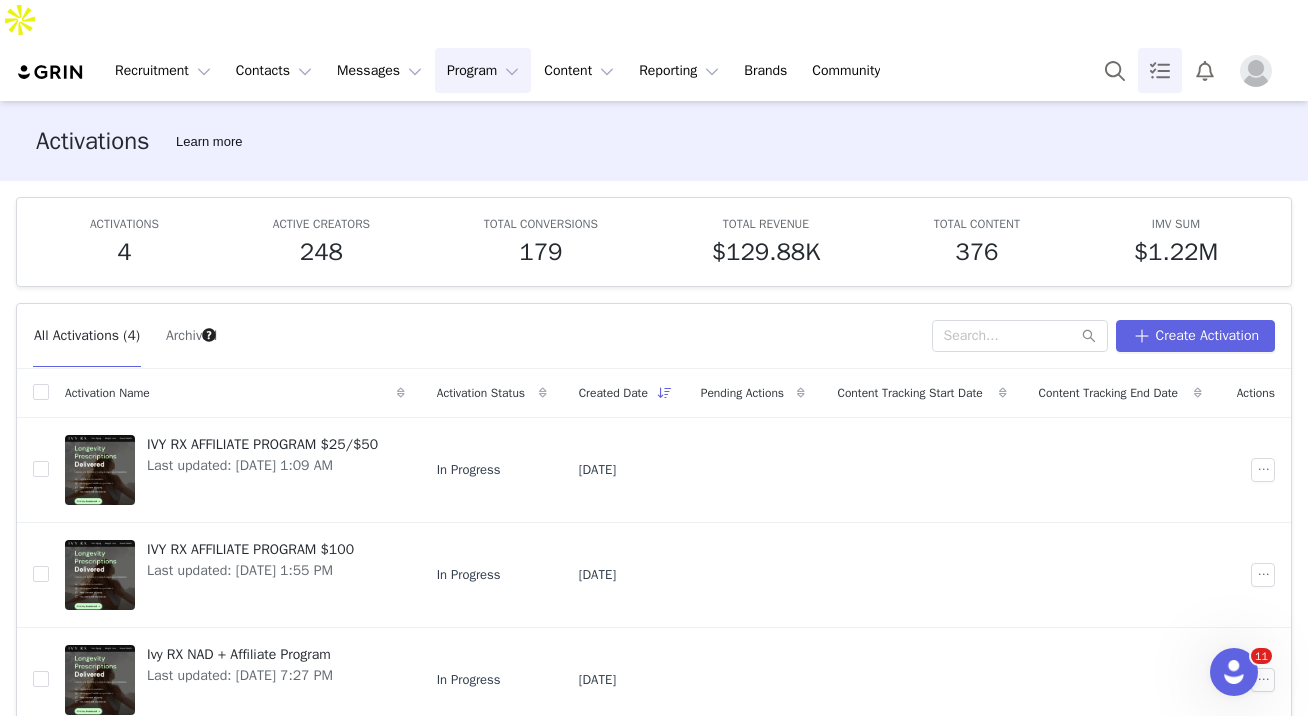 click at bounding box center [1160, 70] 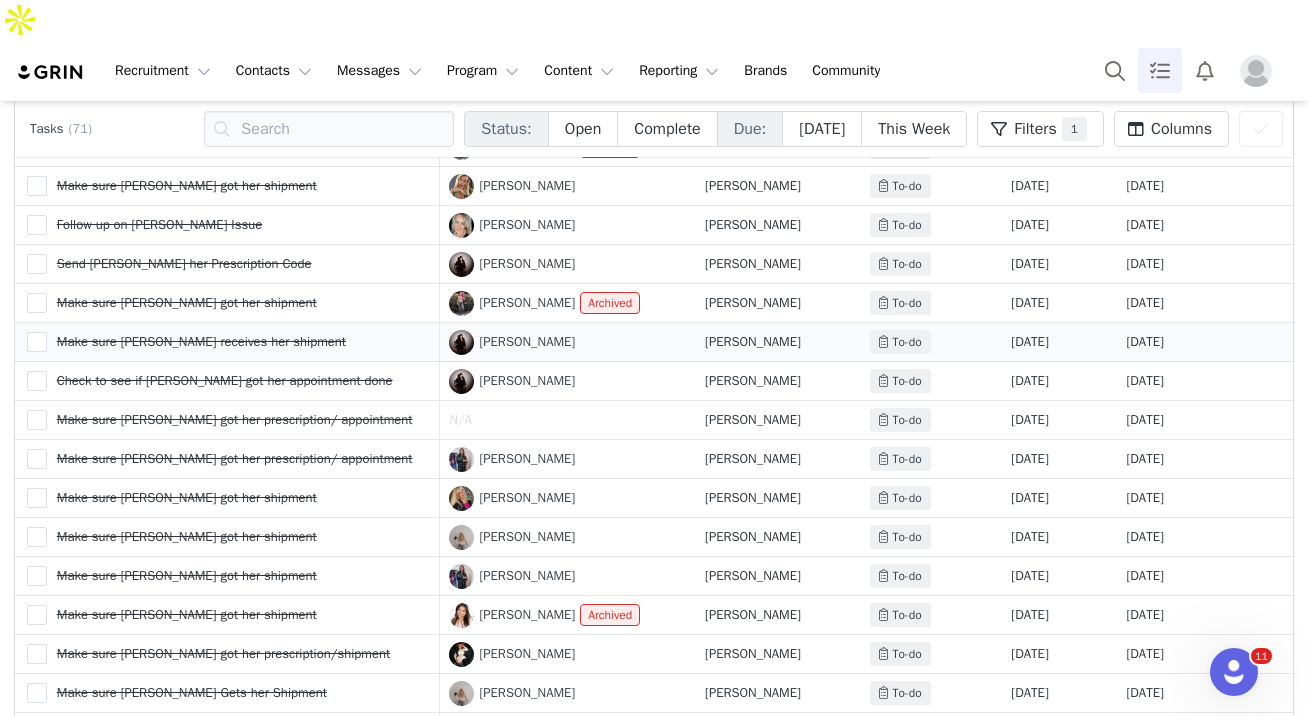 scroll, scrollTop: 594, scrollLeft: 0, axis: vertical 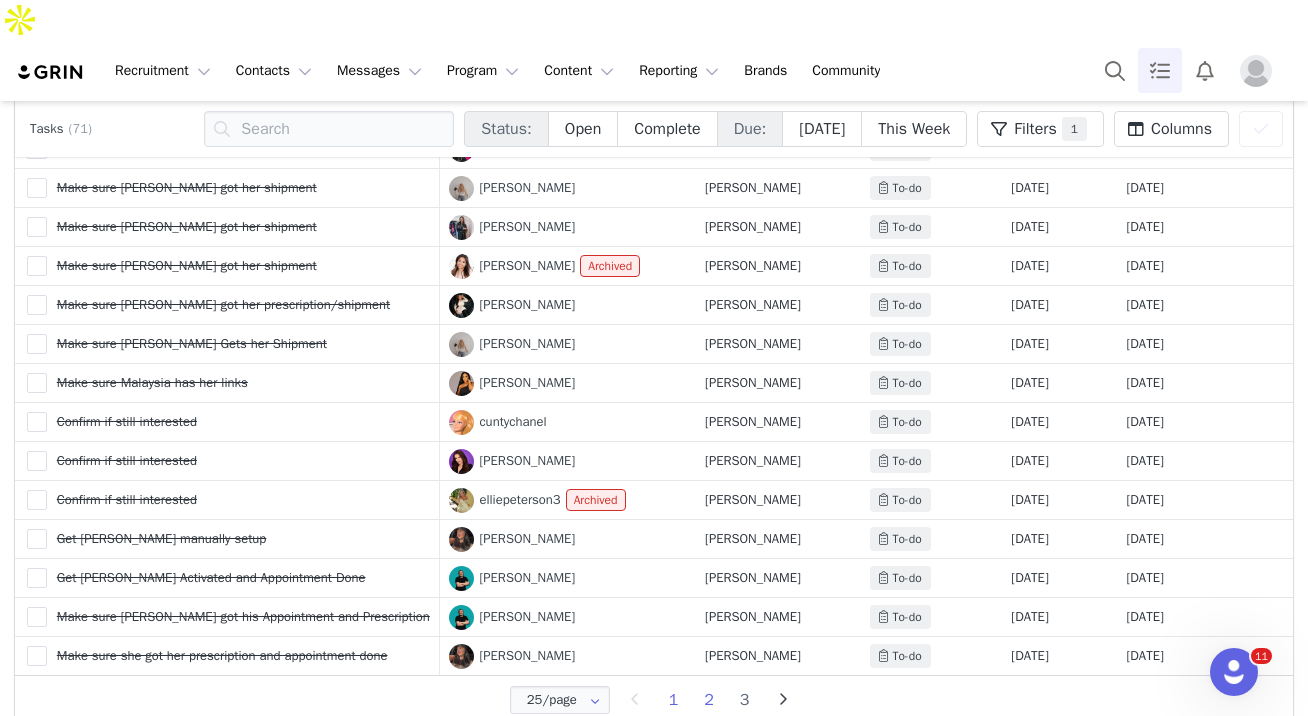 click on "2" at bounding box center (709, 700) 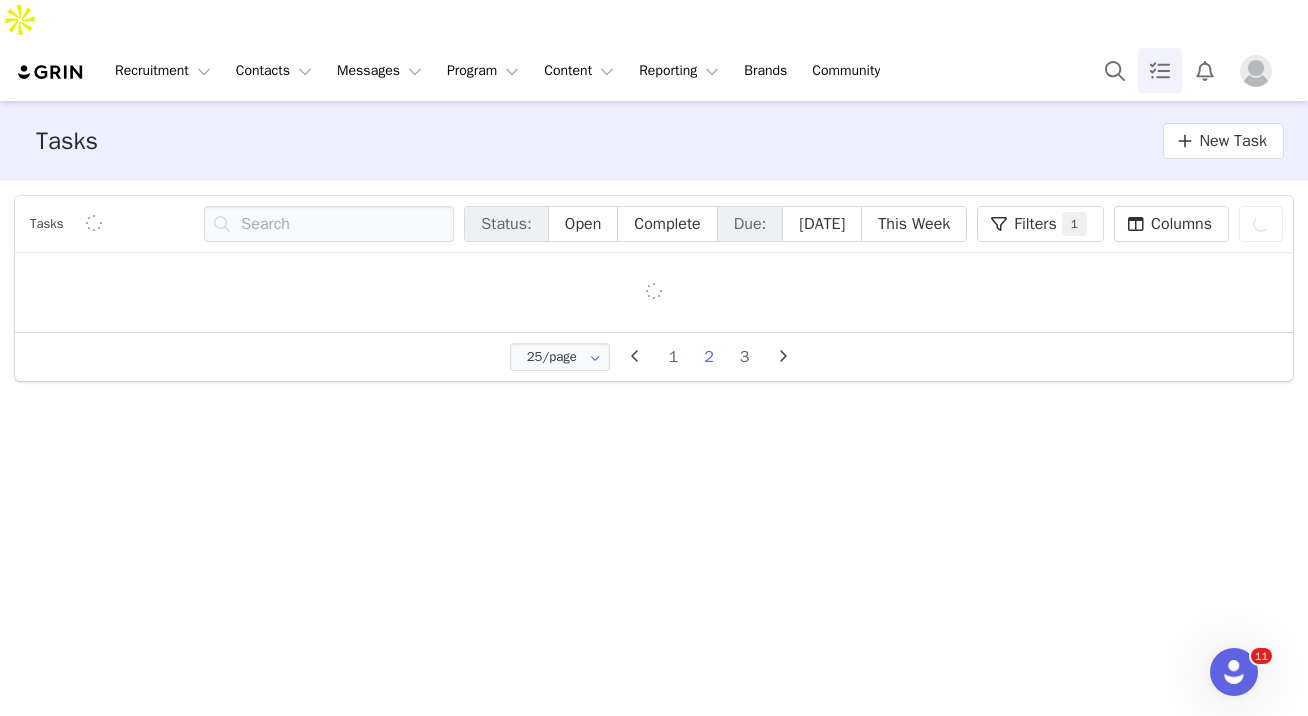 scroll, scrollTop: 0, scrollLeft: 0, axis: both 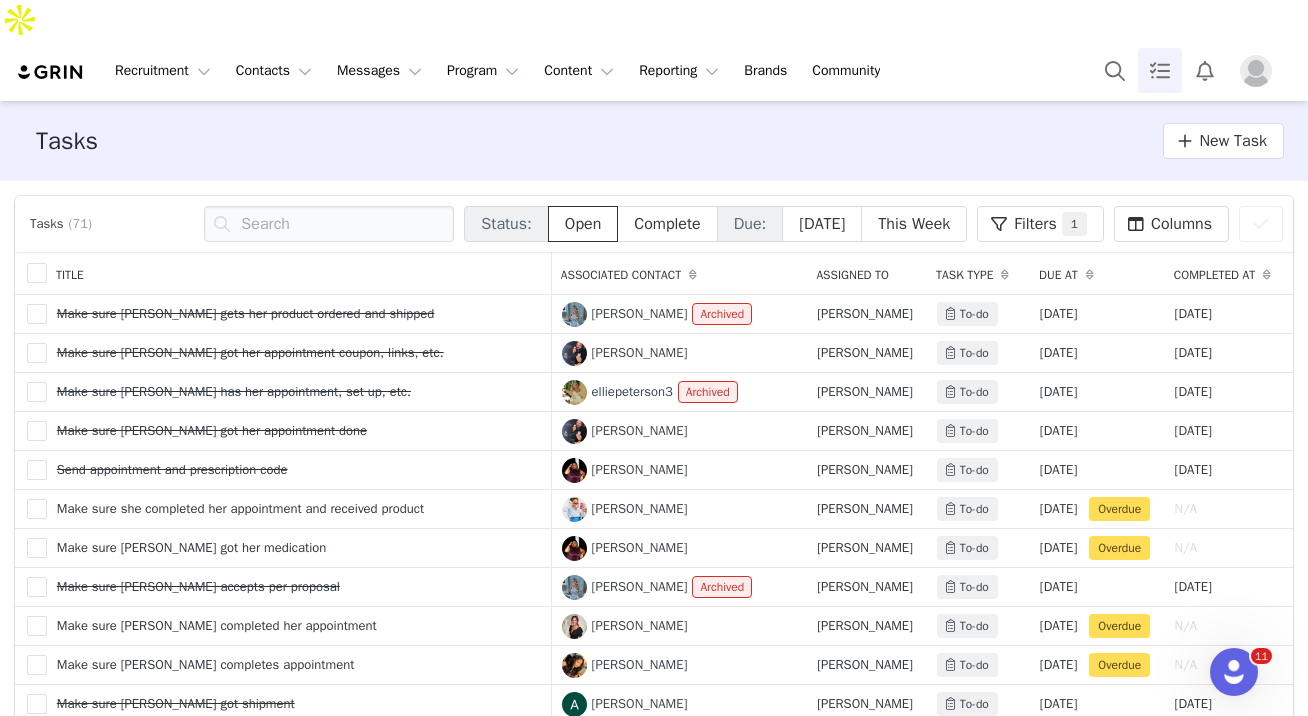 click on "Open" at bounding box center [583, 224] 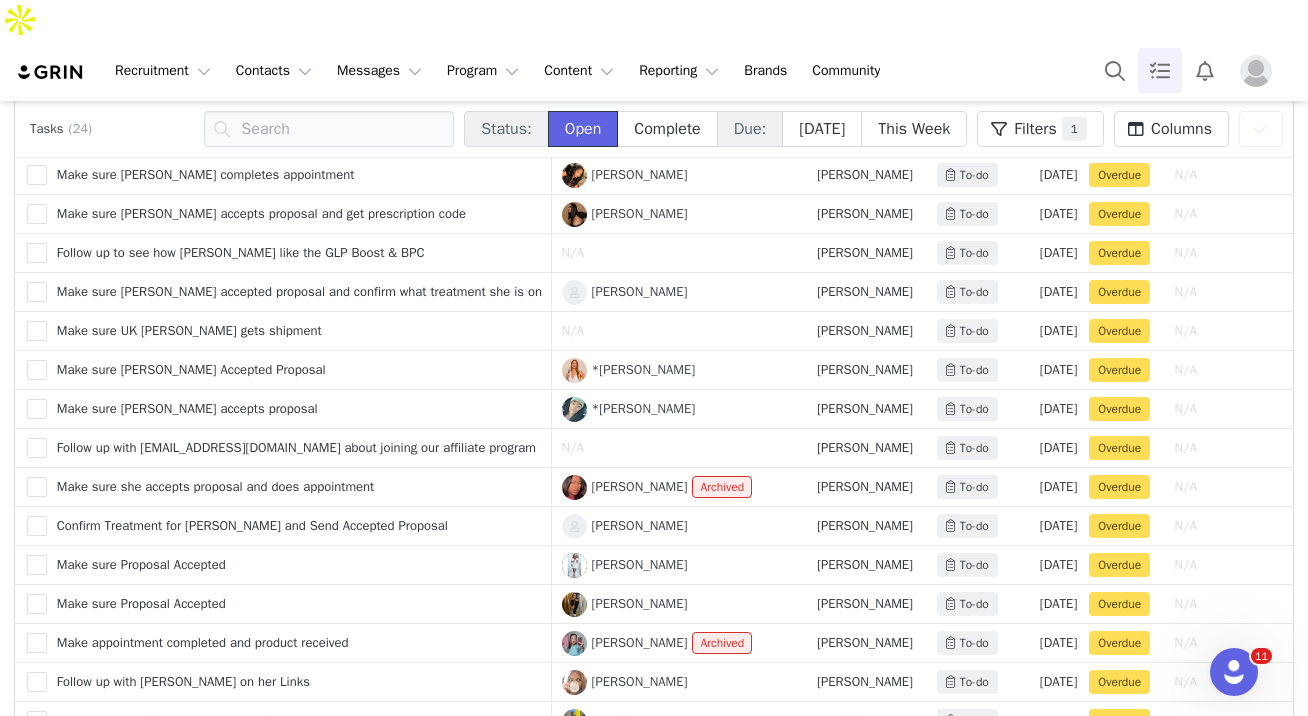 scroll, scrollTop: 0, scrollLeft: 0, axis: both 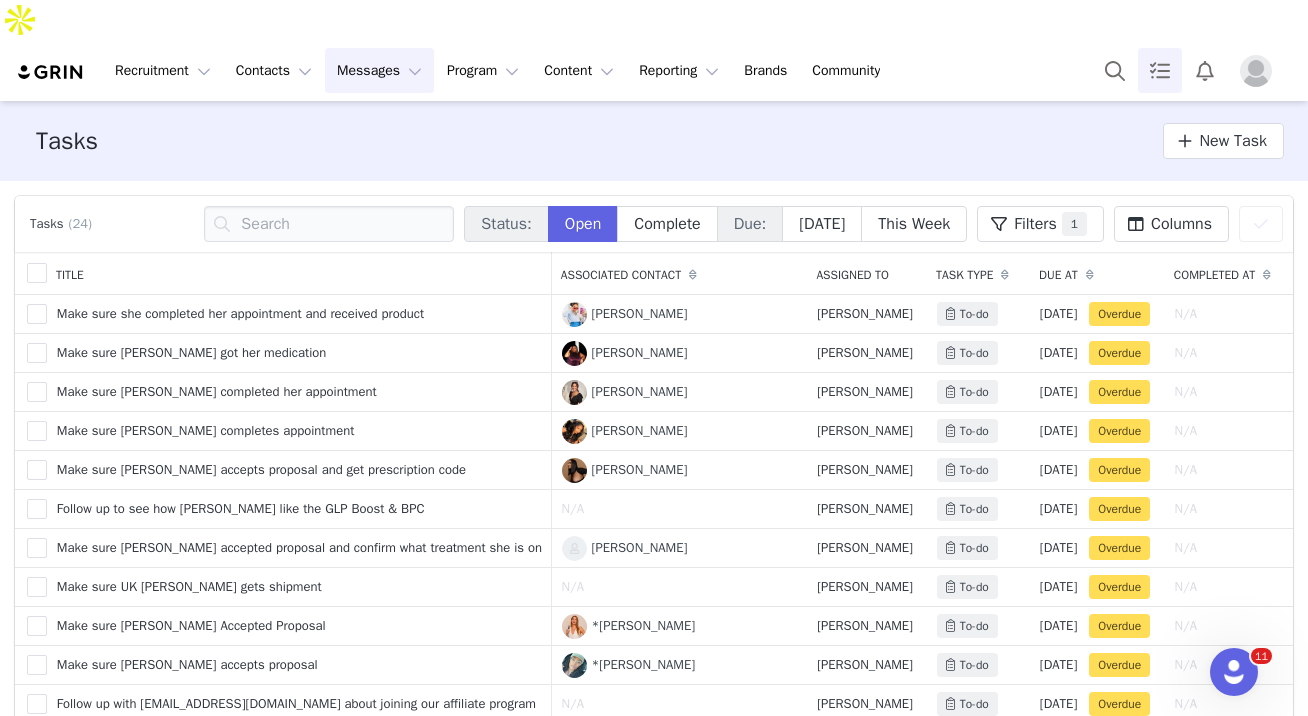 click on "Messages Messages" at bounding box center (379, 70) 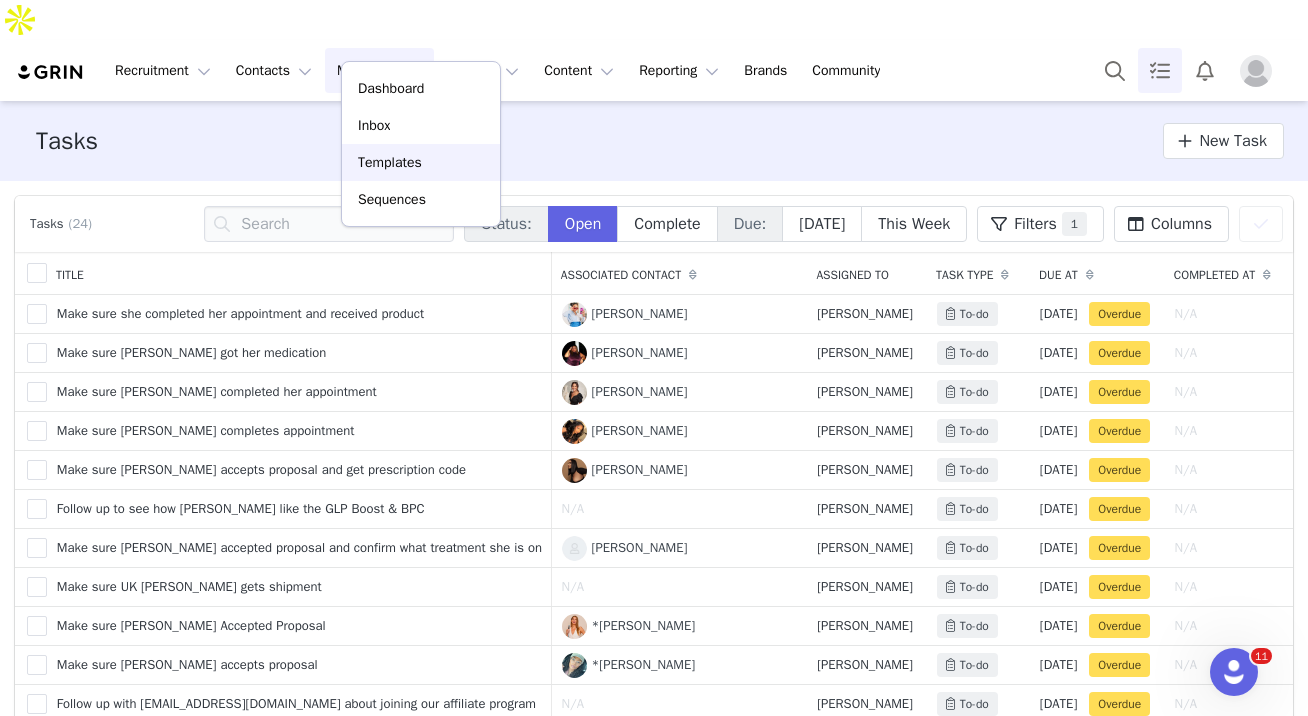 click on "Templates" at bounding box center (421, 162) 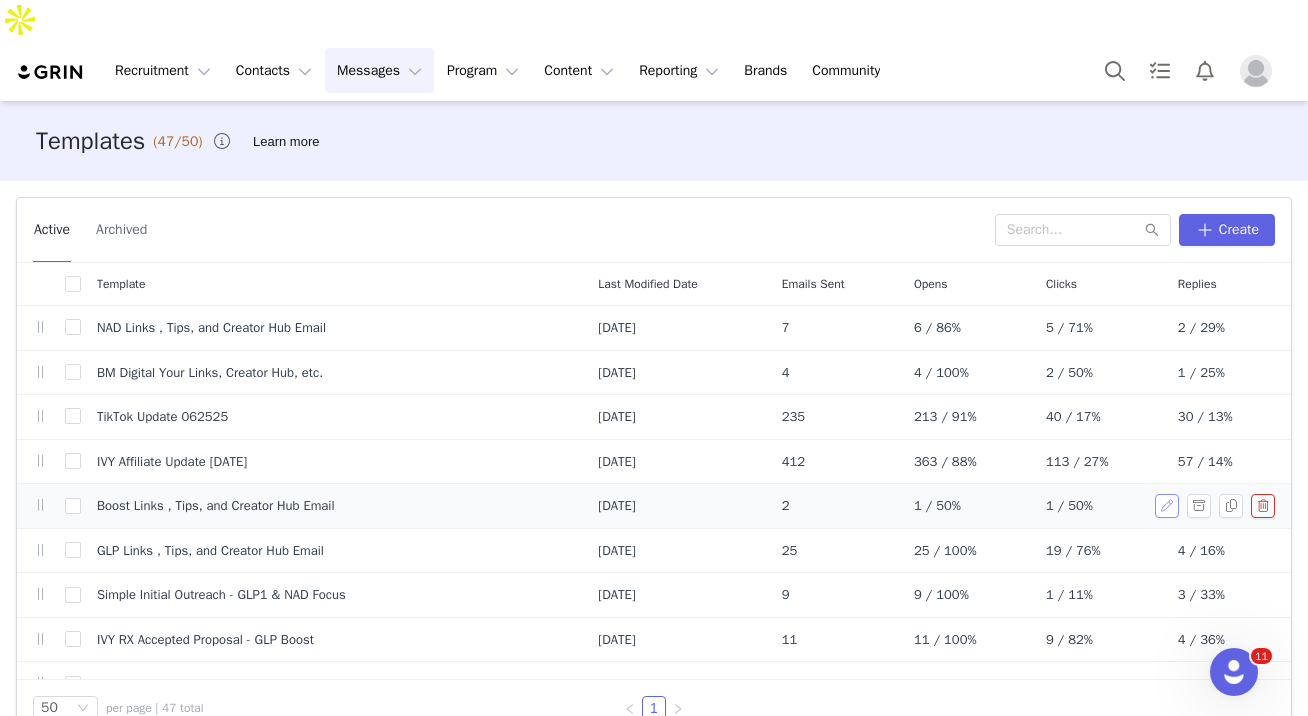 click at bounding box center (1167, 506) 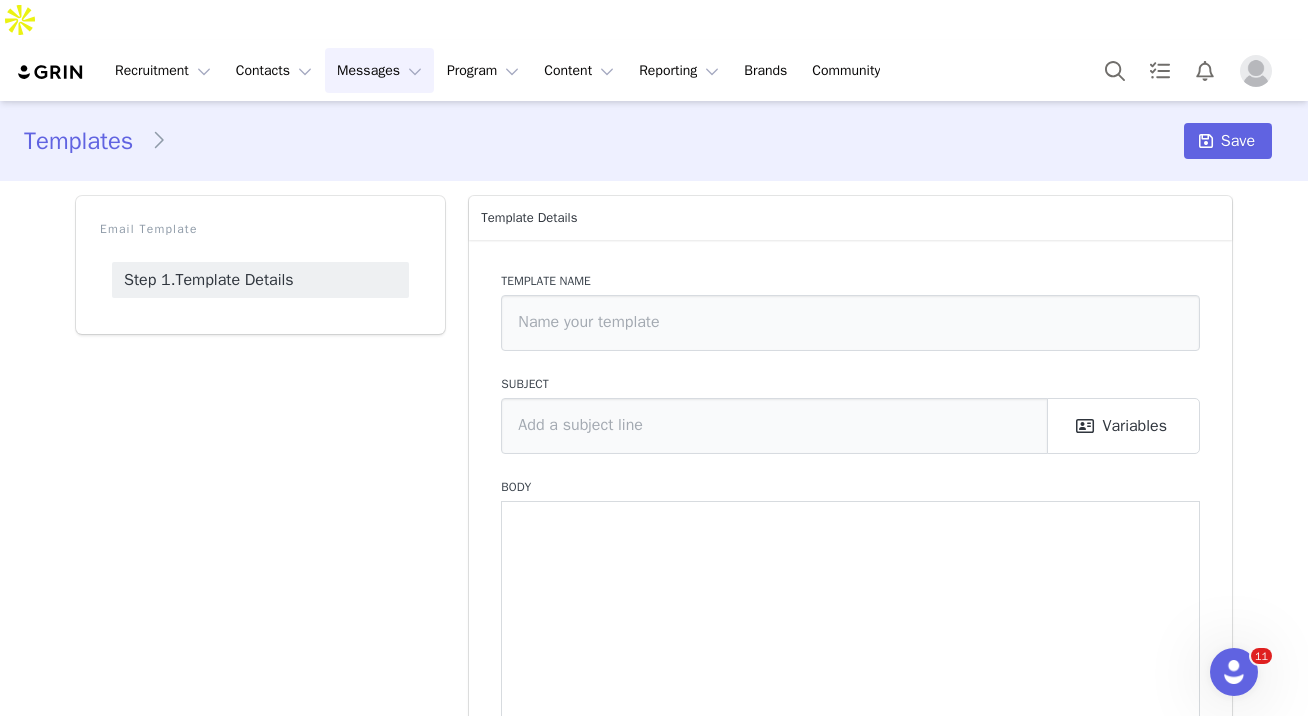 type on "Boost Links , Tips, and Creator Hub Email" 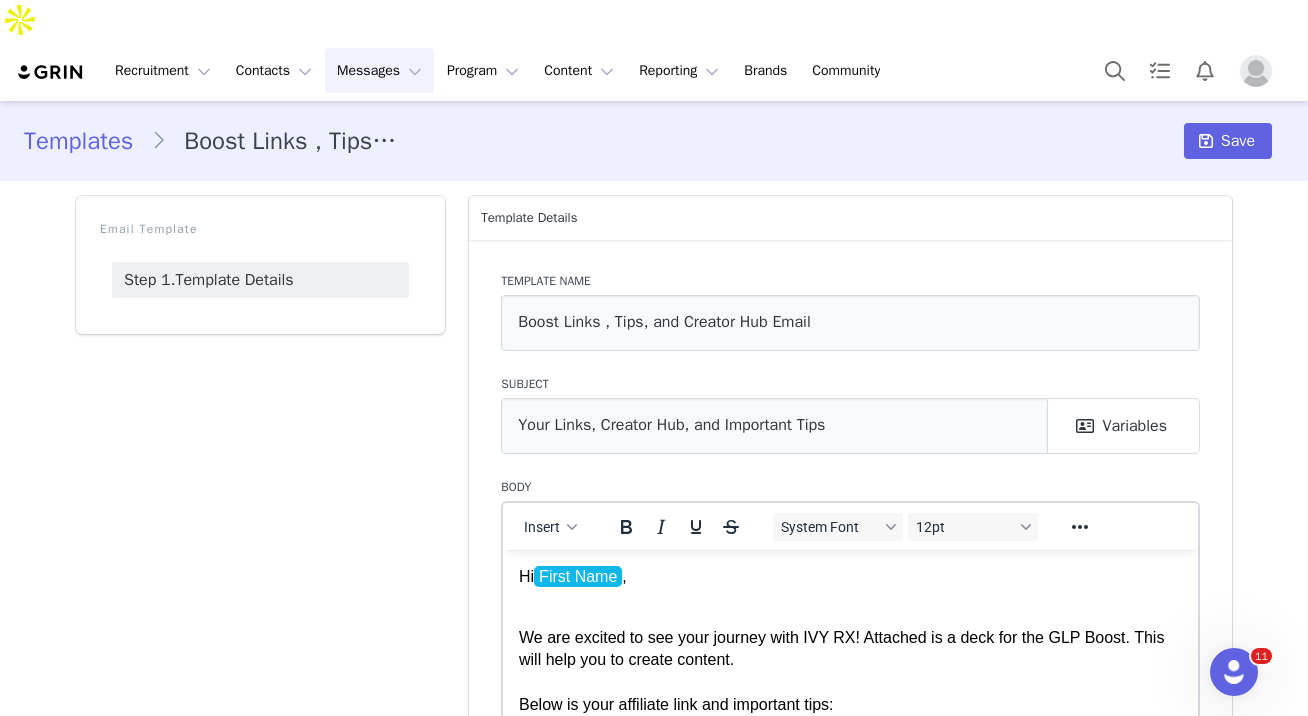 scroll, scrollTop: 1214, scrollLeft: 0, axis: vertical 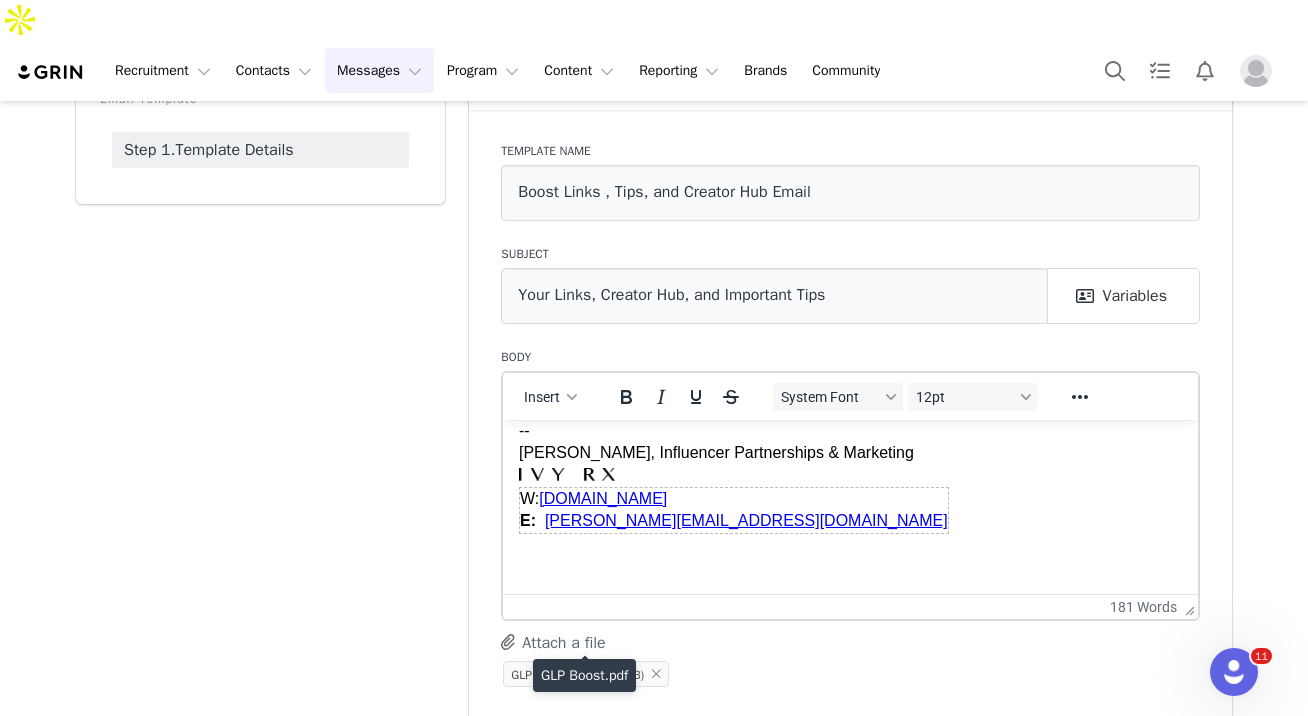 click on "(142.4 KB)" at bounding box center [615, 675] 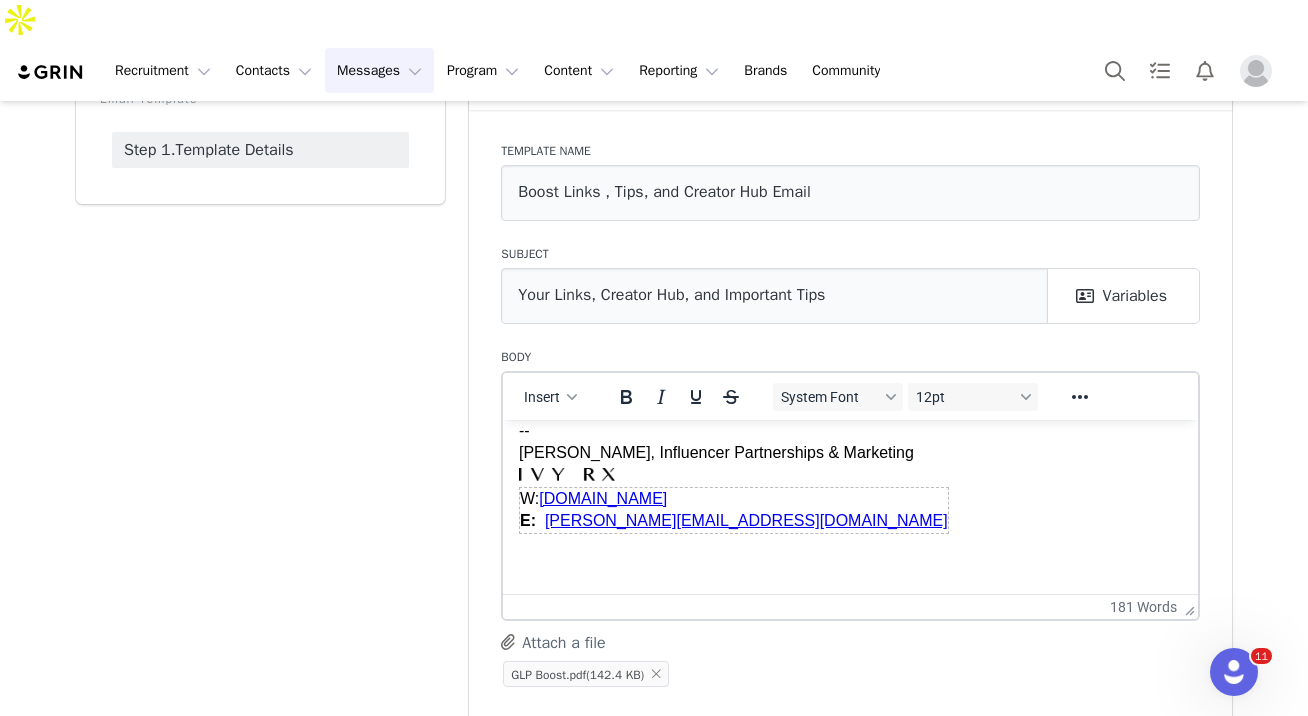 click on "GLP Boost.pdf   (142.4 KB)" at bounding box center [586, 674] 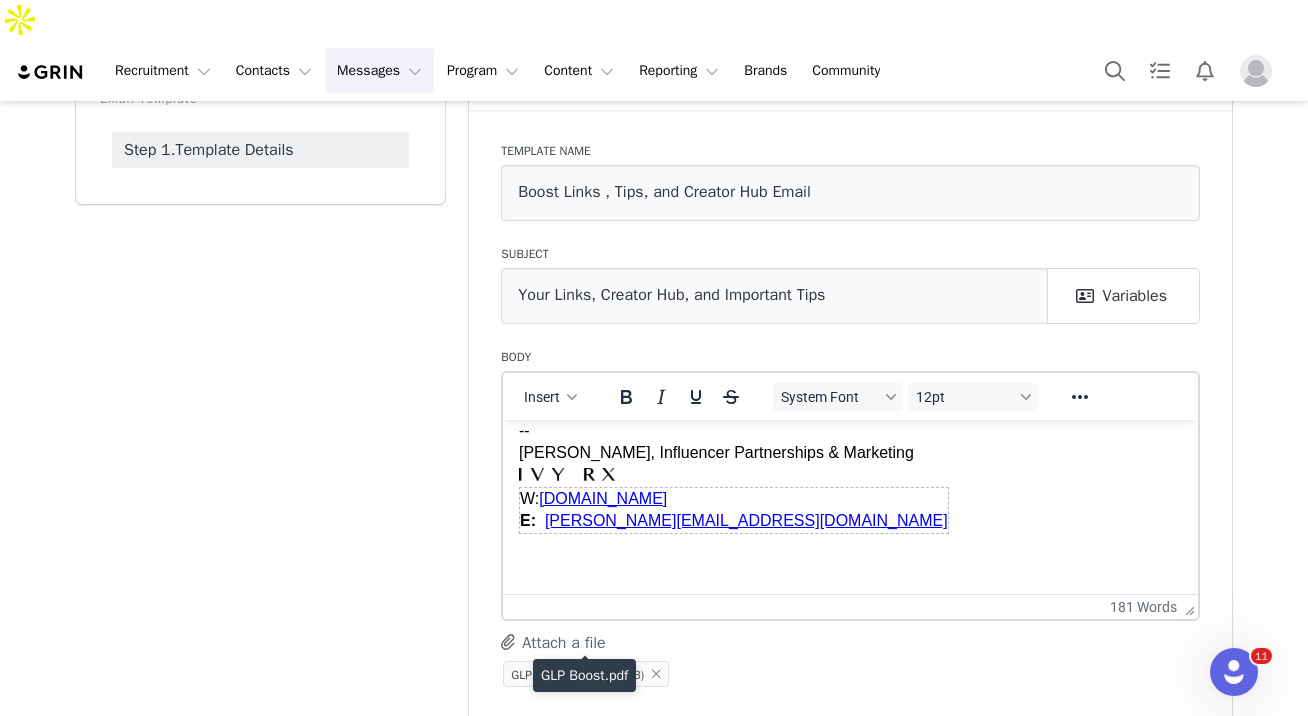 click on "GLP Boost.pdf" at bounding box center (548, 675) 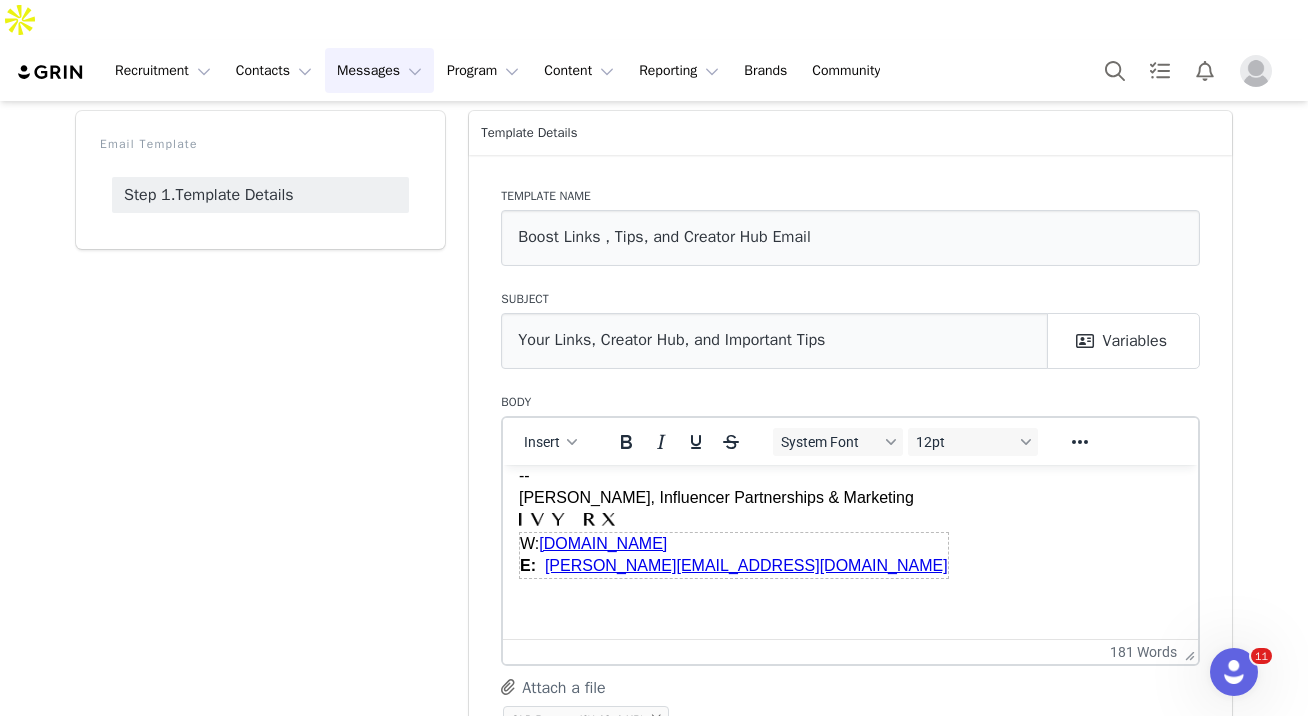 scroll, scrollTop: 137, scrollLeft: 0, axis: vertical 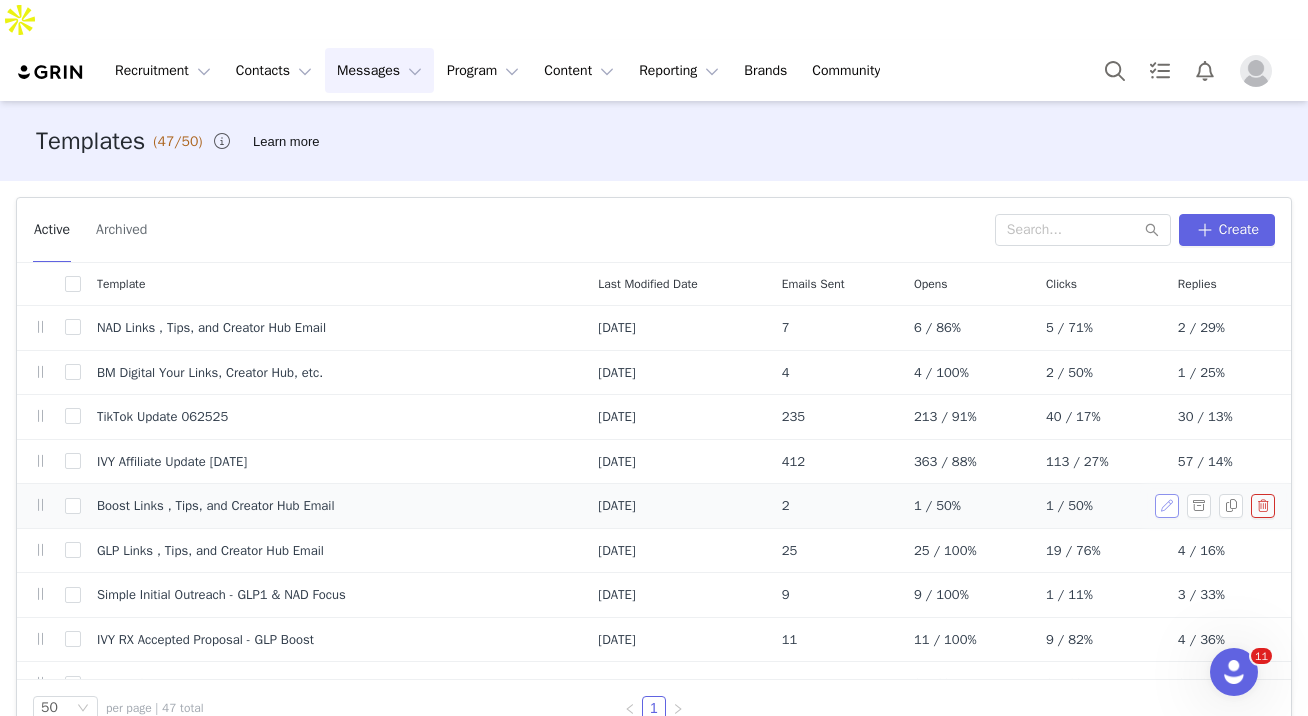 click at bounding box center (1167, 506) 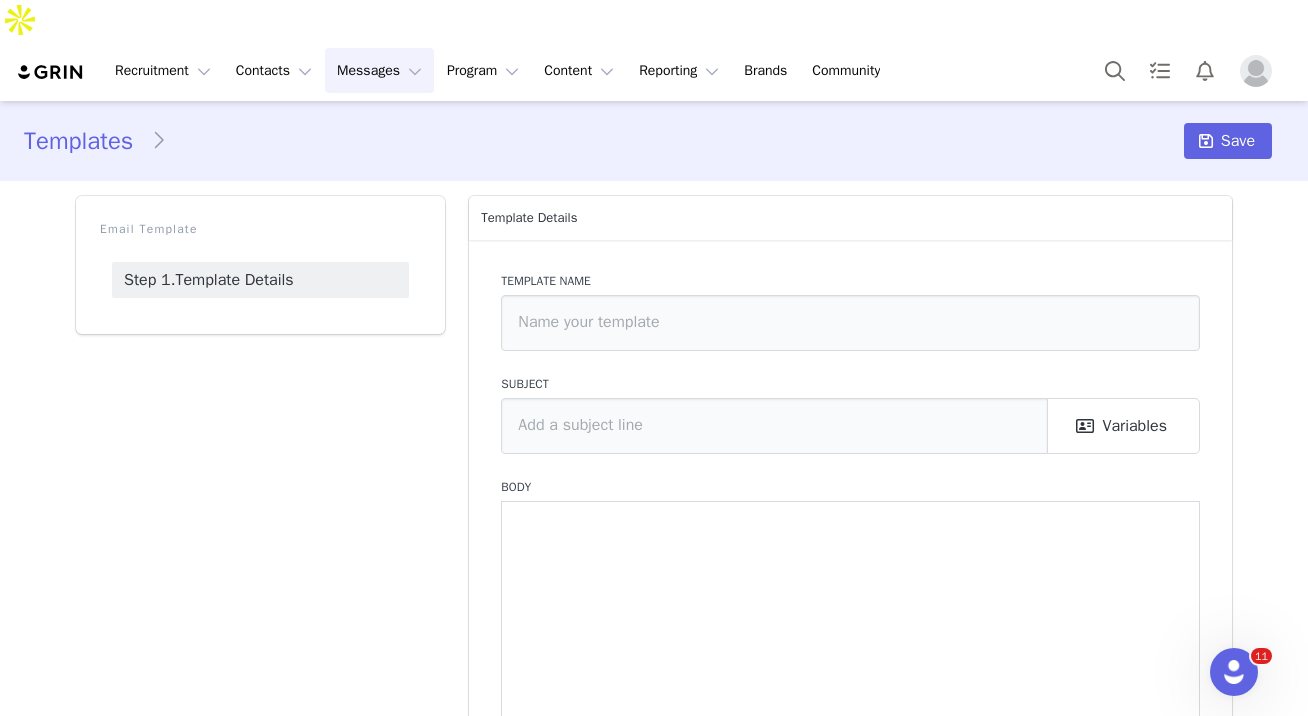 type on "Boost Links , Tips, and Creator Hub Email" 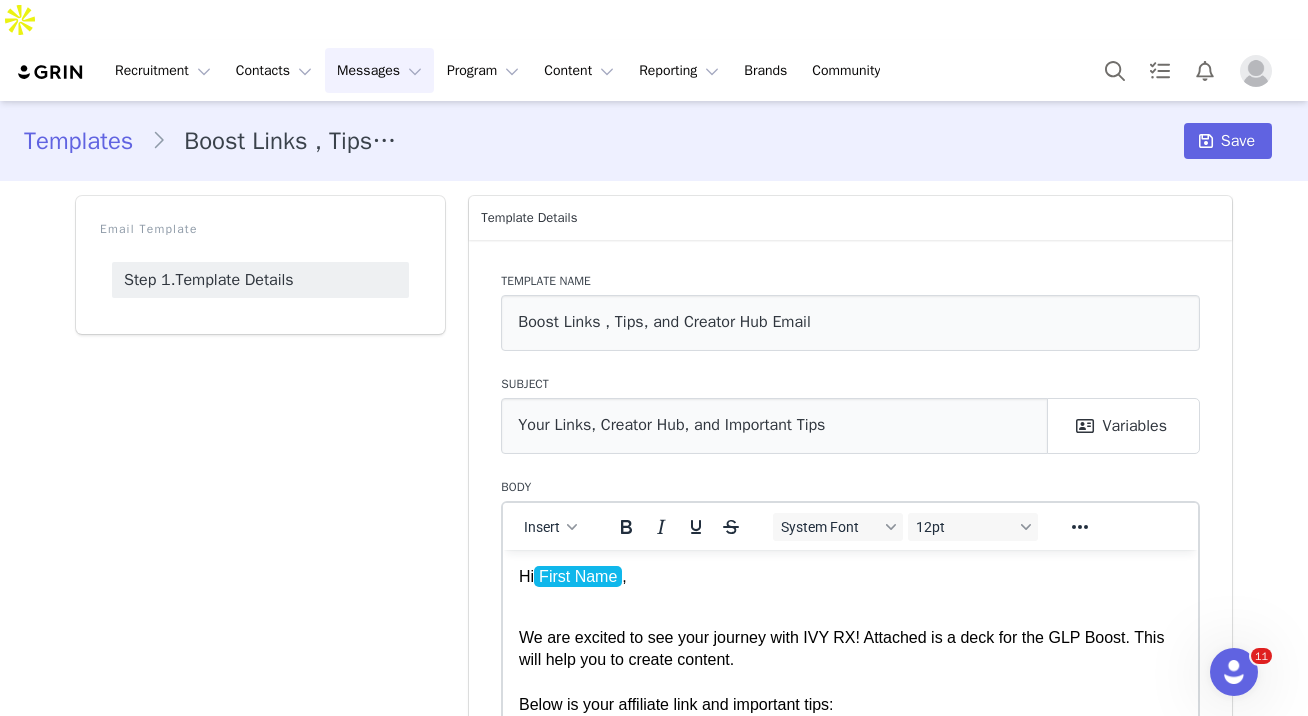 scroll, scrollTop: 0, scrollLeft: 0, axis: both 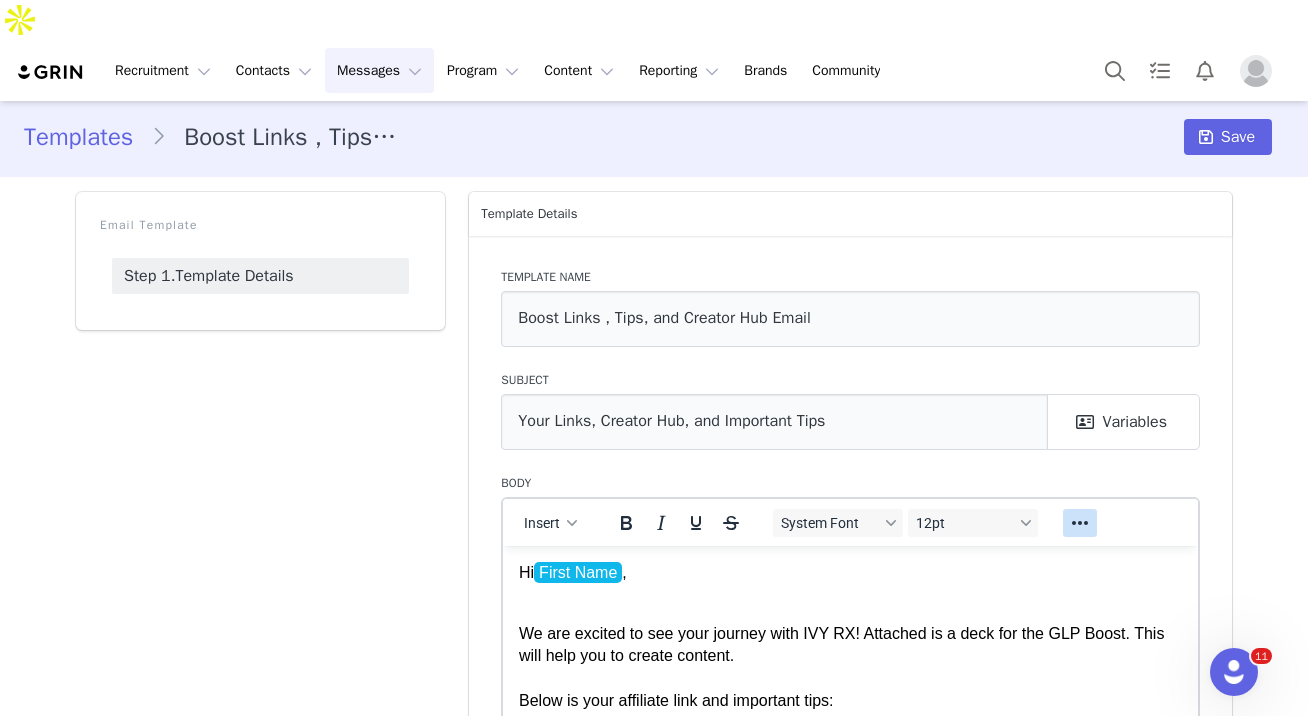 click 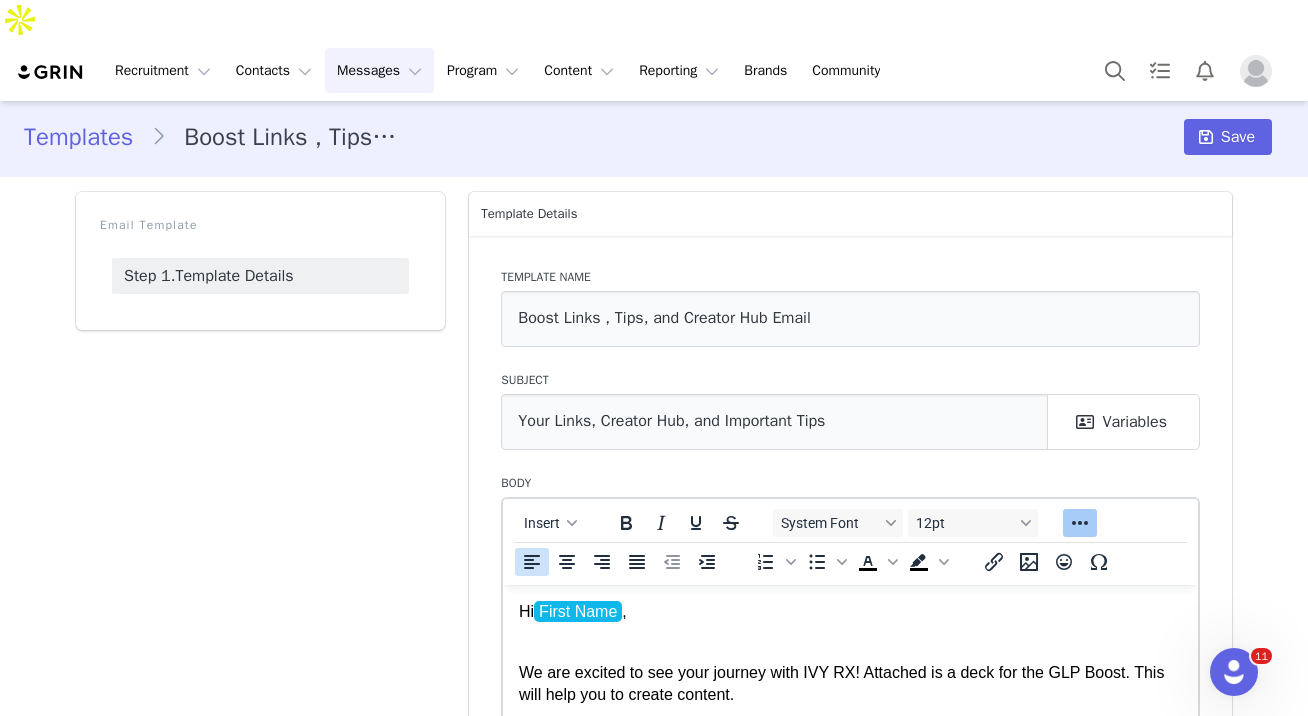 click 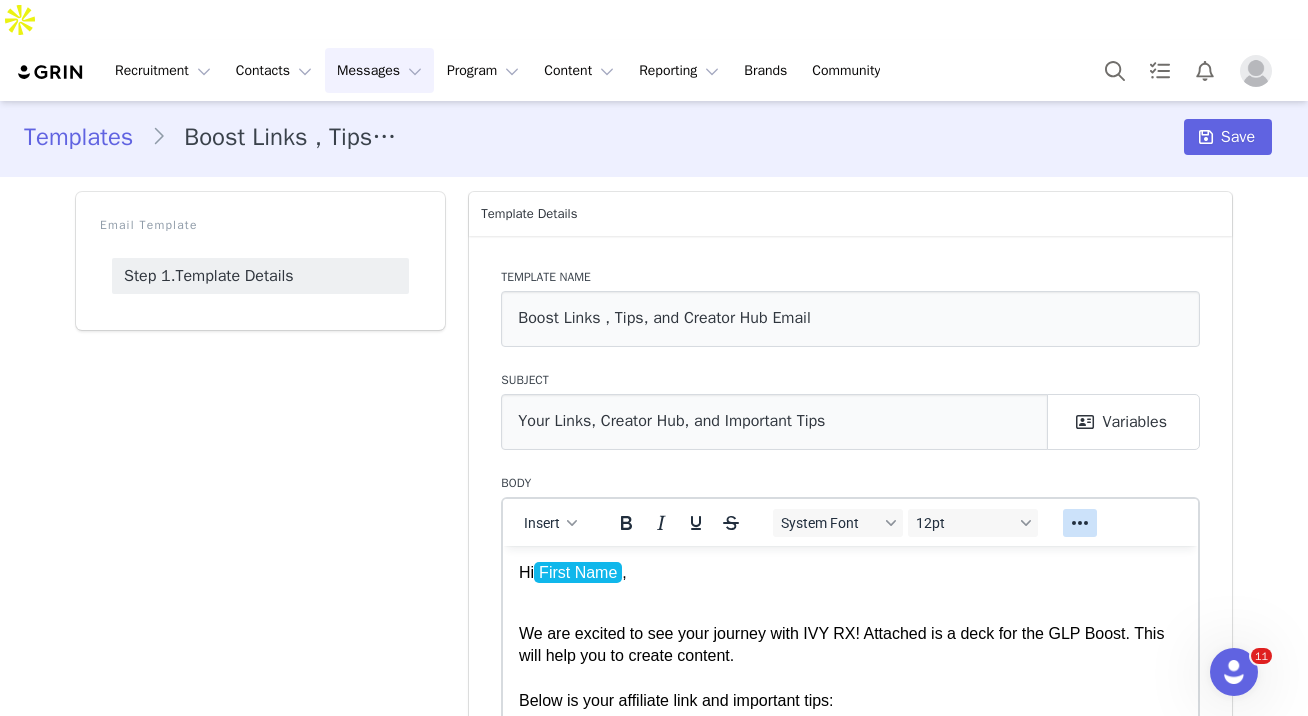 scroll, scrollTop: 137, scrollLeft: 0, axis: vertical 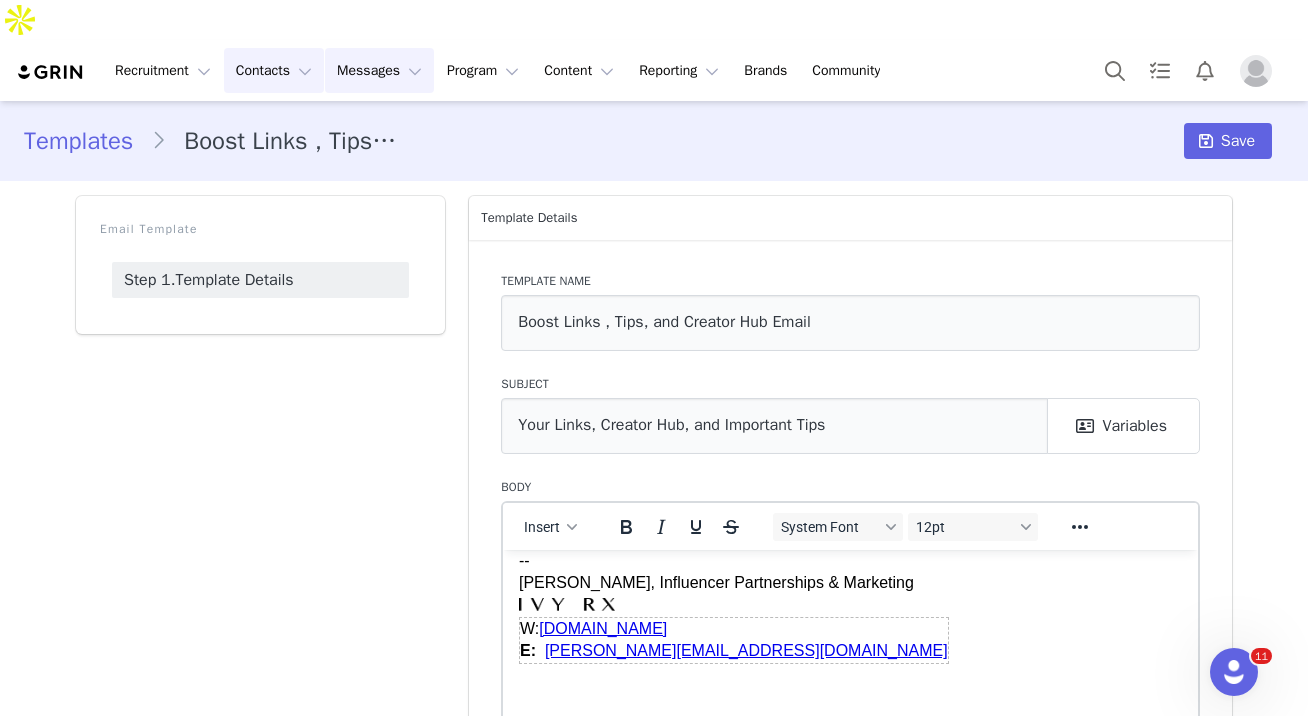 click on "Contacts Contacts" at bounding box center [274, 70] 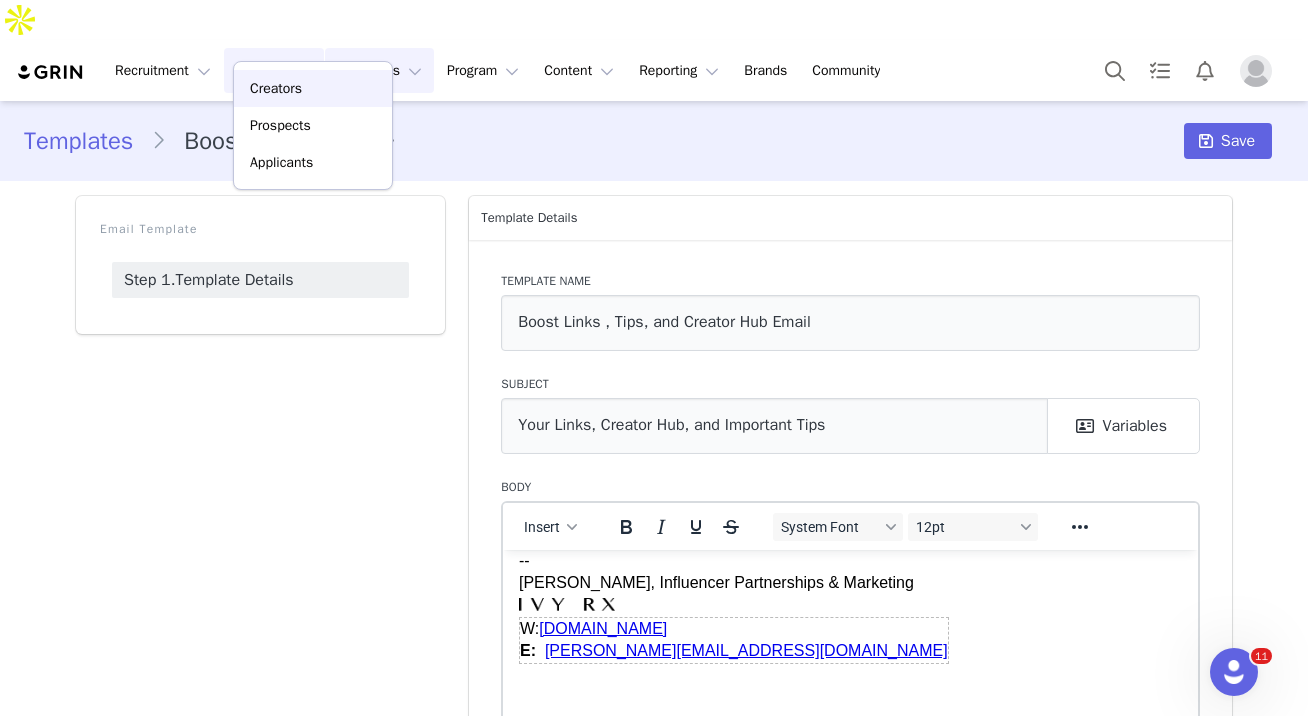 click on "Creators" at bounding box center (276, 88) 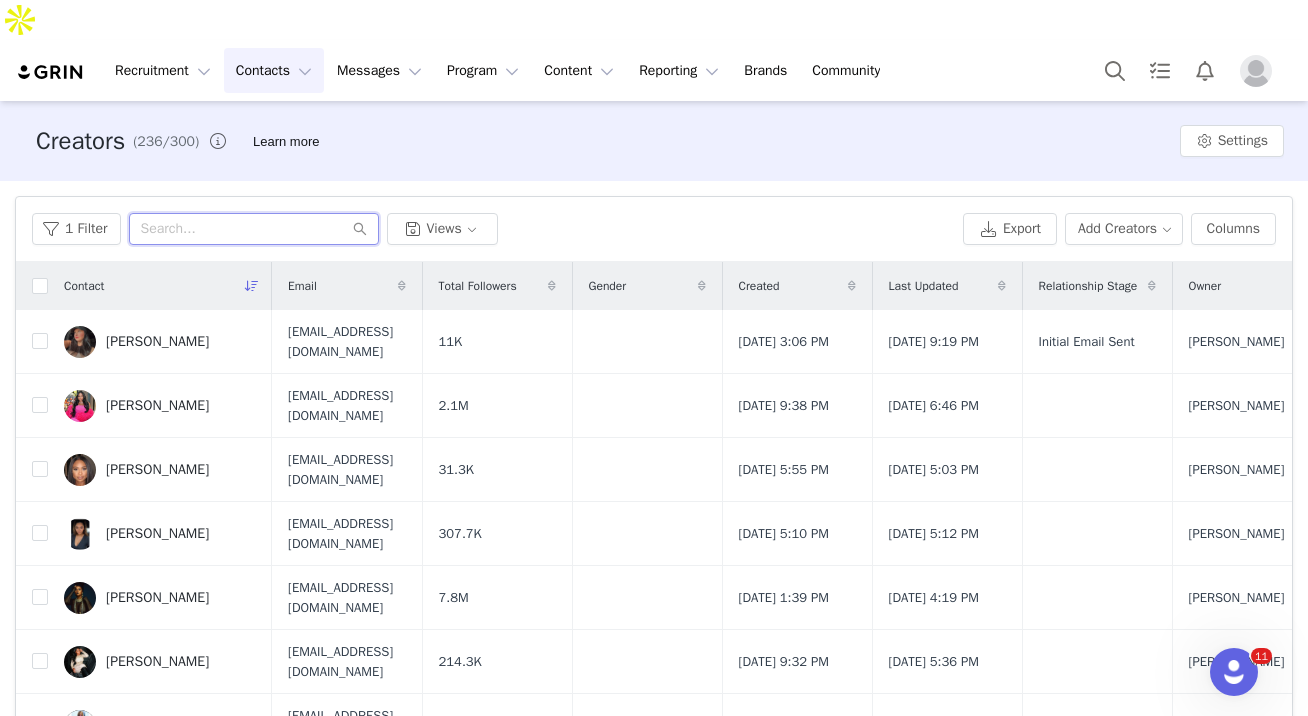 click at bounding box center [254, 229] 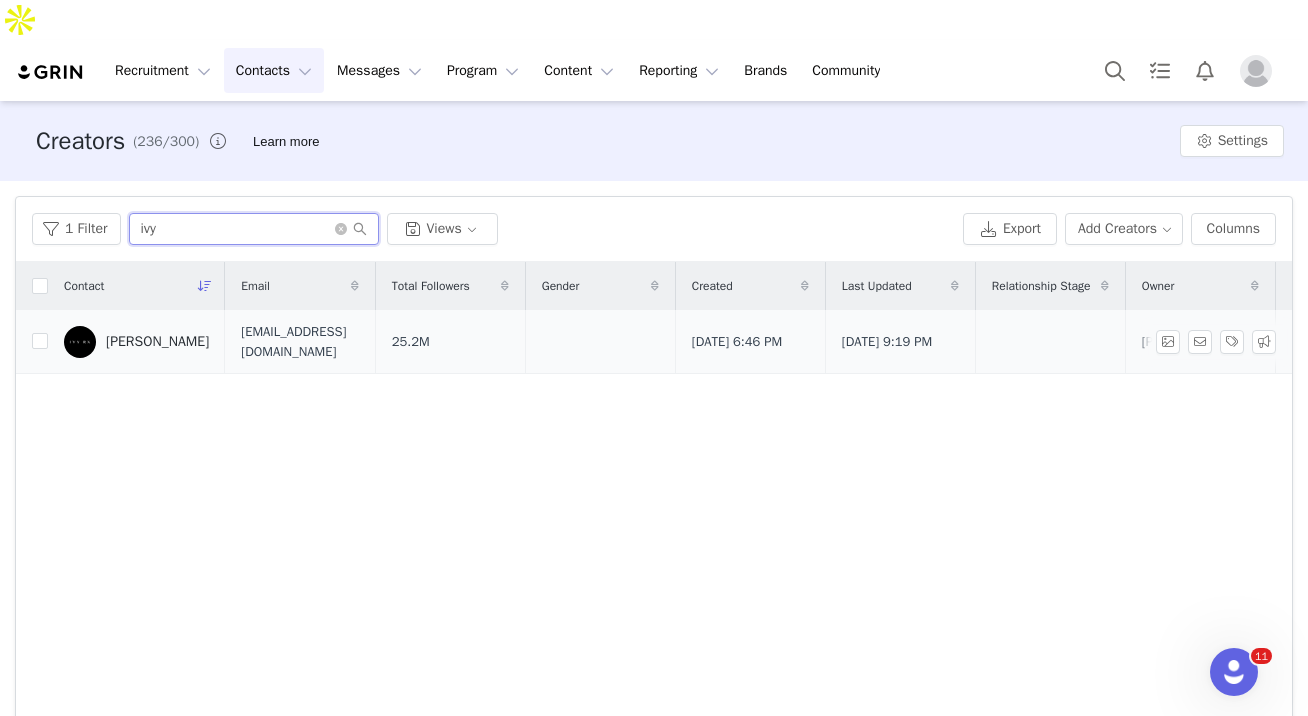 type on "ivy" 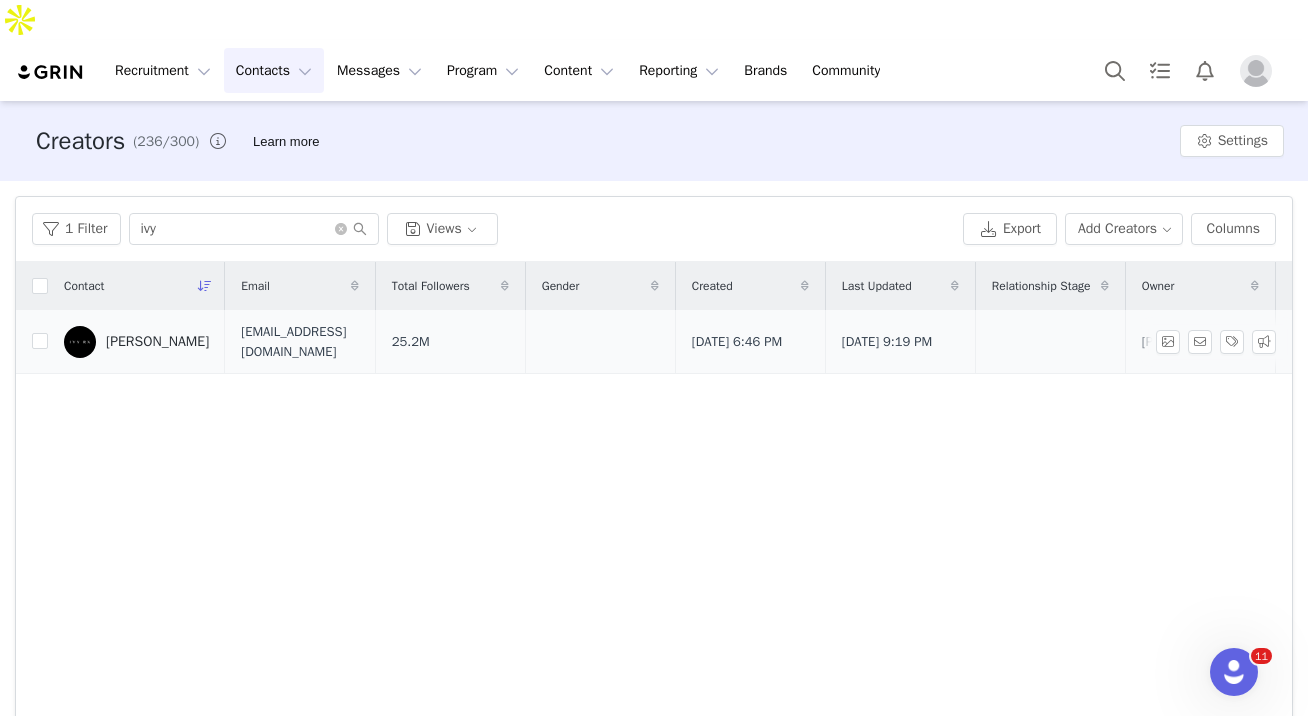 click on "IVY J" at bounding box center [136, 342] 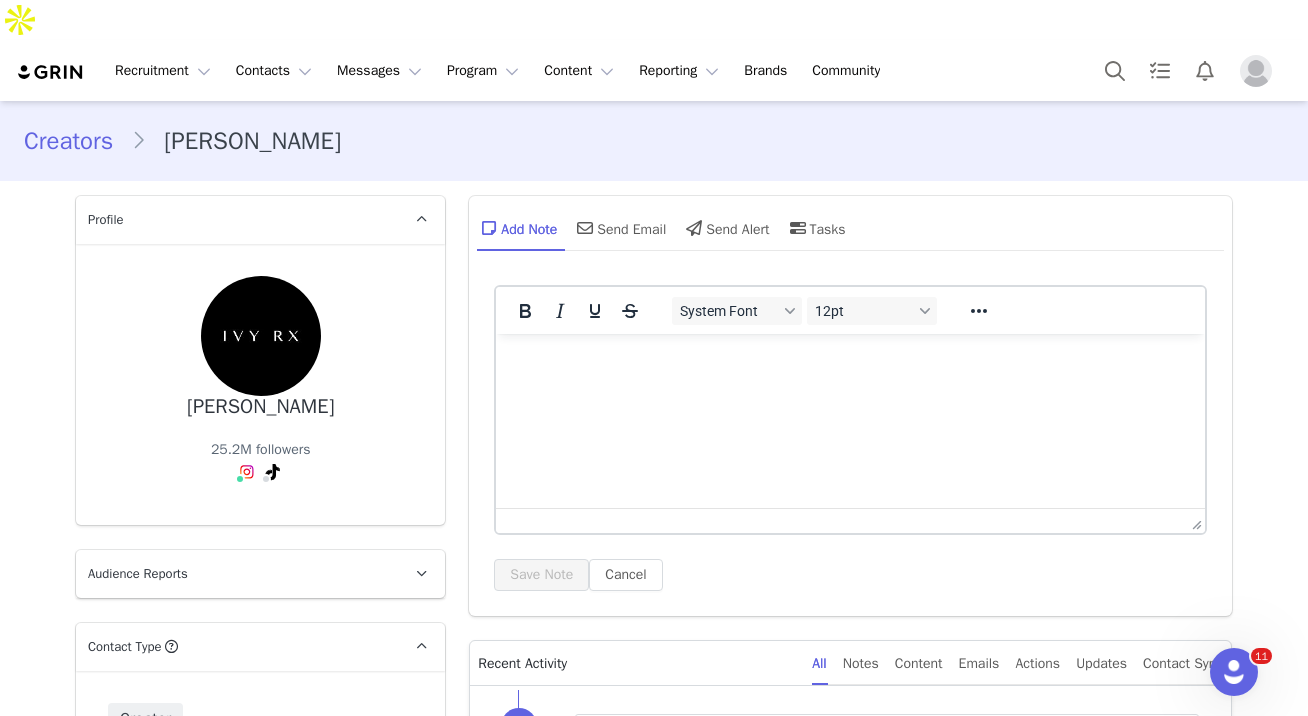 scroll, scrollTop: 644, scrollLeft: 0, axis: vertical 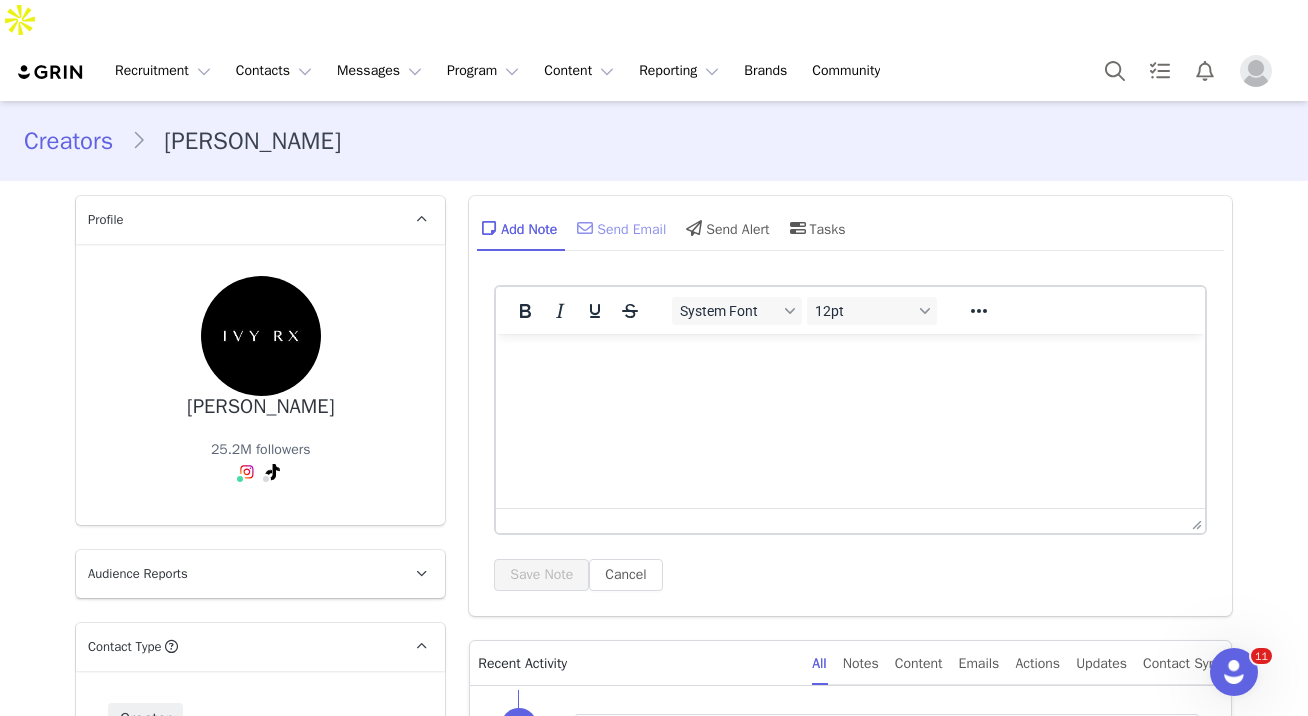 click on "Send Email" at bounding box center (619, 228) 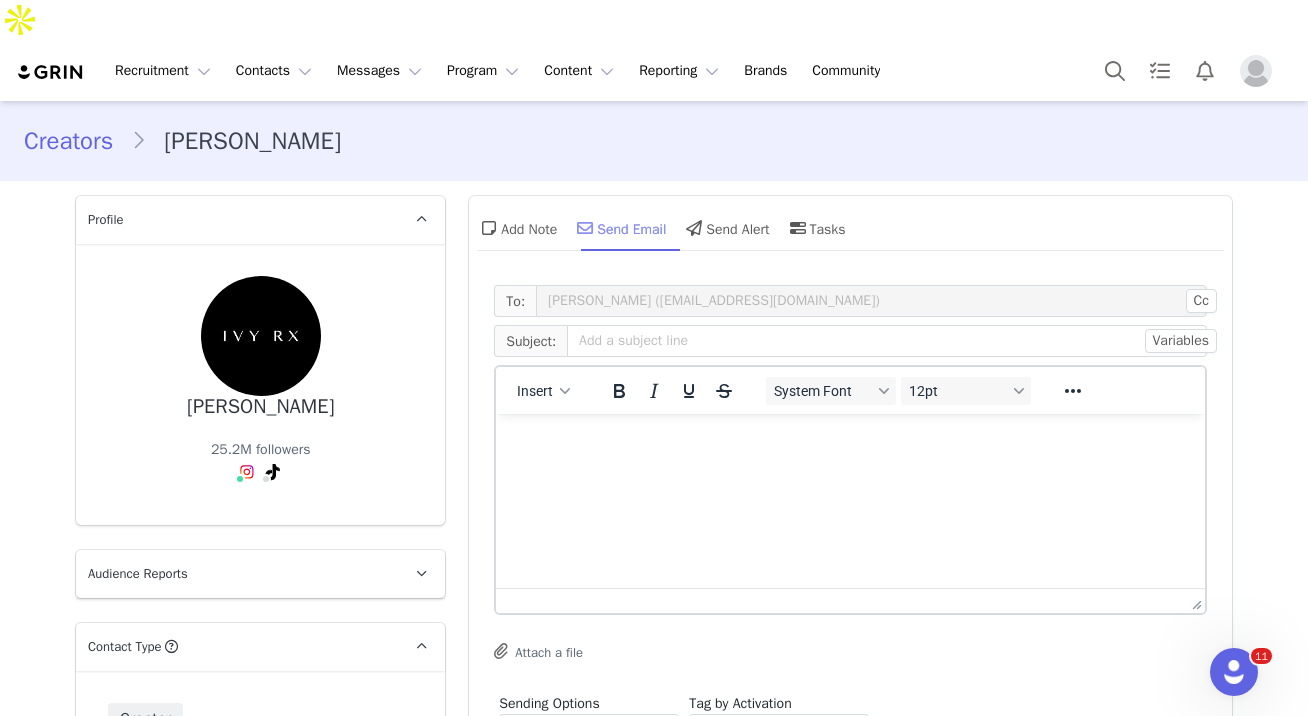 scroll, scrollTop: 0, scrollLeft: 0, axis: both 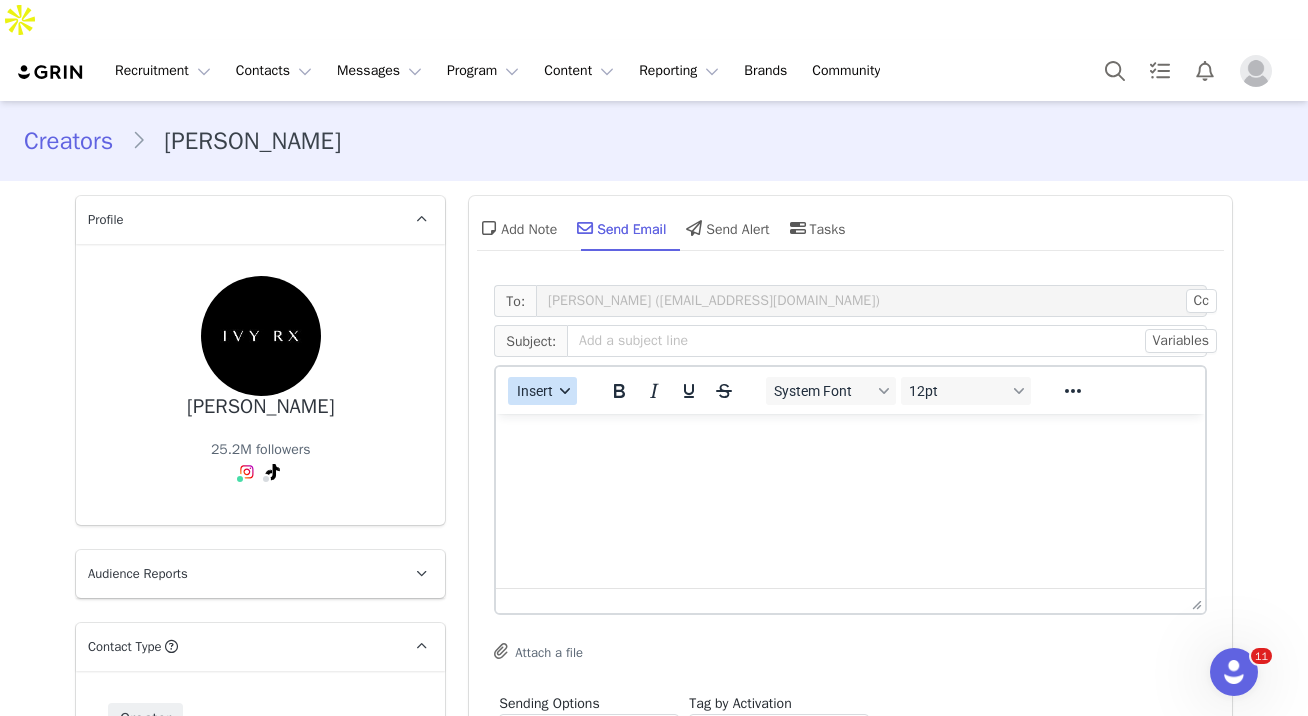 click on "Insert" at bounding box center [542, 391] 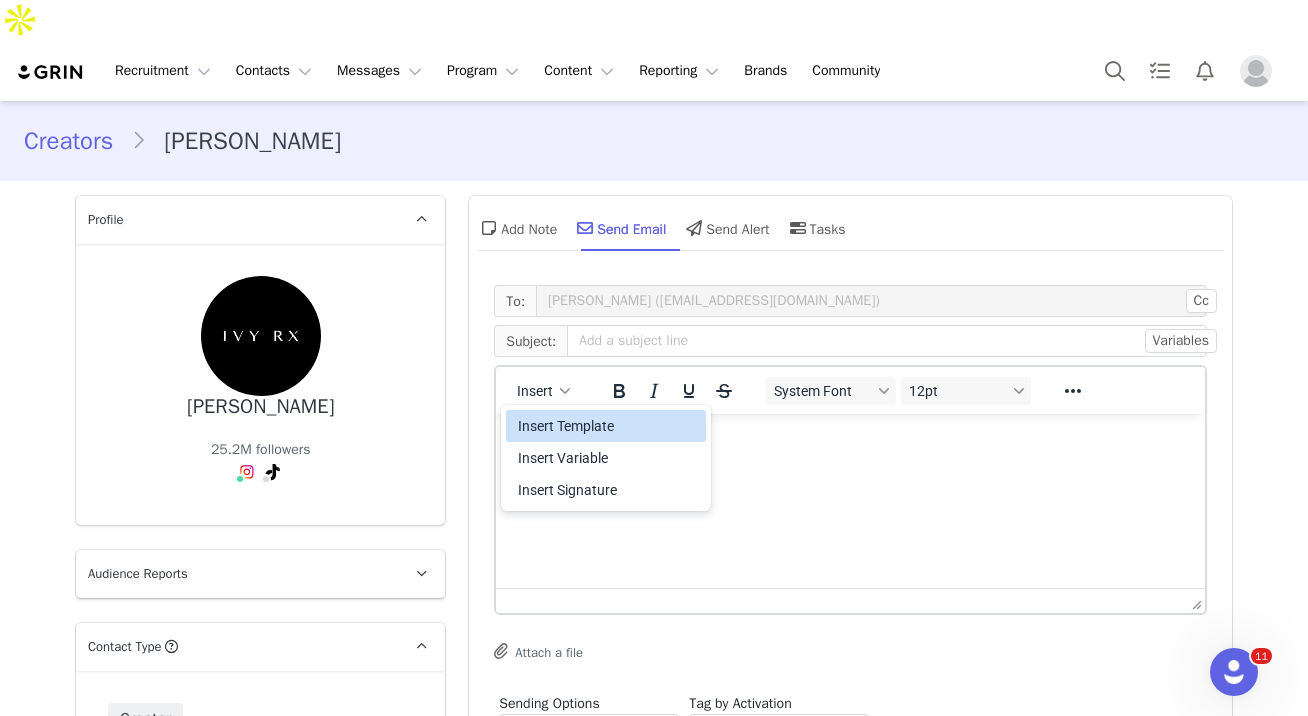 click on "Insert Template" at bounding box center (608, 426) 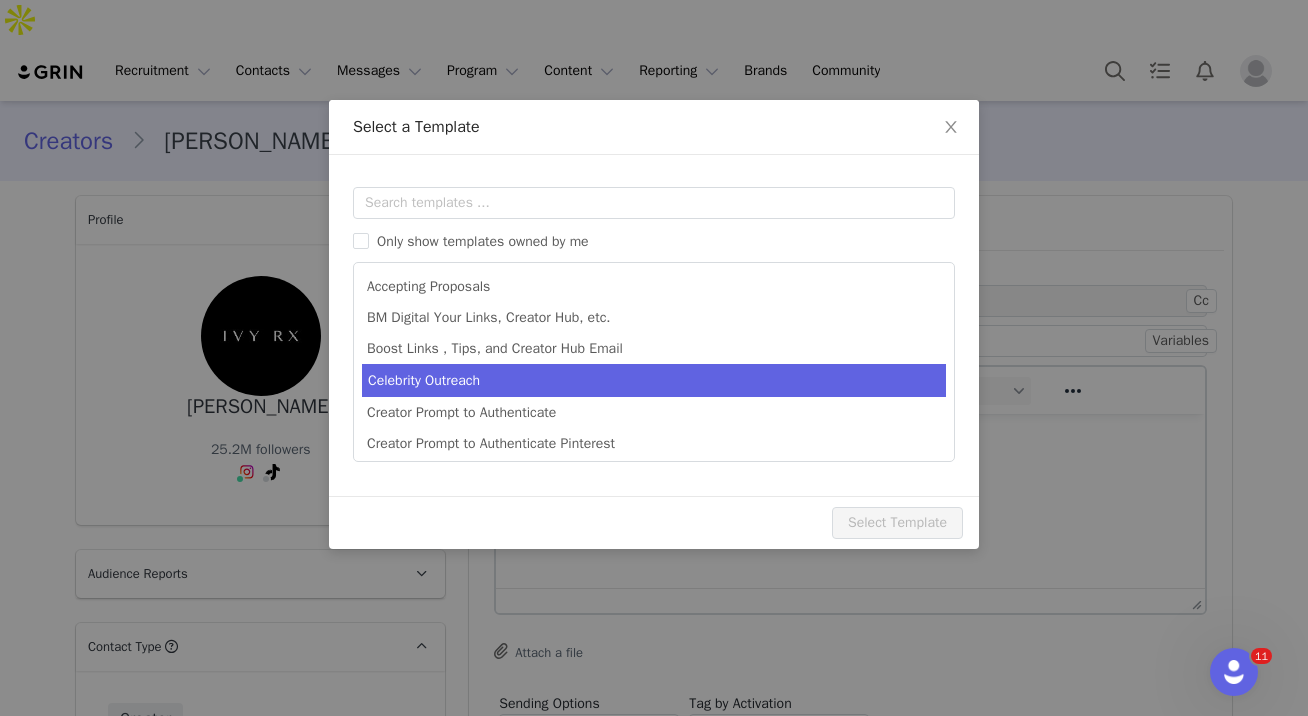 scroll, scrollTop: 0, scrollLeft: 0, axis: both 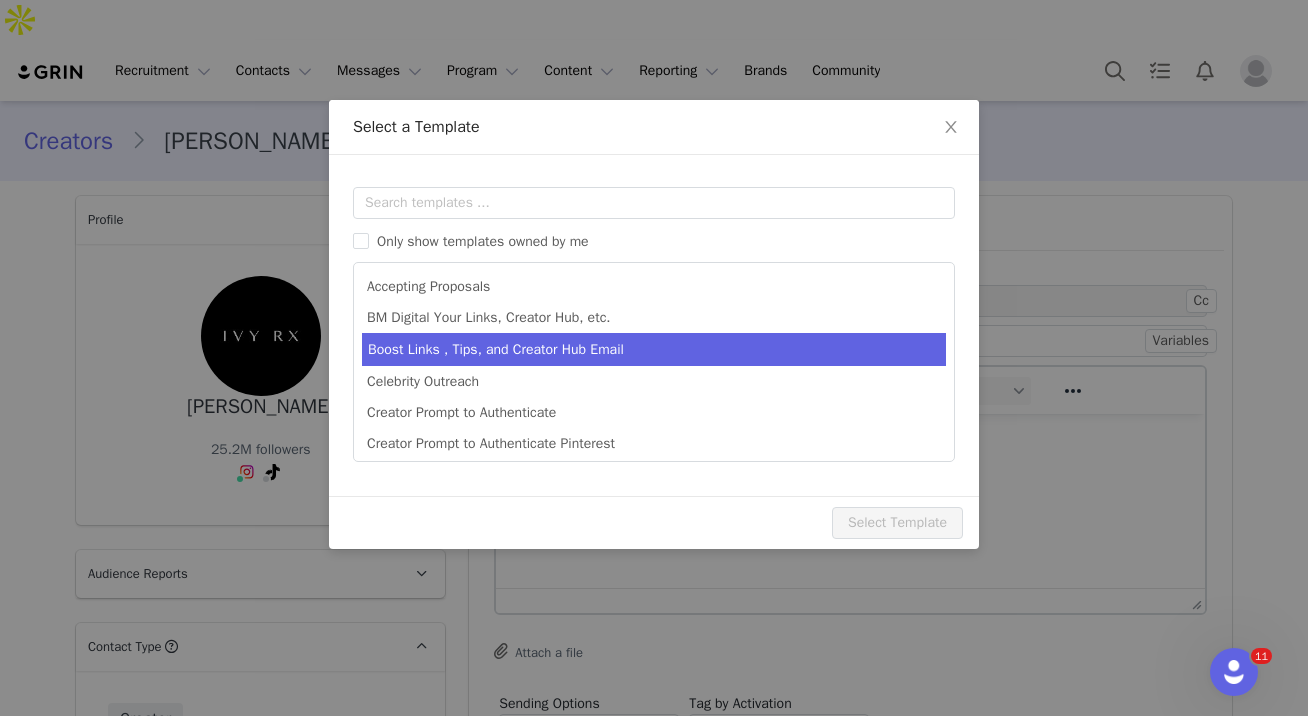click on "Boost Links , Tips, and Creator Hub Email" at bounding box center (654, 349) 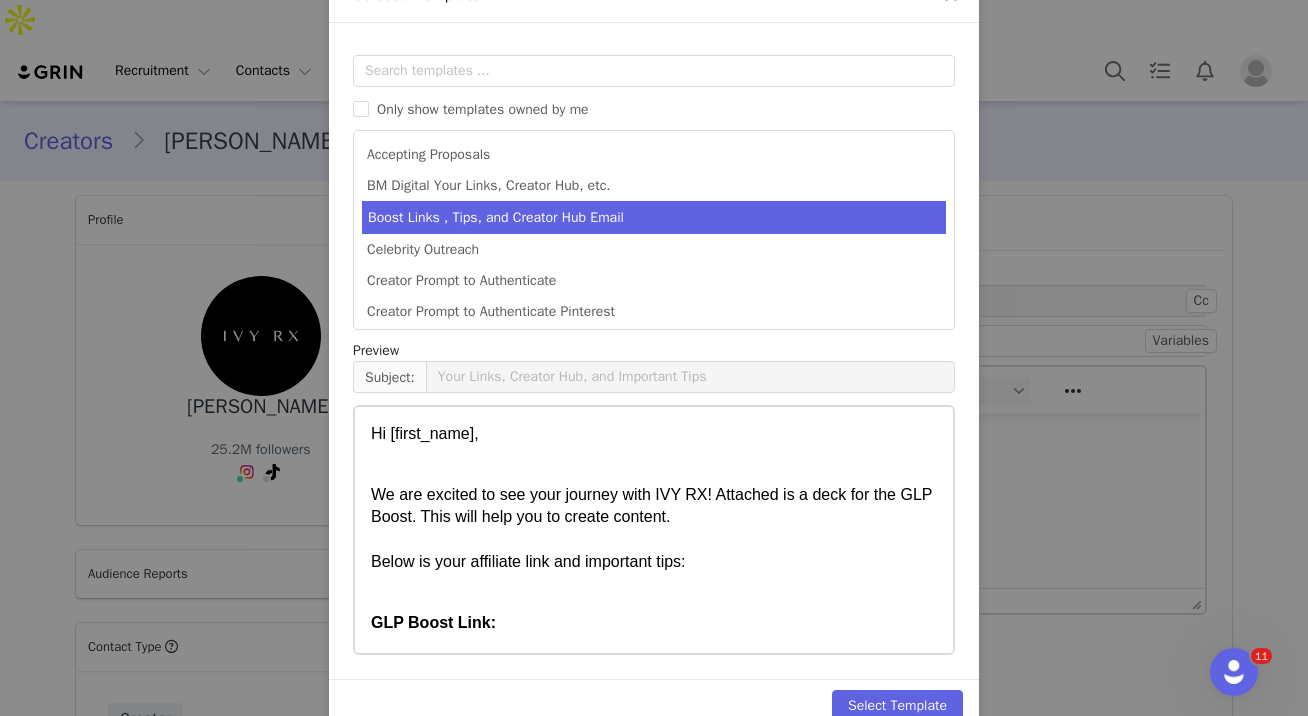 scroll, scrollTop: 172, scrollLeft: 0, axis: vertical 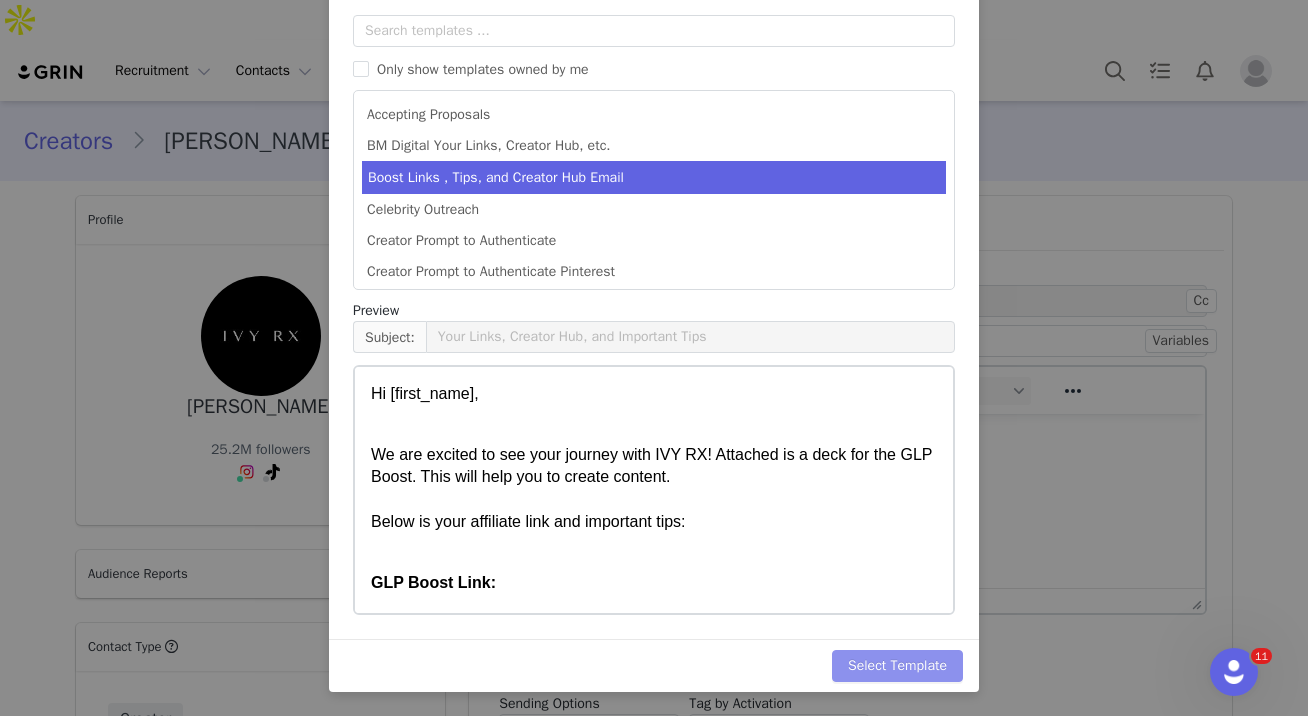 click on "Select Template" at bounding box center (897, 666) 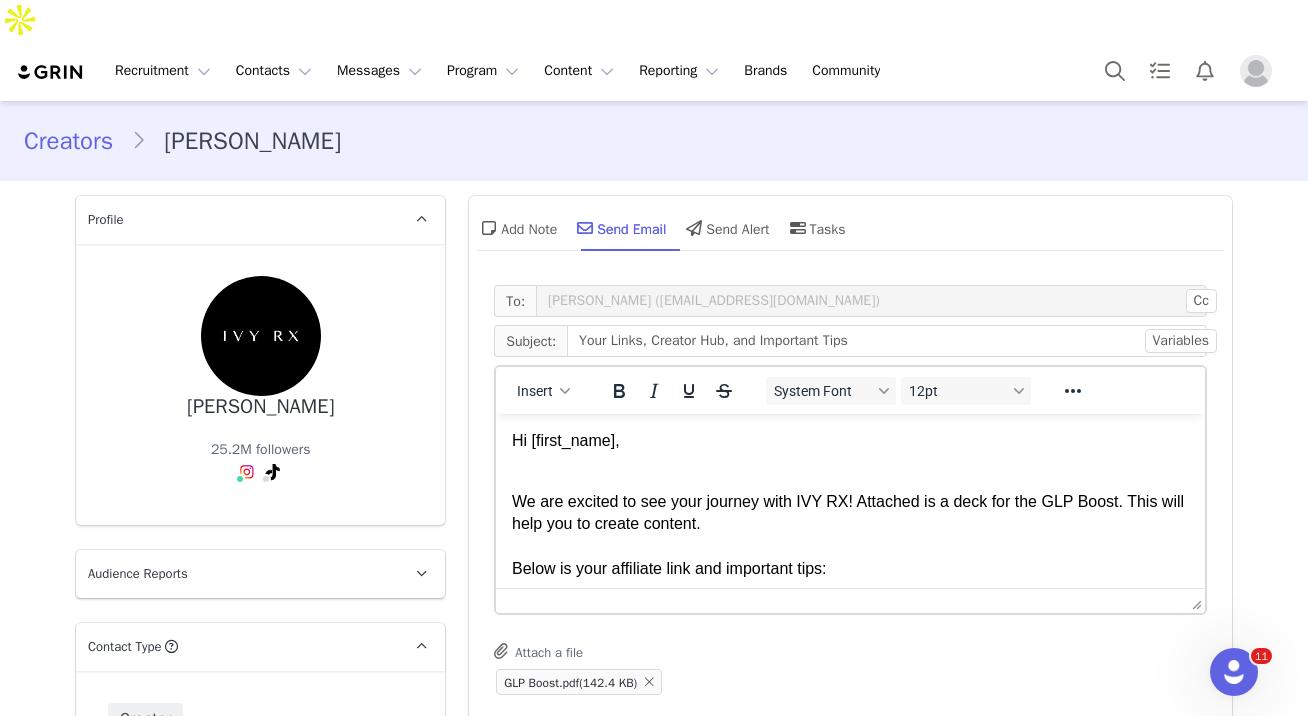 scroll, scrollTop: 0, scrollLeft: 0, axis: both 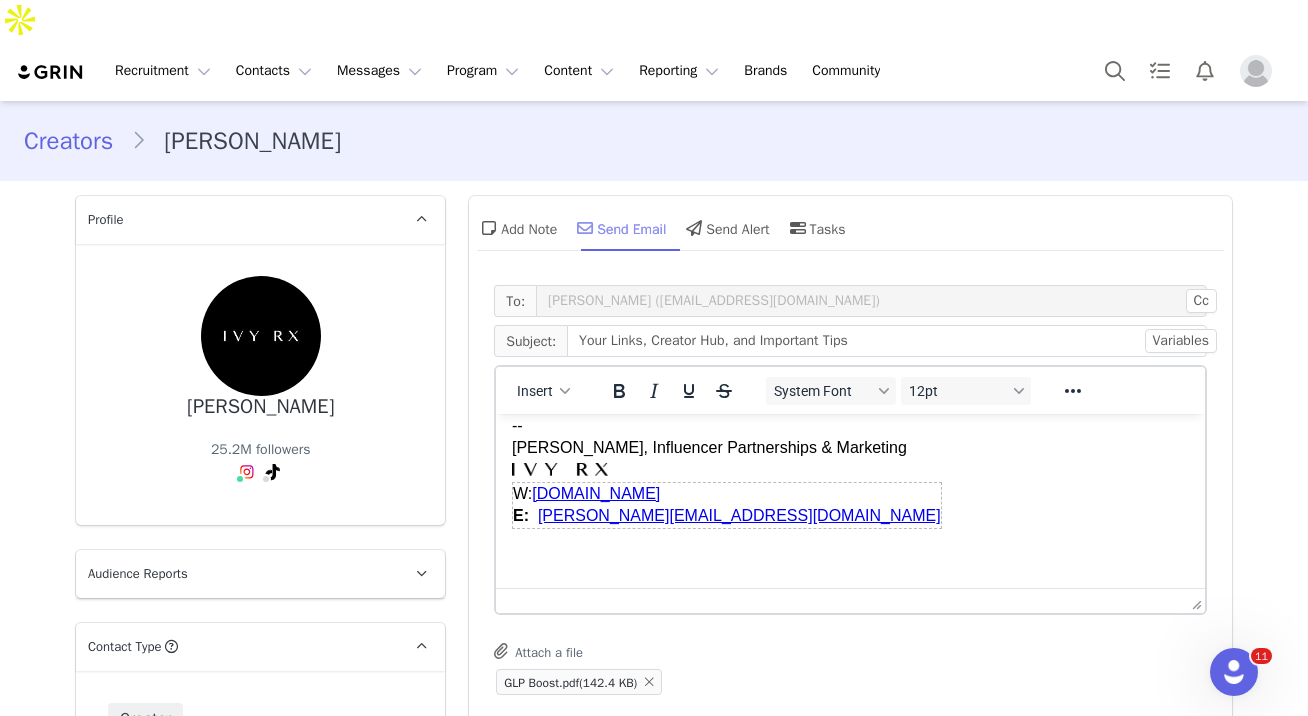 click on "Send Email" at bounding box center (619, 228) 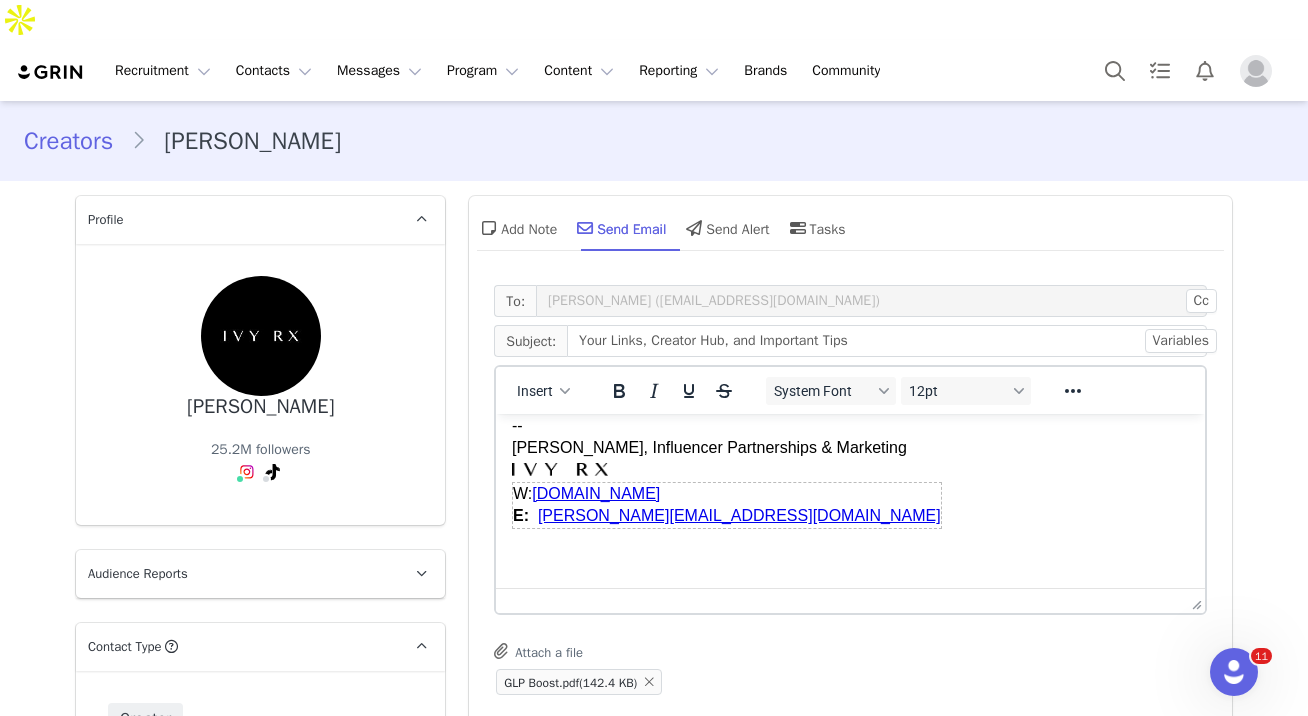 scroll, scrollTop: 391, scrollLeft: 0, axis: vertical 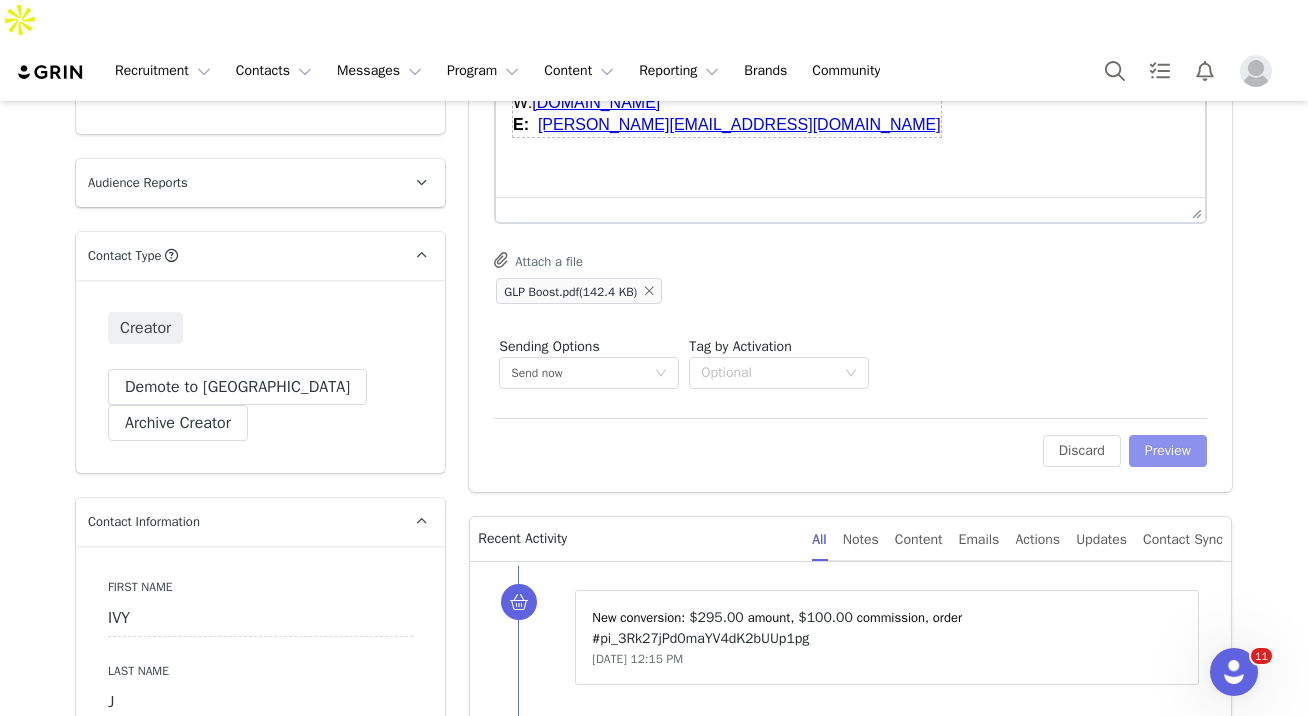 click on "Preview" at bounding box center [1168, 451] 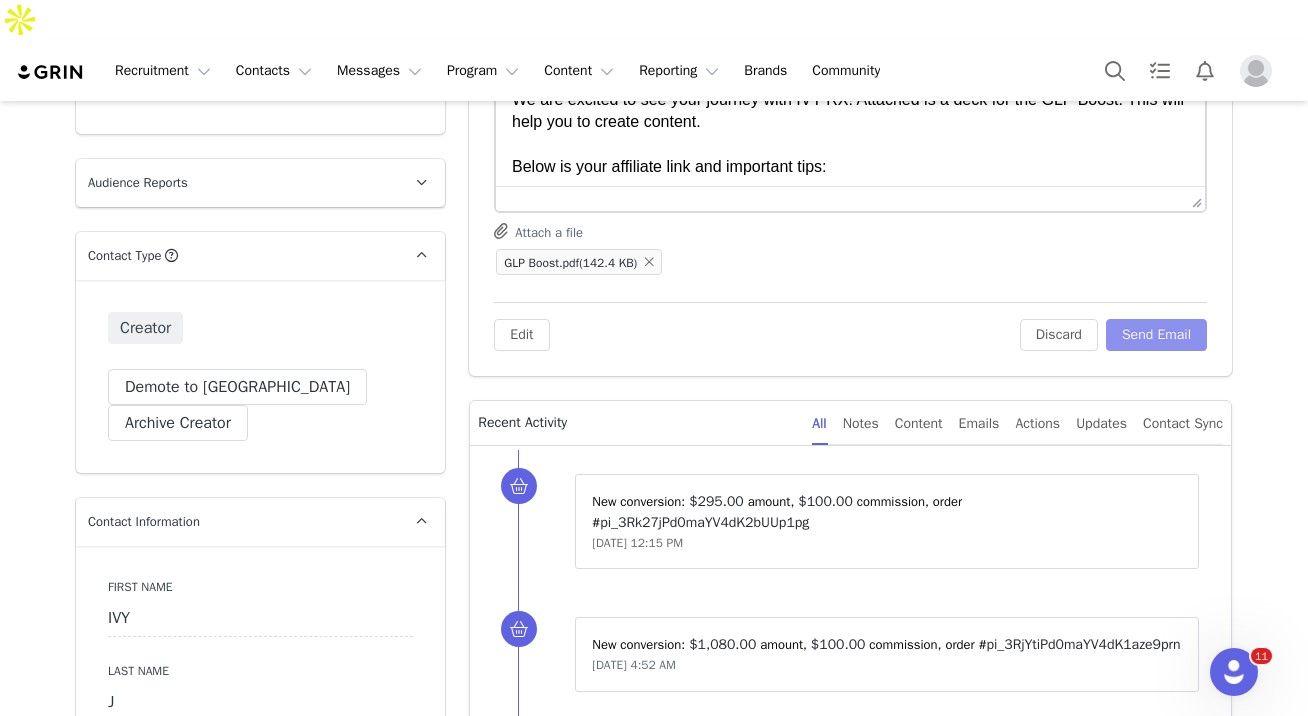 scroll, scrollTop: 0, scrollLeft: 0, axis: both 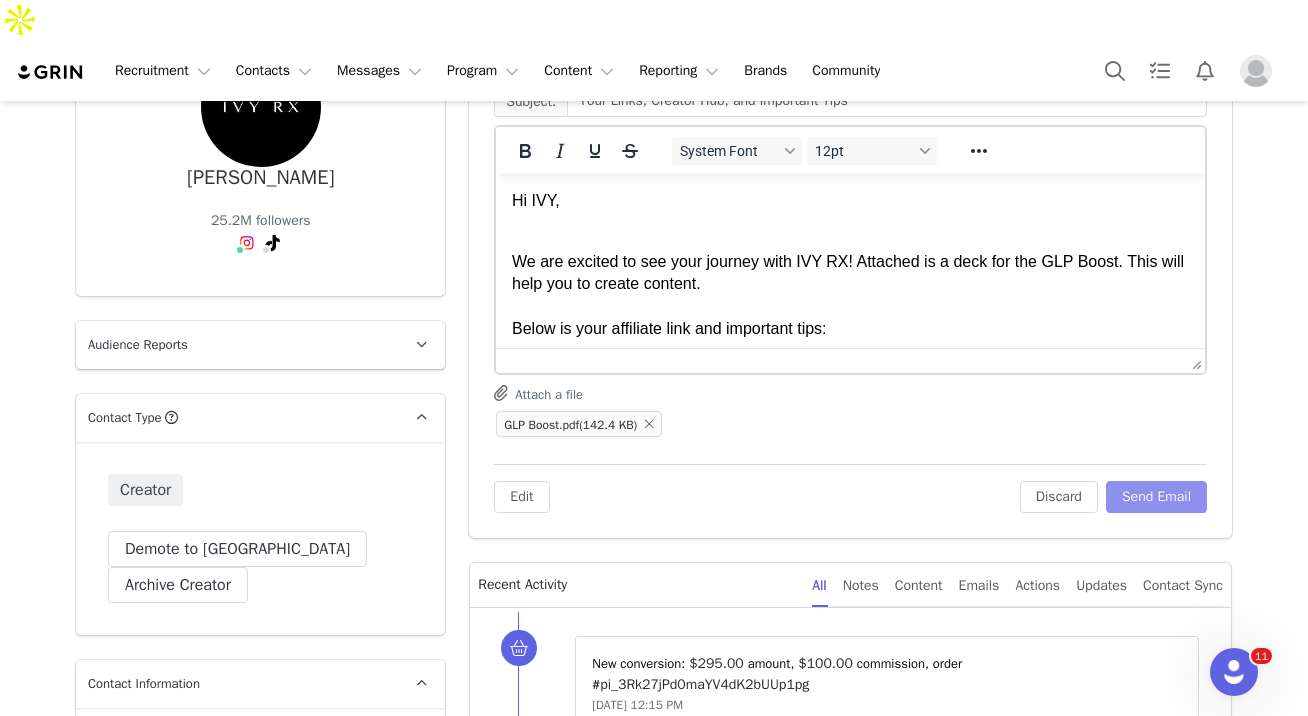 click on "Send Email" at bounding box center (1156, 497) 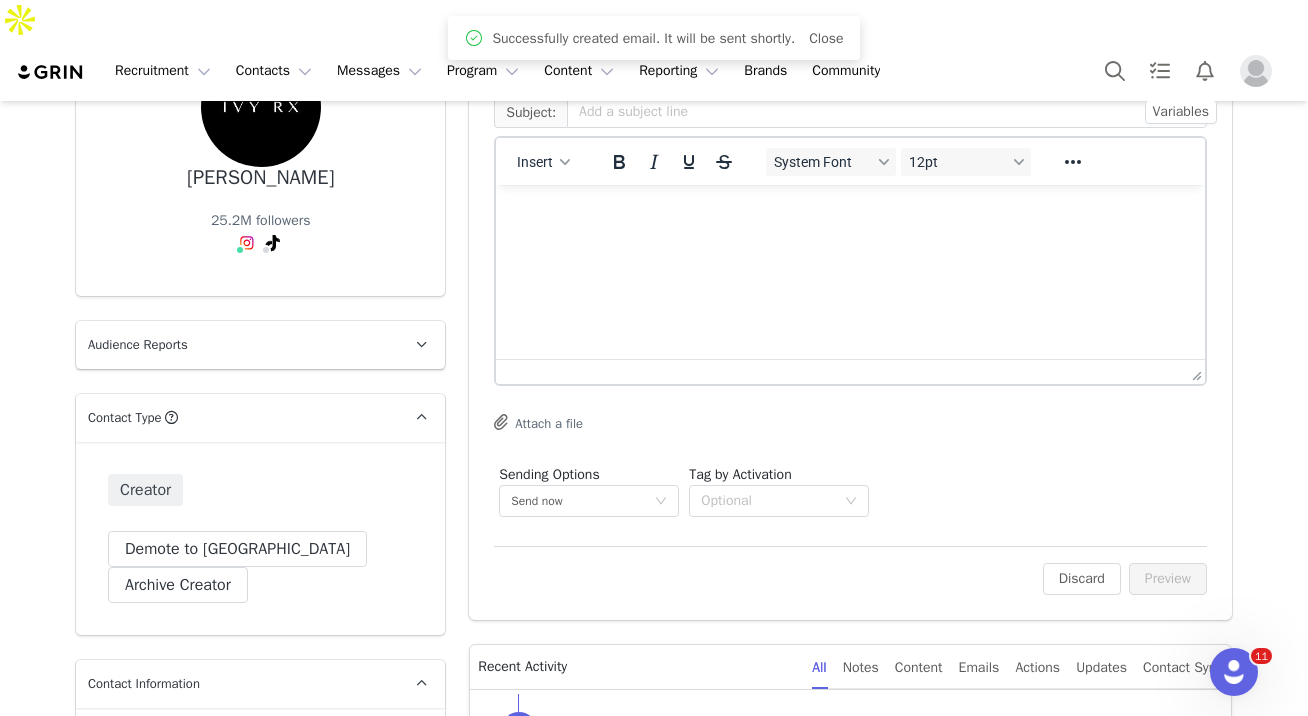 scroll, scrollTop: 0, scrollLeft: 0, axis: both 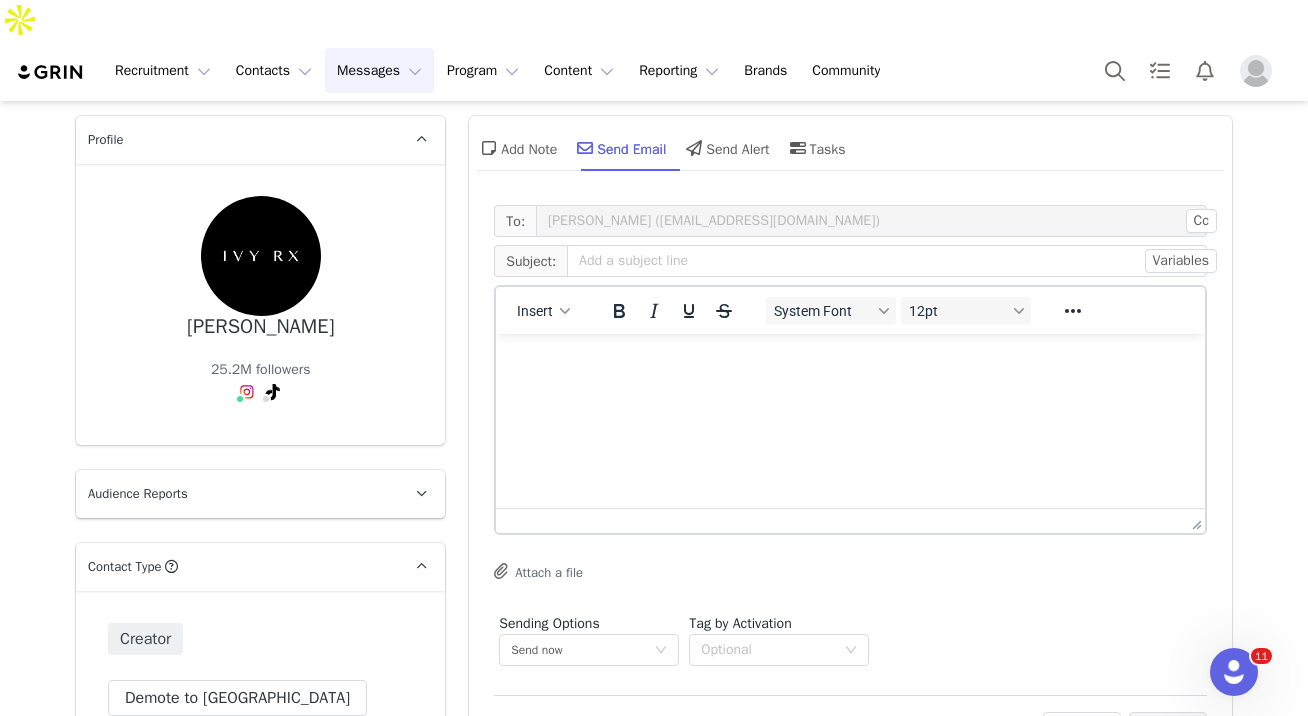 click on "Messages Messages" at bounding box center (379, 70) 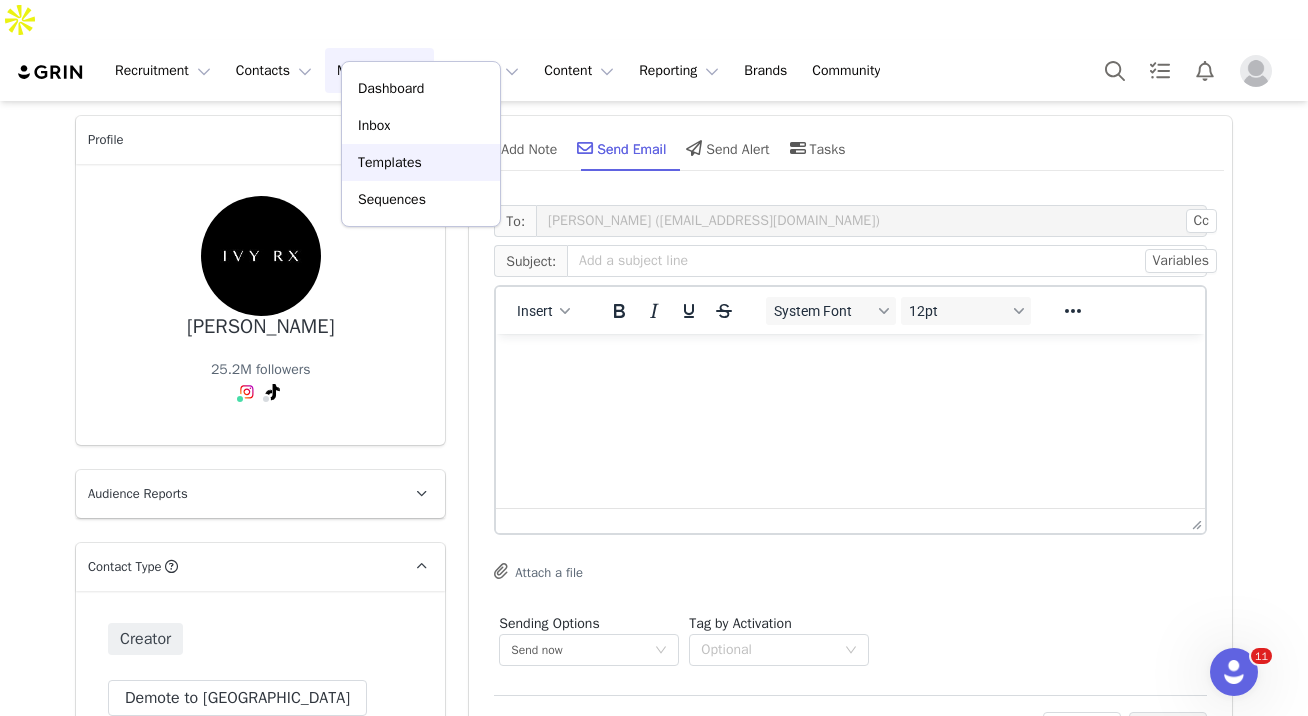 click on "Templates" at bounding box center [390, 162] 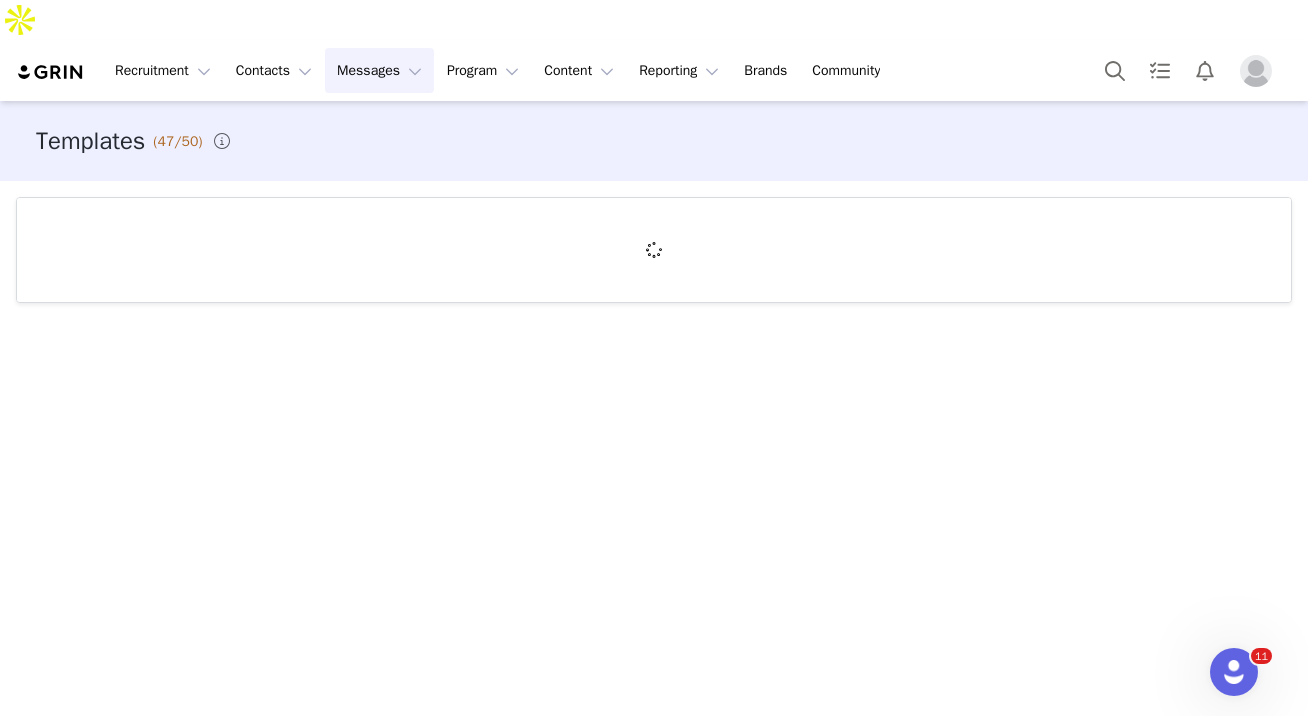 scroll, scrollTop: 0, scrollLeft: 0, axis: both 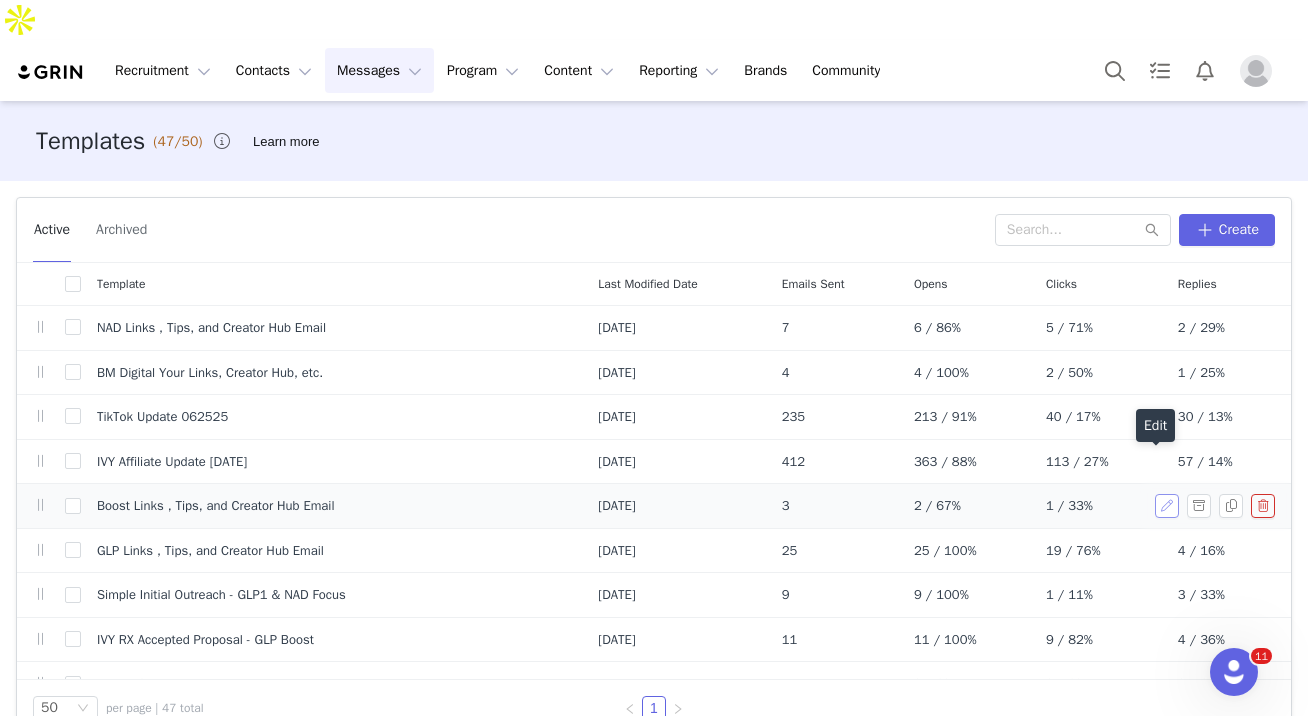 click at bounding box center (1167, 506) 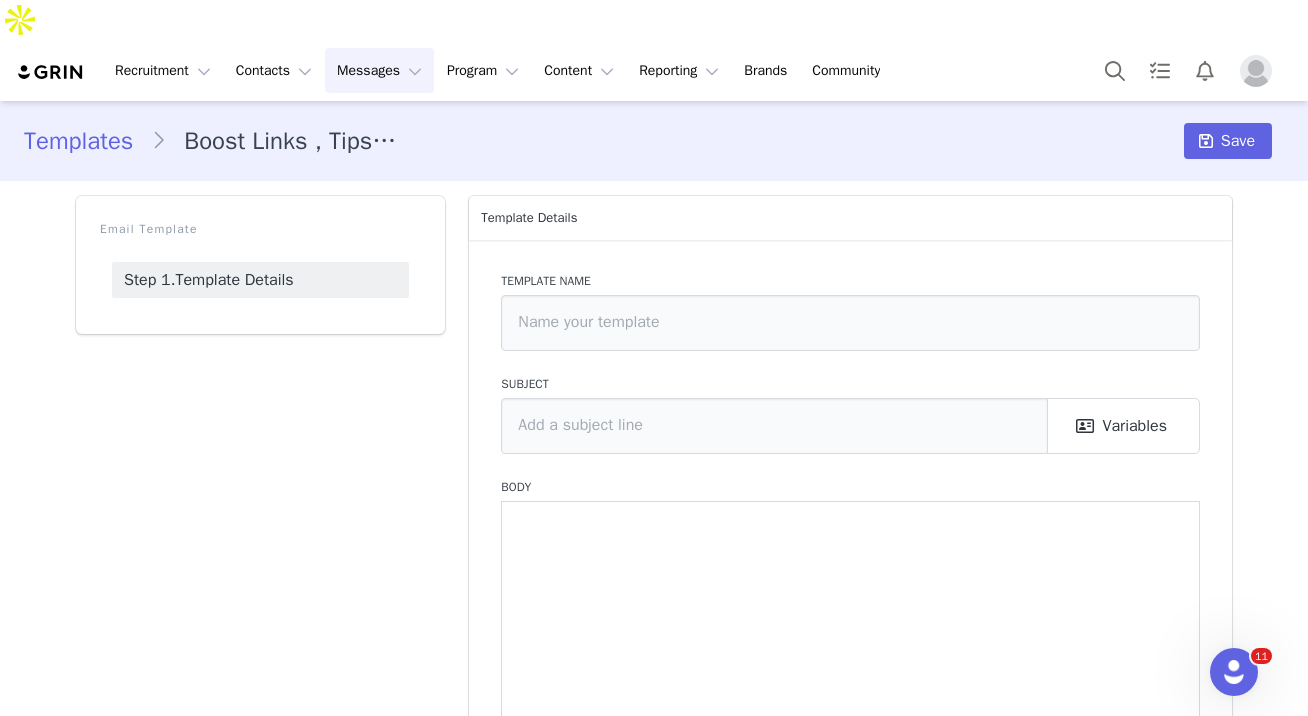 type on "Boost Links , Tips, and Creator Hub Email" 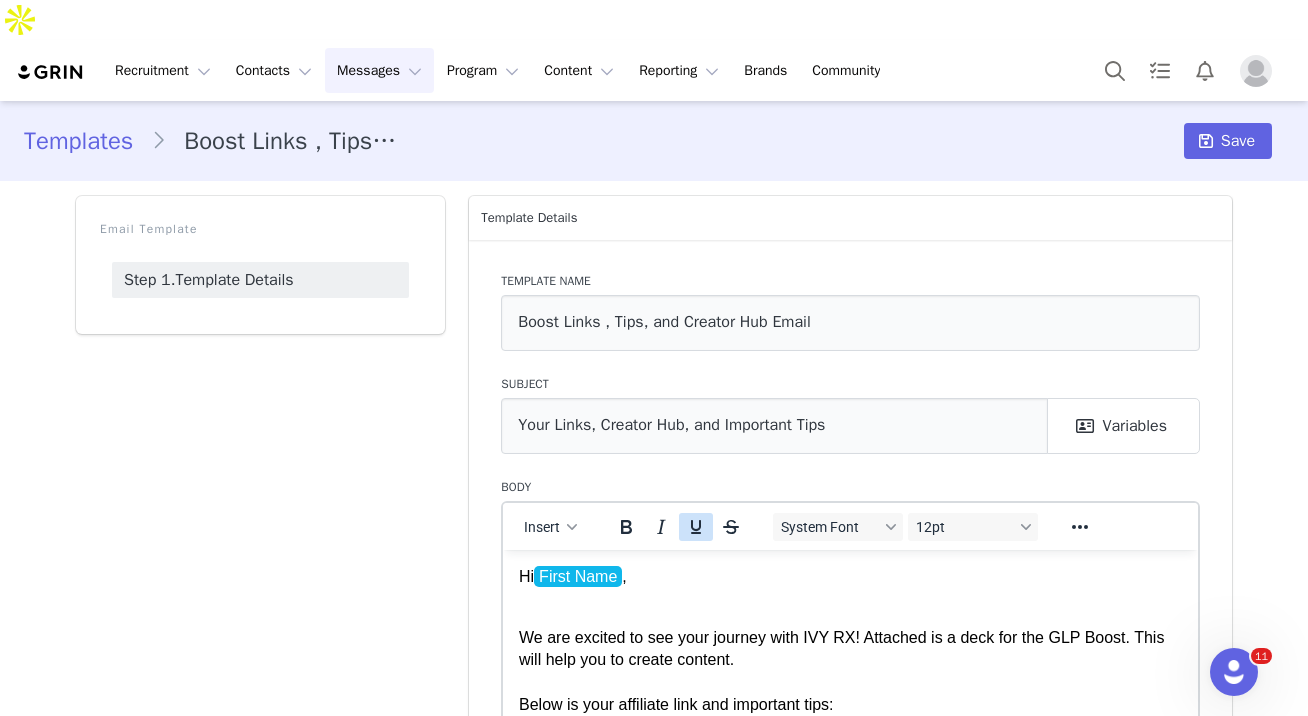 scroll, scrollTop: 0, scrollLeft: 0, axis: both 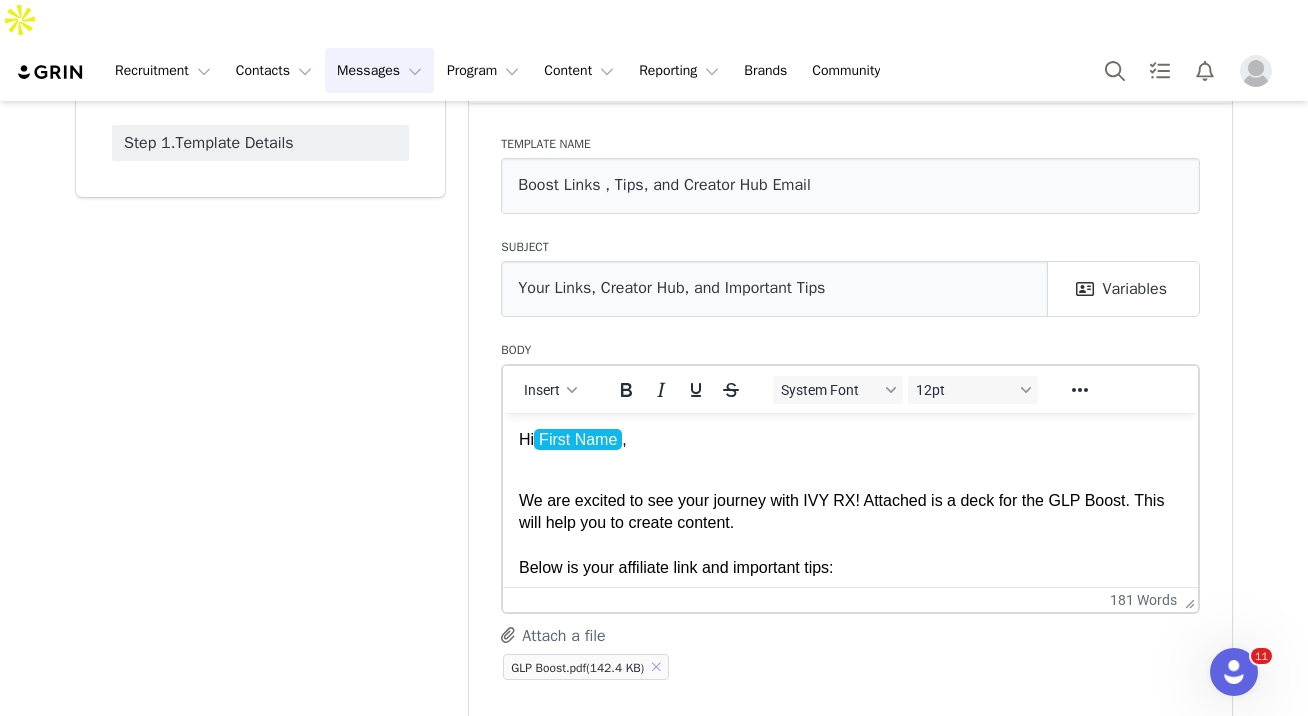 click at bounding box center (656, 667) 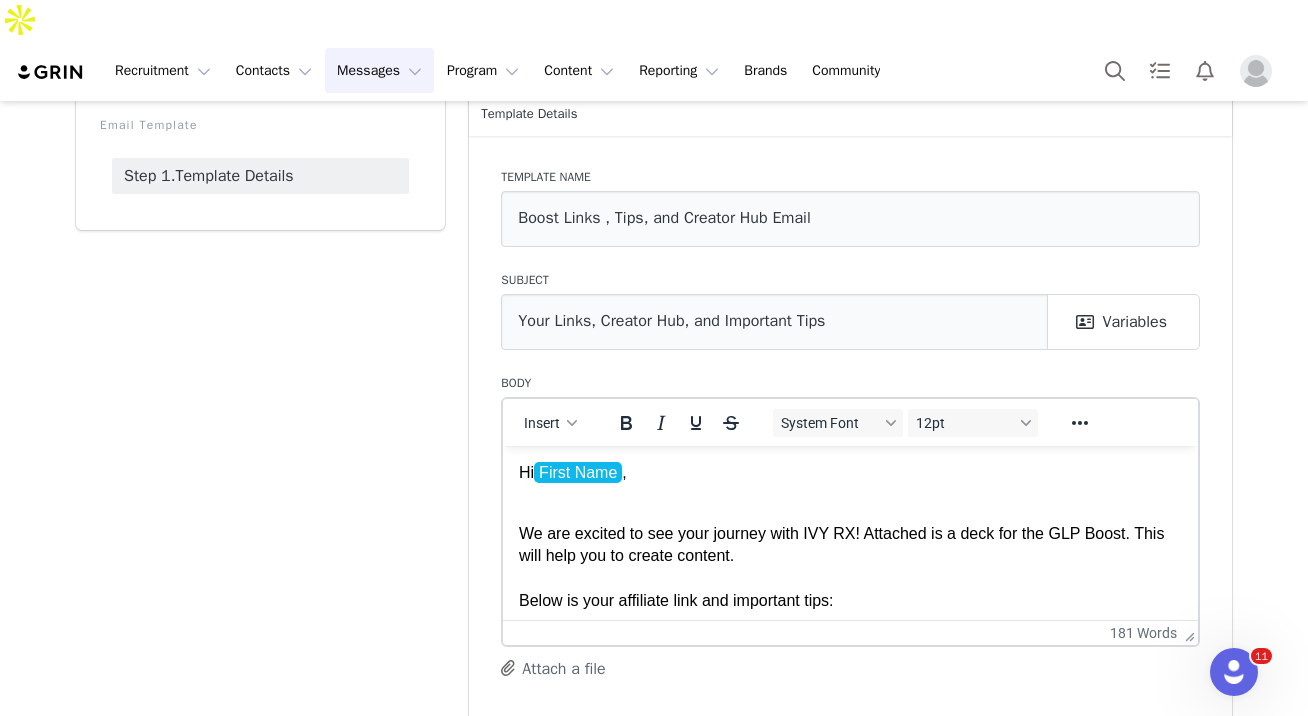 scroll, scrollTop: 103, scrollLeft: 0, axis: vertical 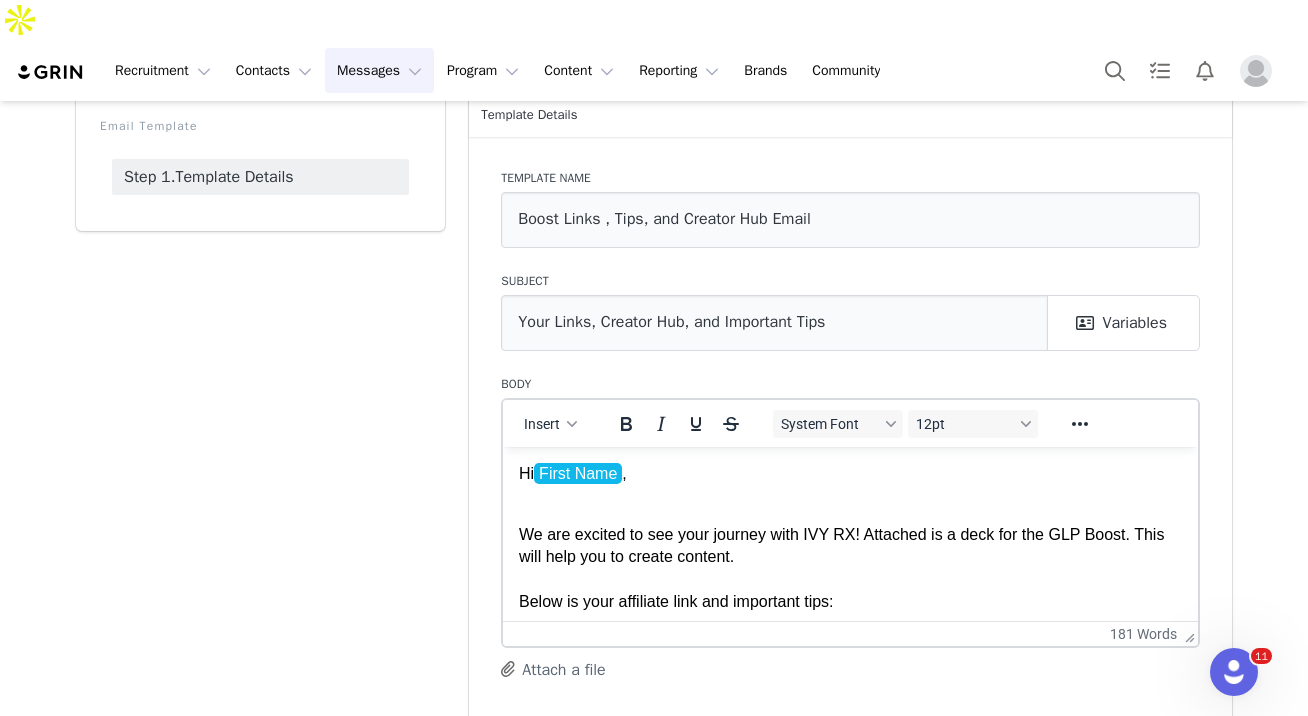 click on "Attach a file" at bounding box center (553, 669) 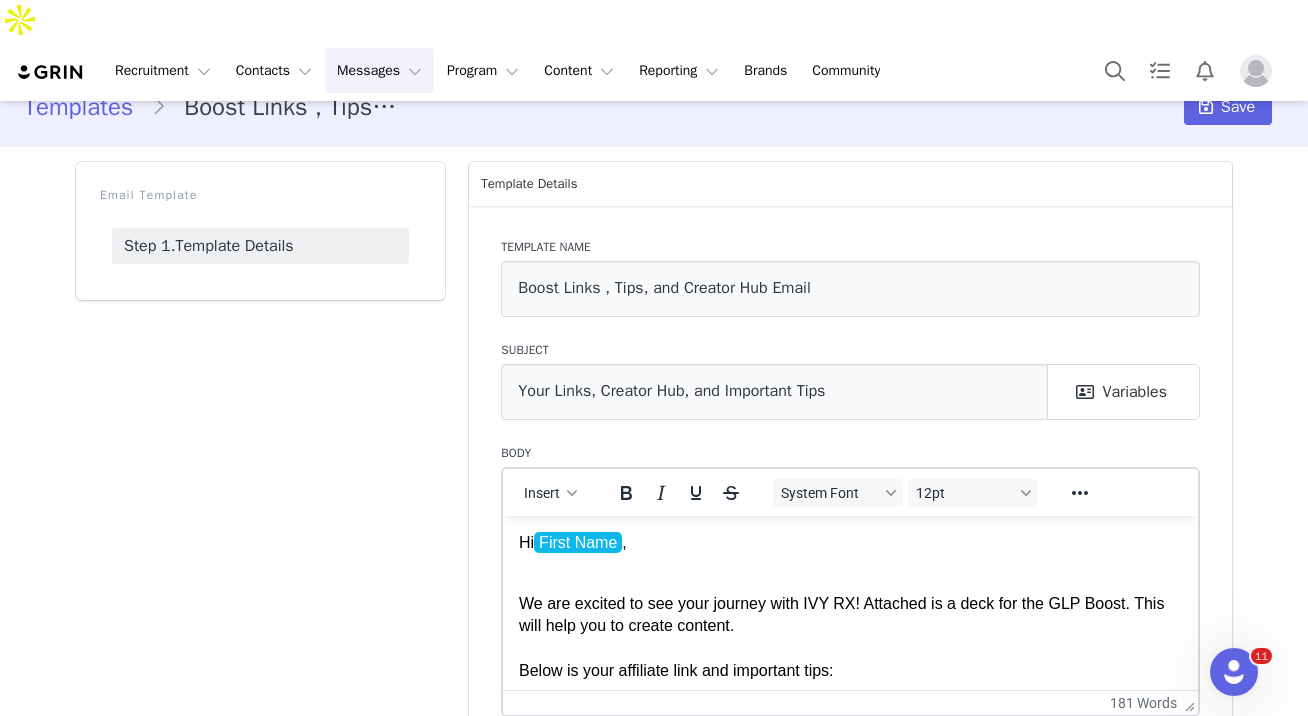 scroll, scrollTop: 0, scrollLeft: 0, axis: both 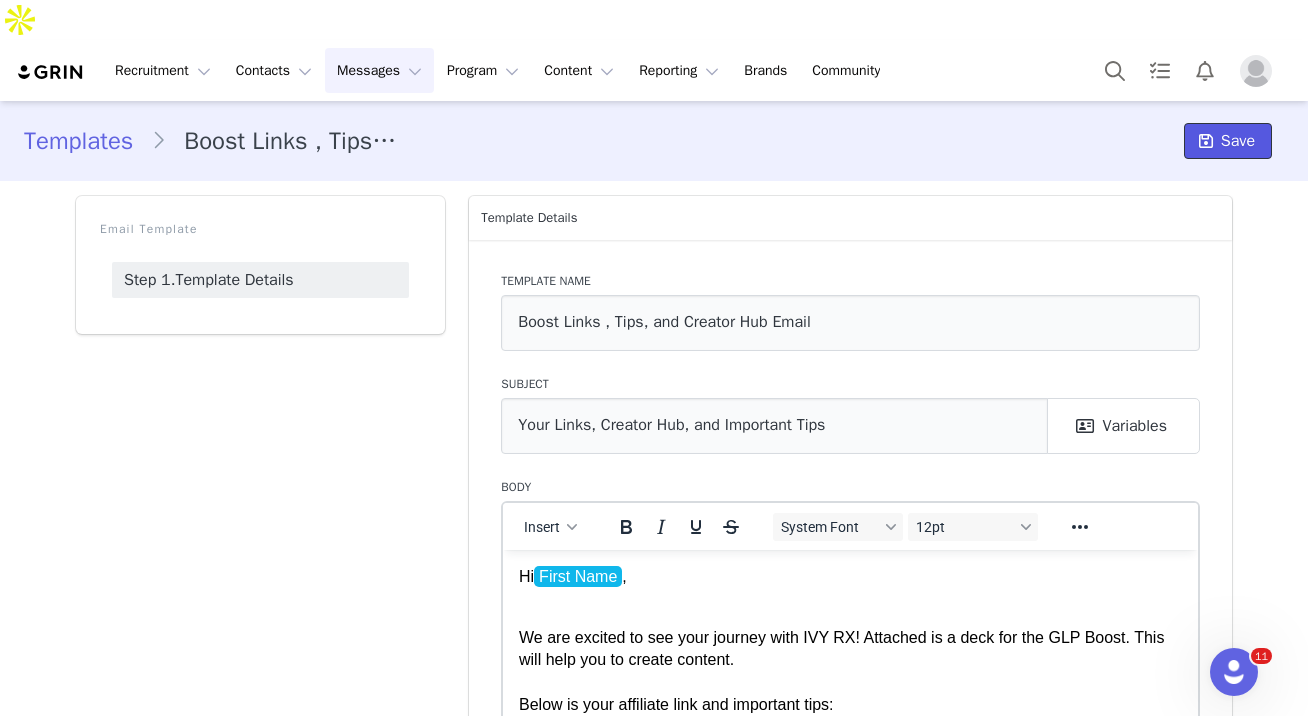 click on "Save" at bounding box center (1228, 141) 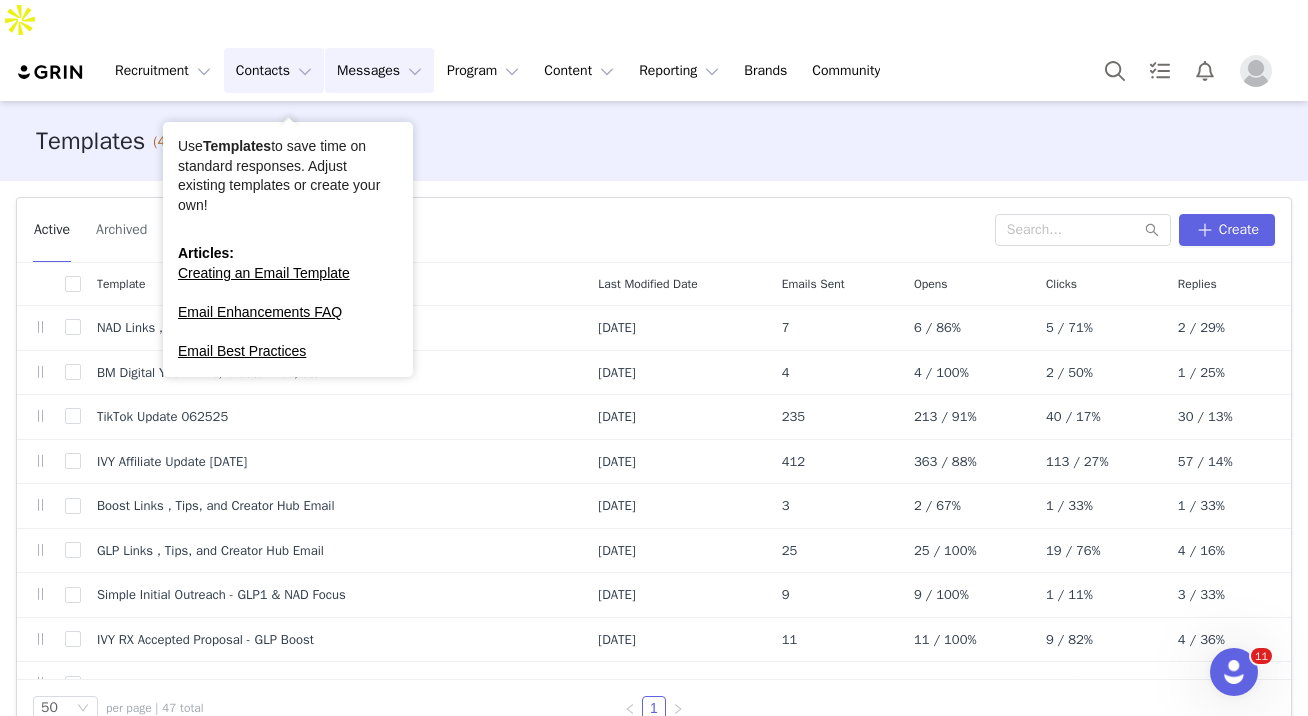 click on "Contacts Contacts" at bounding box center (274, 70) 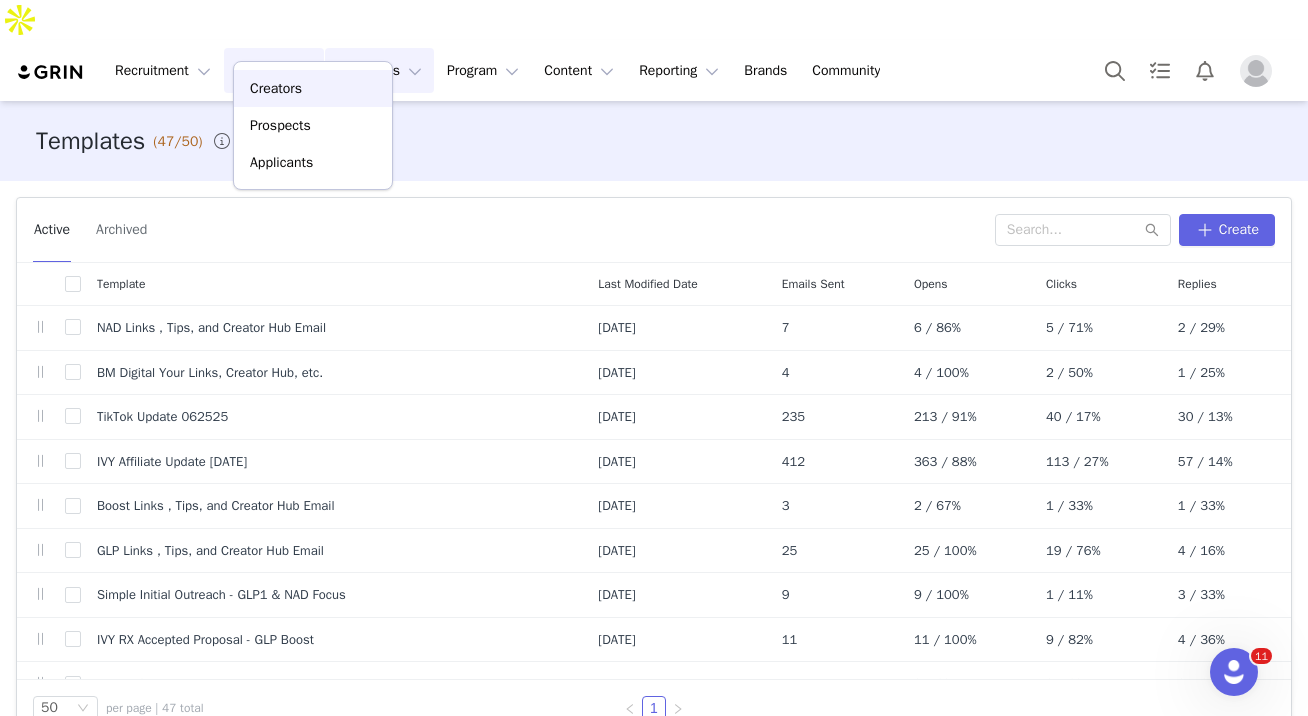 click on "Creators" at bounding box center (276, 88) 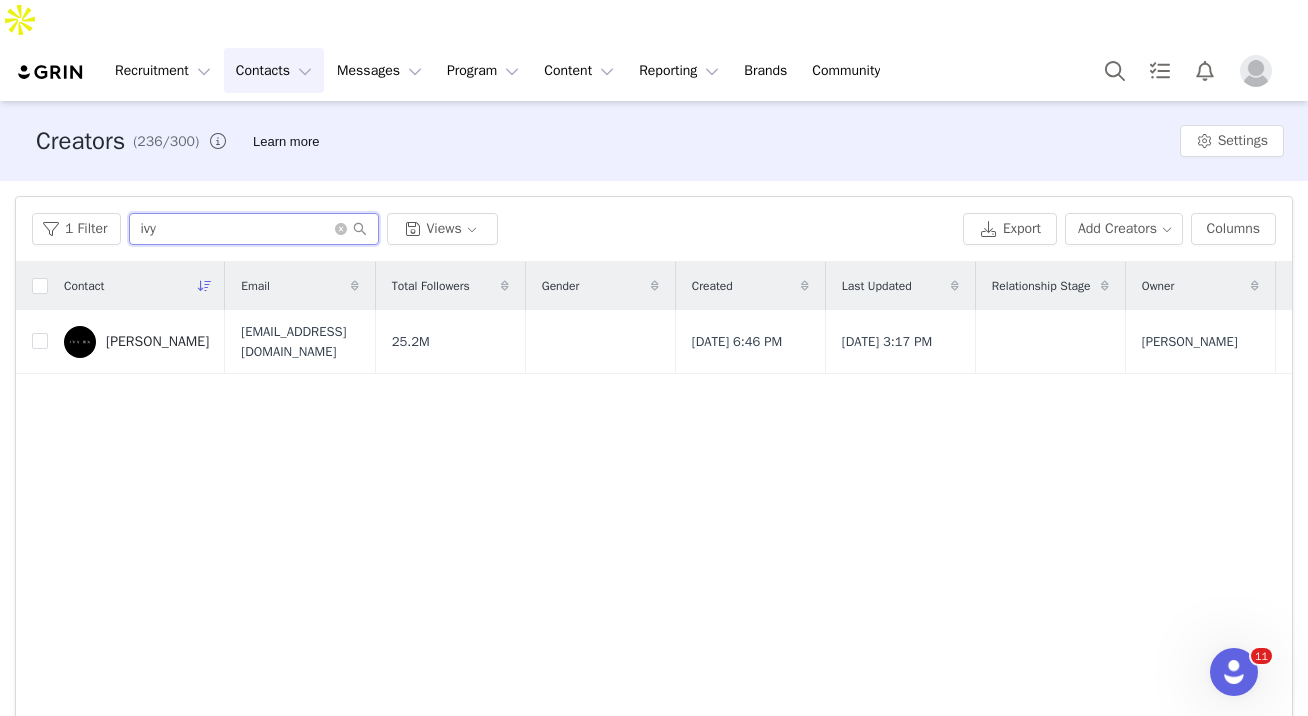click on "ivy" at bounding box center (254, 229) 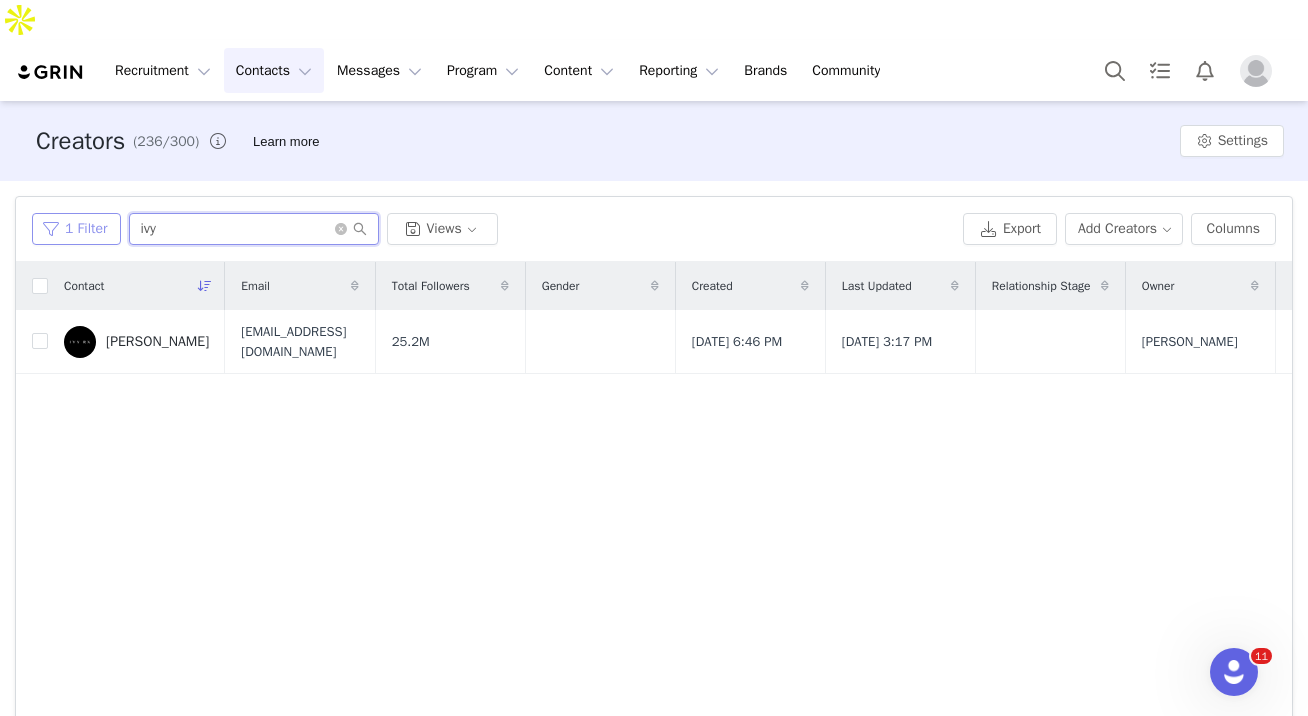 drag, startPoint x: 210, startPoint y: 193, endPoint x: 105, endPoint y: 191, distance: 105.01904 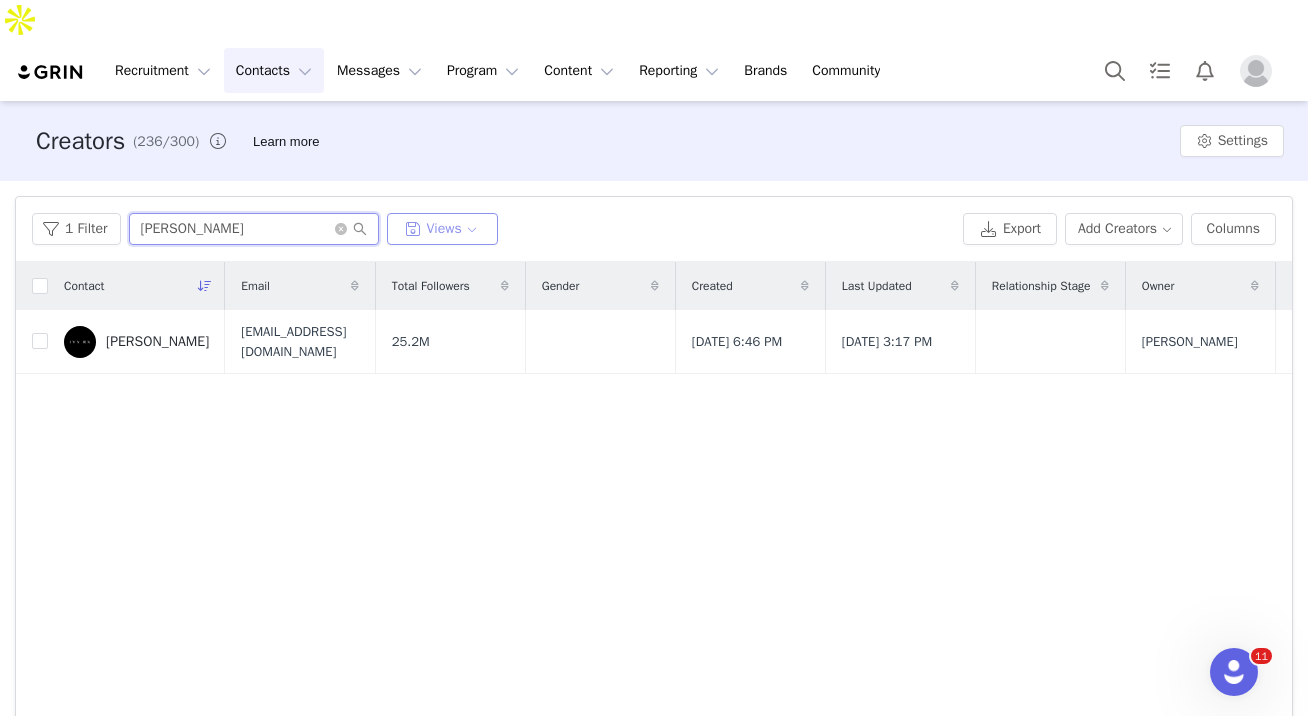 type on "jessica" 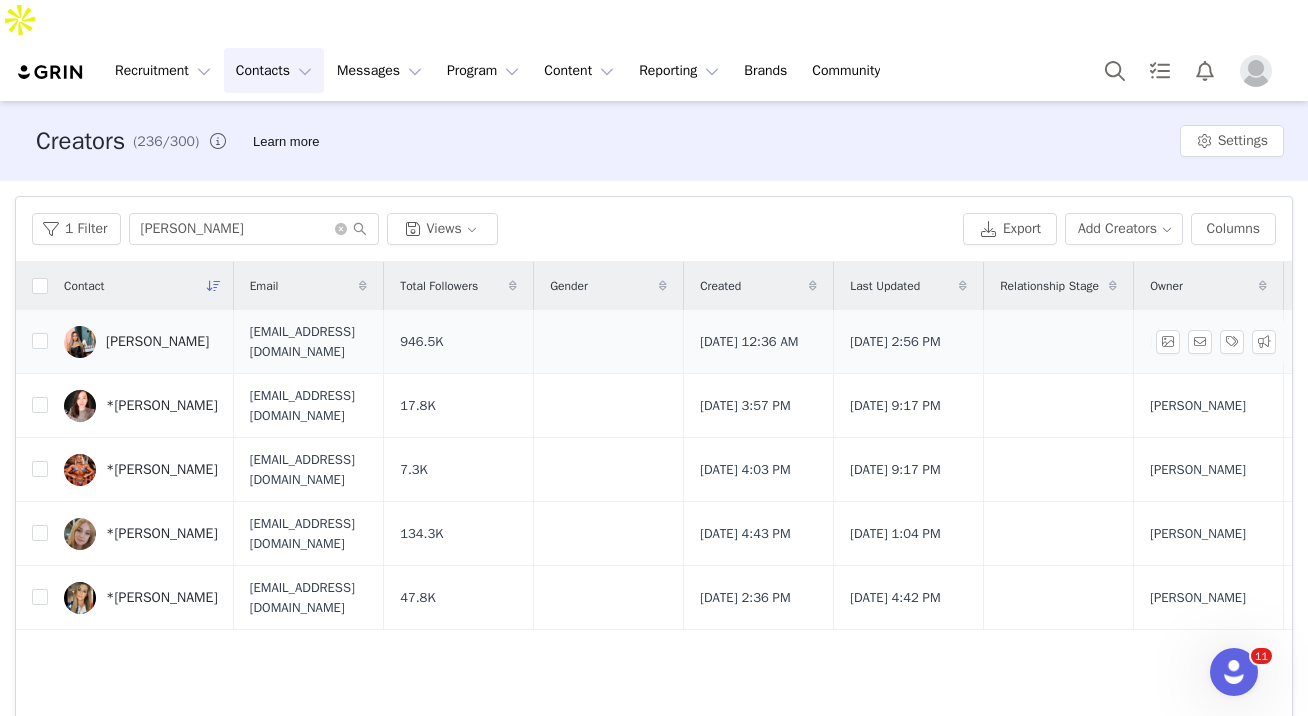 click on "Jessica Rich" at bounding box center (157, 342) 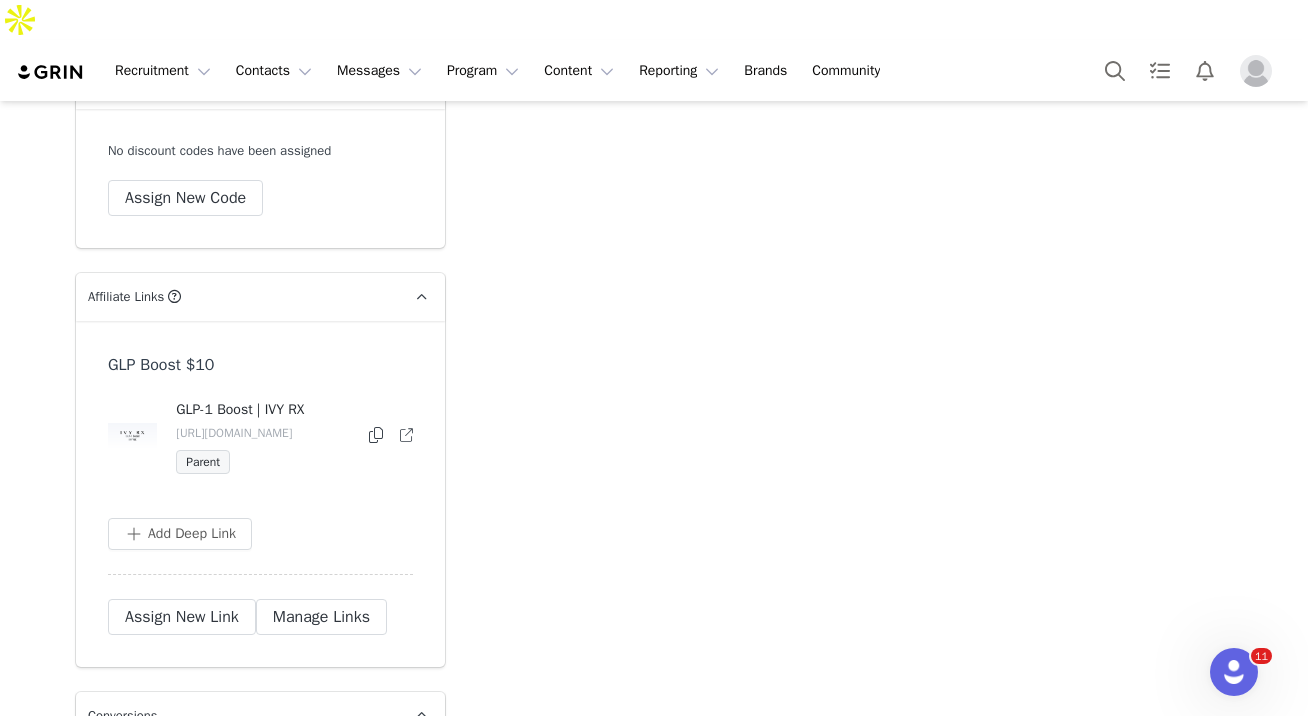 scroll, scrollTop: 3616, scrollLeft: 0, axis: vertical 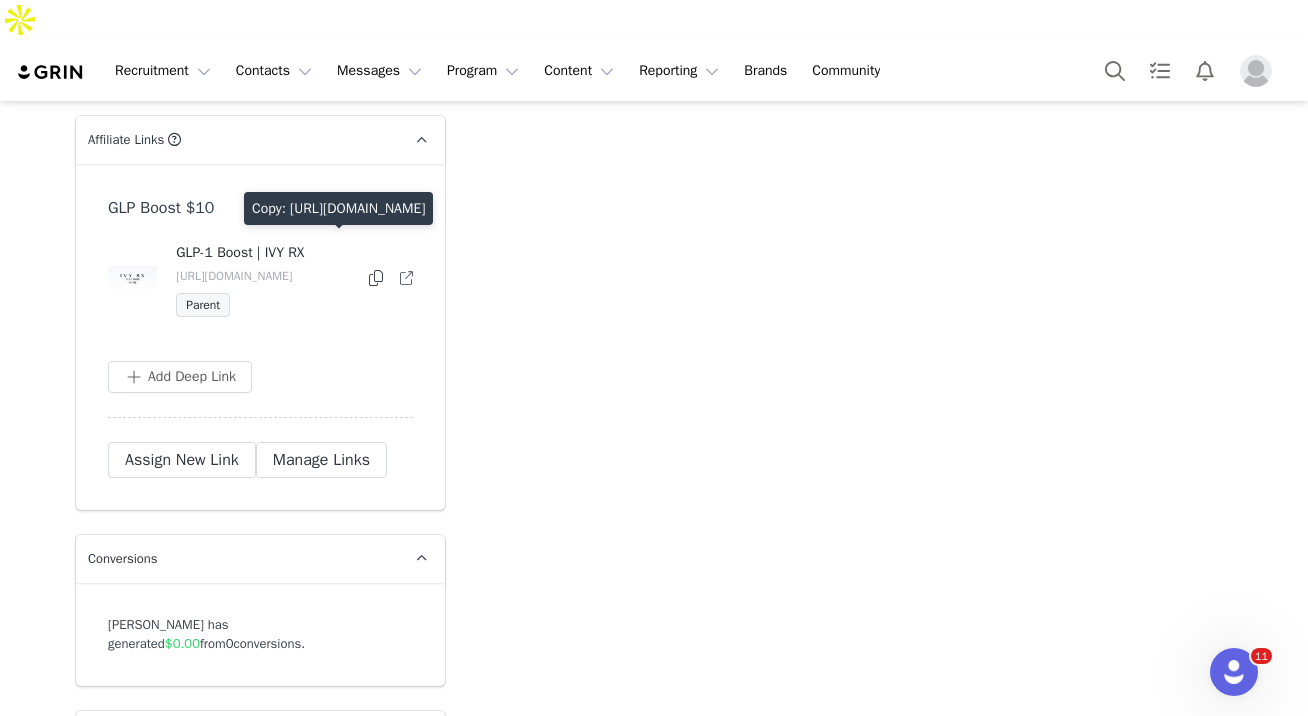 click at bounding box center (376, 278) 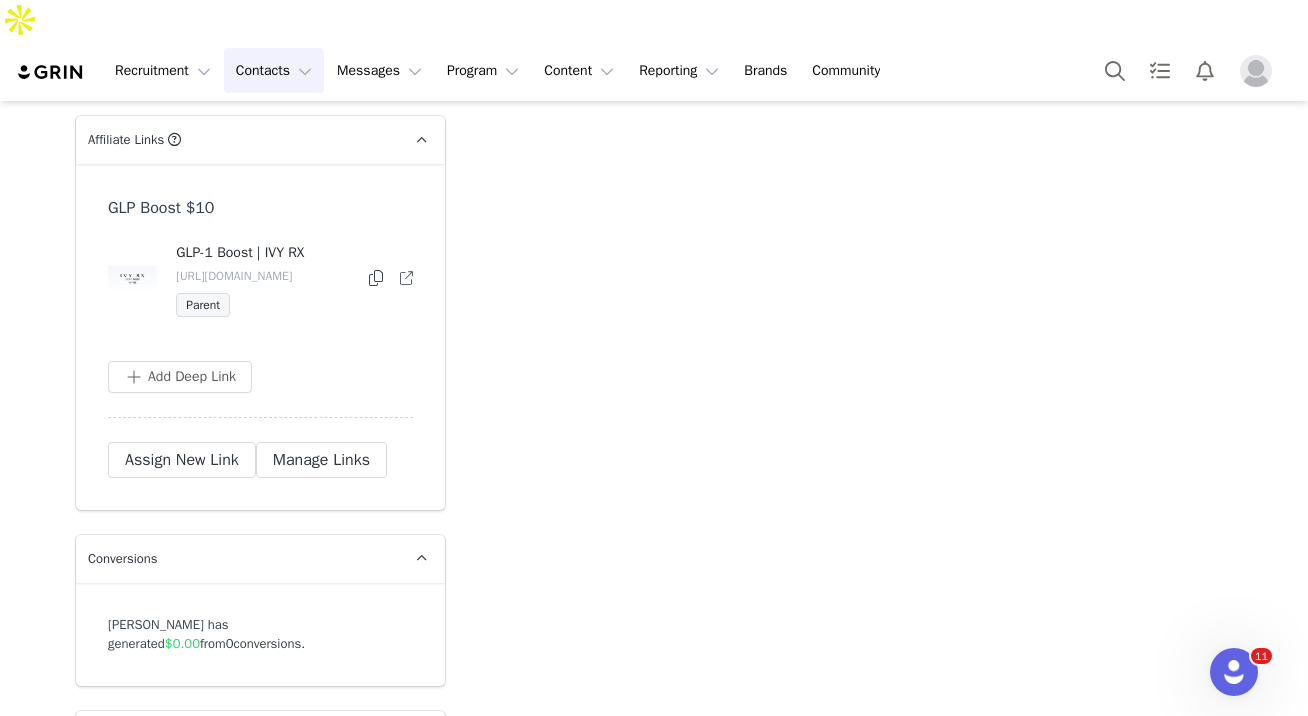 click on "Contacts Contacts" at bounding box center (274, 70) 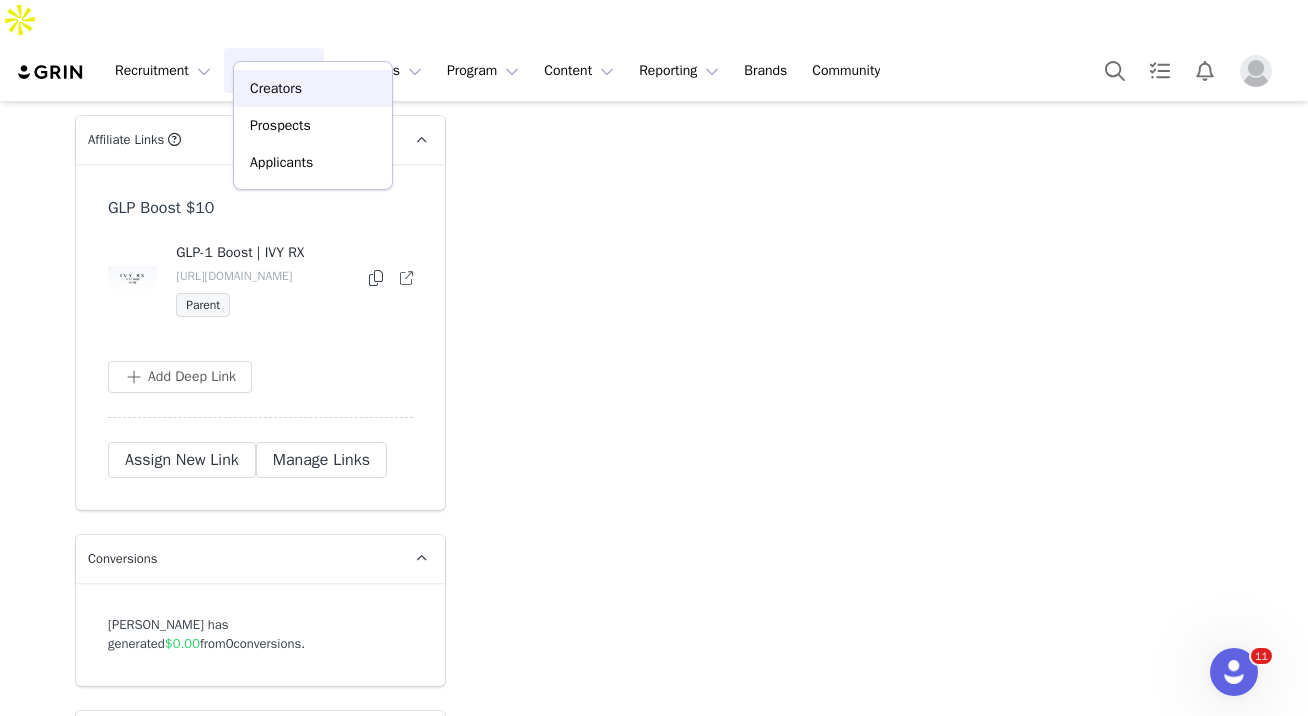 click on "Creators" at bounding box center [313, 88] 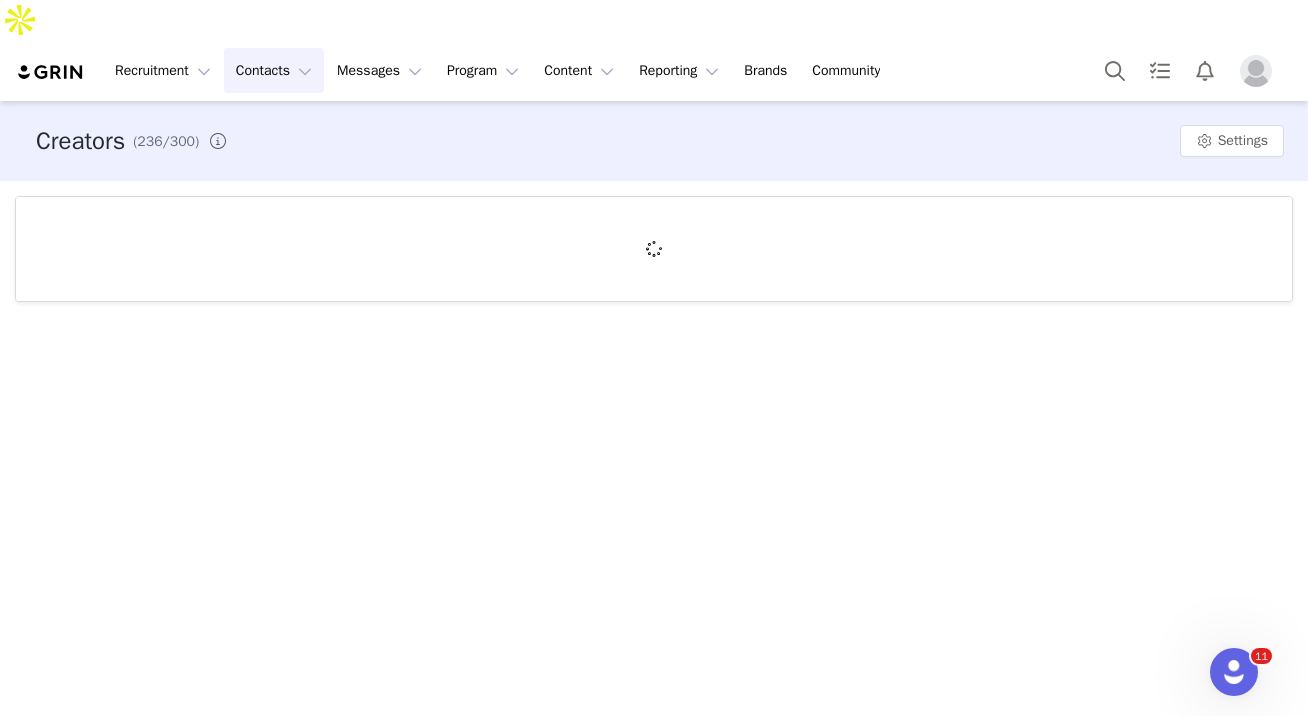 scroll, scrollTop: 0, scrollLeft: 0, axis: both 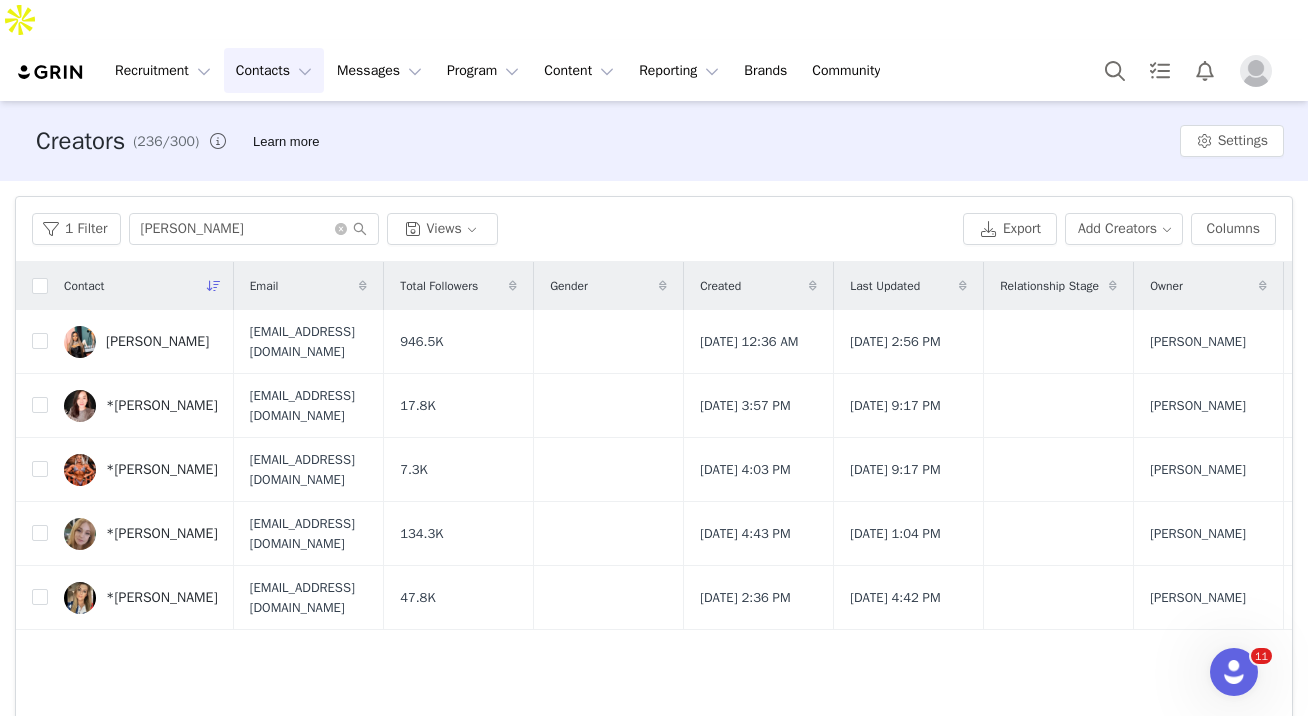 click on "Jessica Rich" at bounding box center [157, 342] 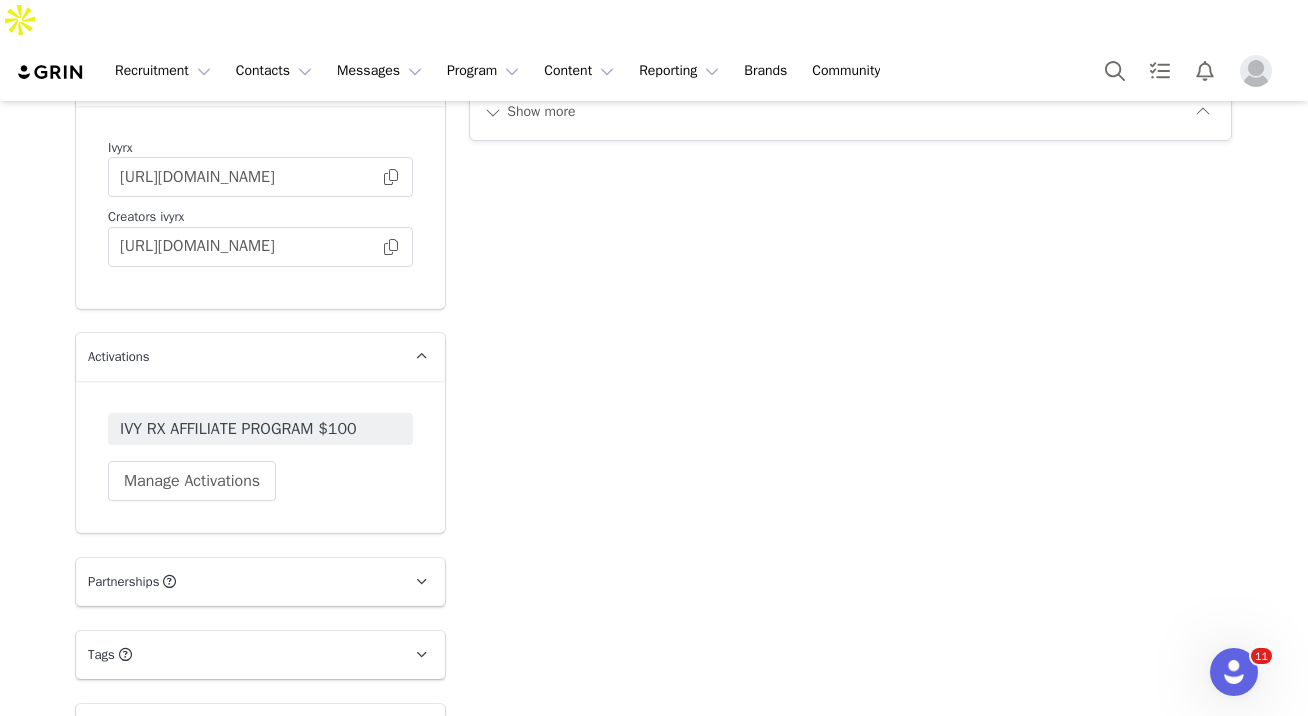 scroll, scrollTop: 2618, scrollLeft: 0, axis: vertical 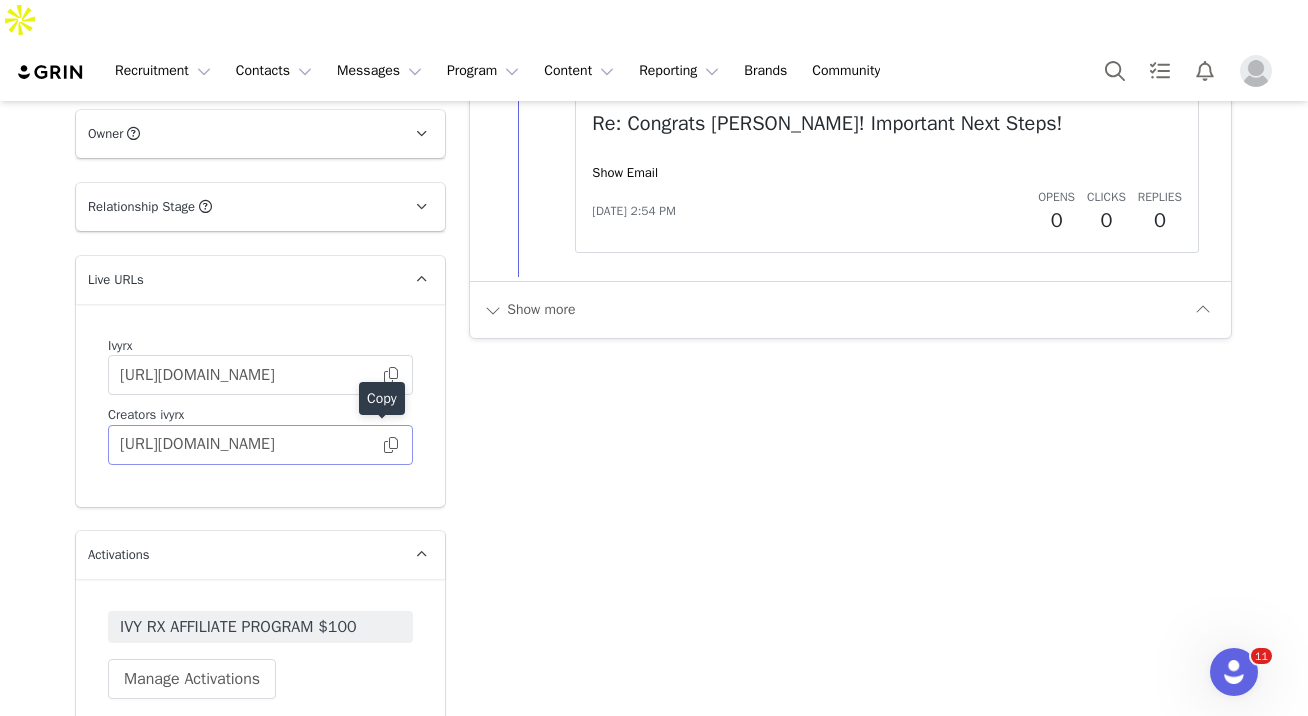 click at bounding box center (391, 445) 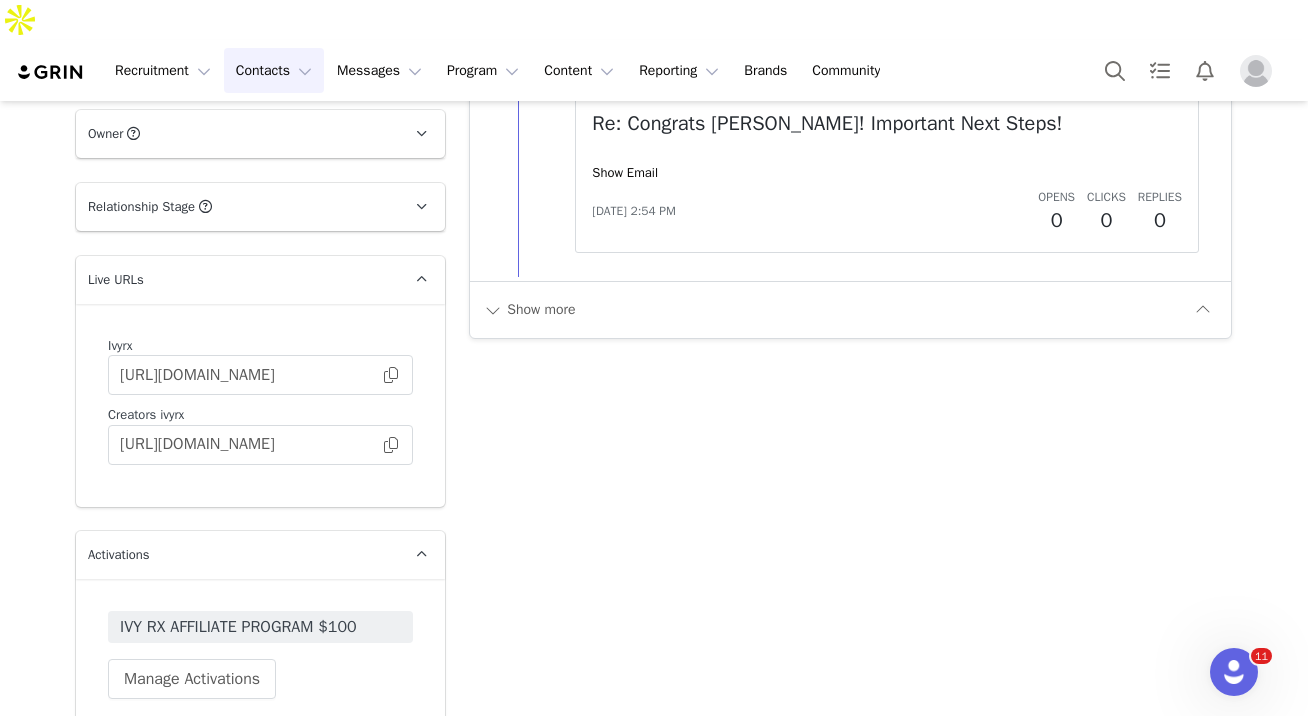 click on "Contacts Contacts" at bounding box center [274, 70] 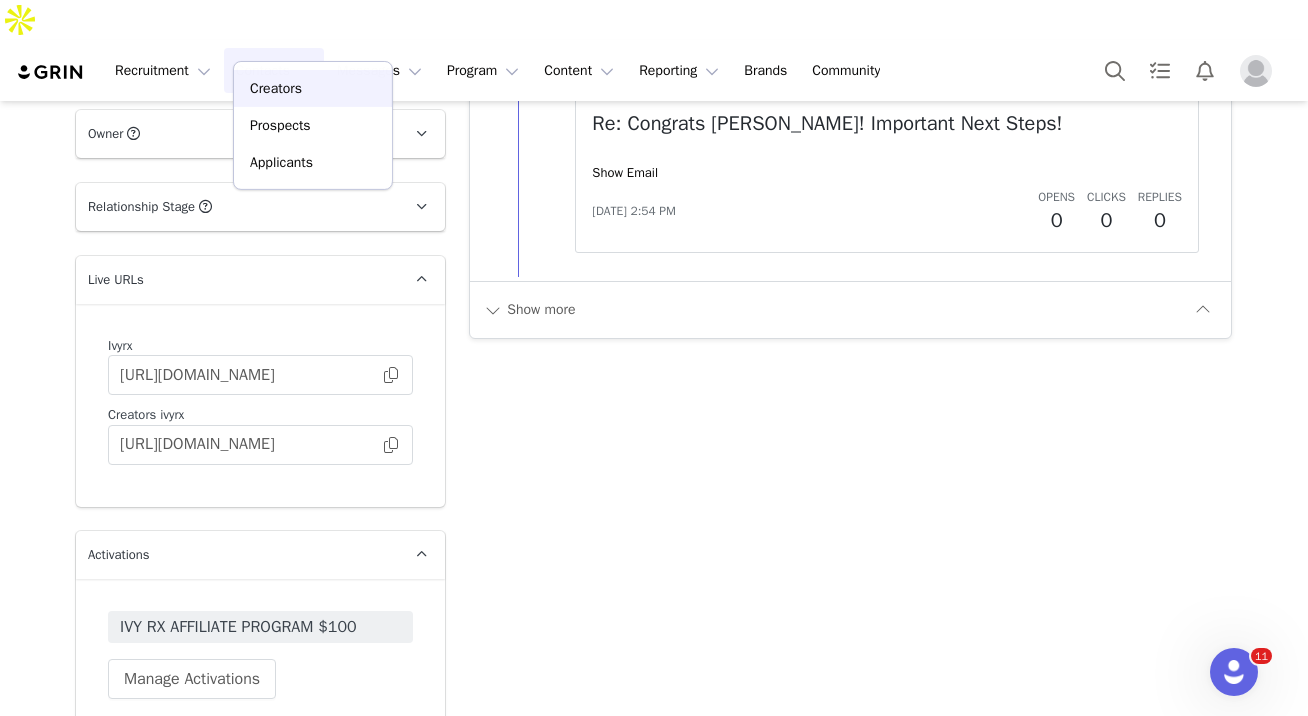 click on "Creators" at bounding box center (276, 88) 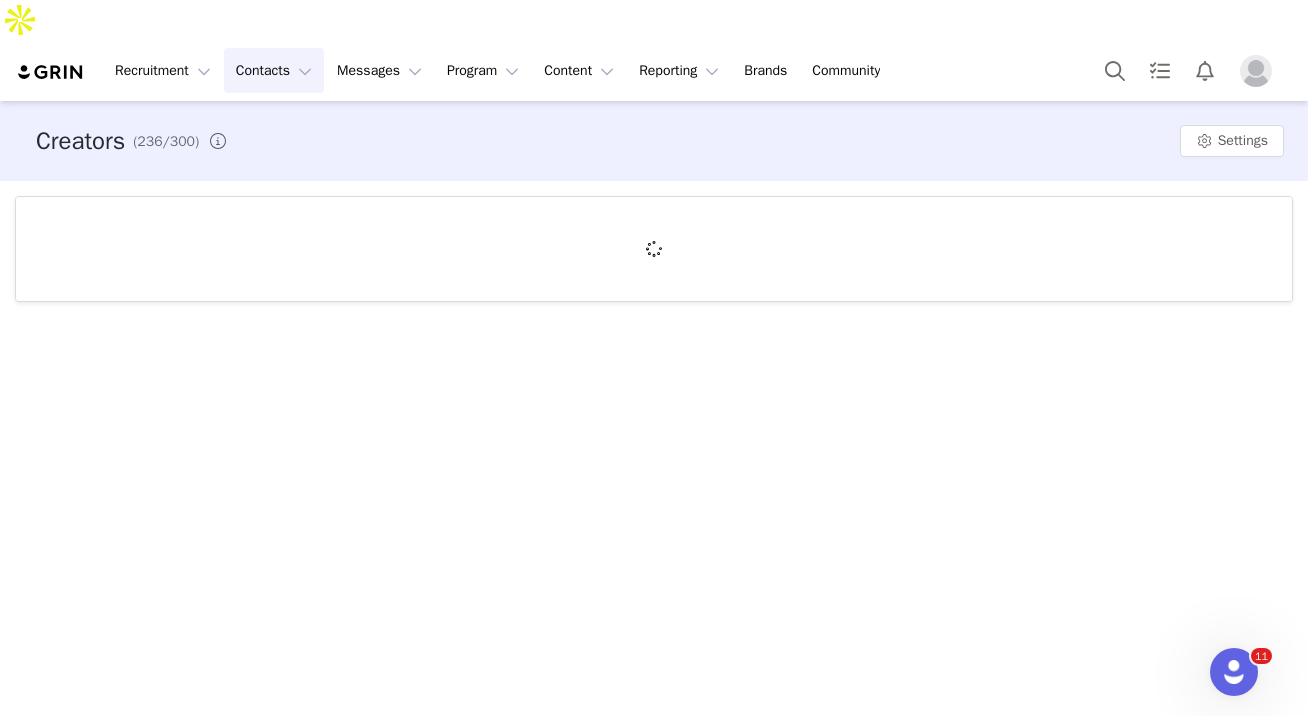 scroll, scrollTop: 0, scrollLeft: 0, axis: both 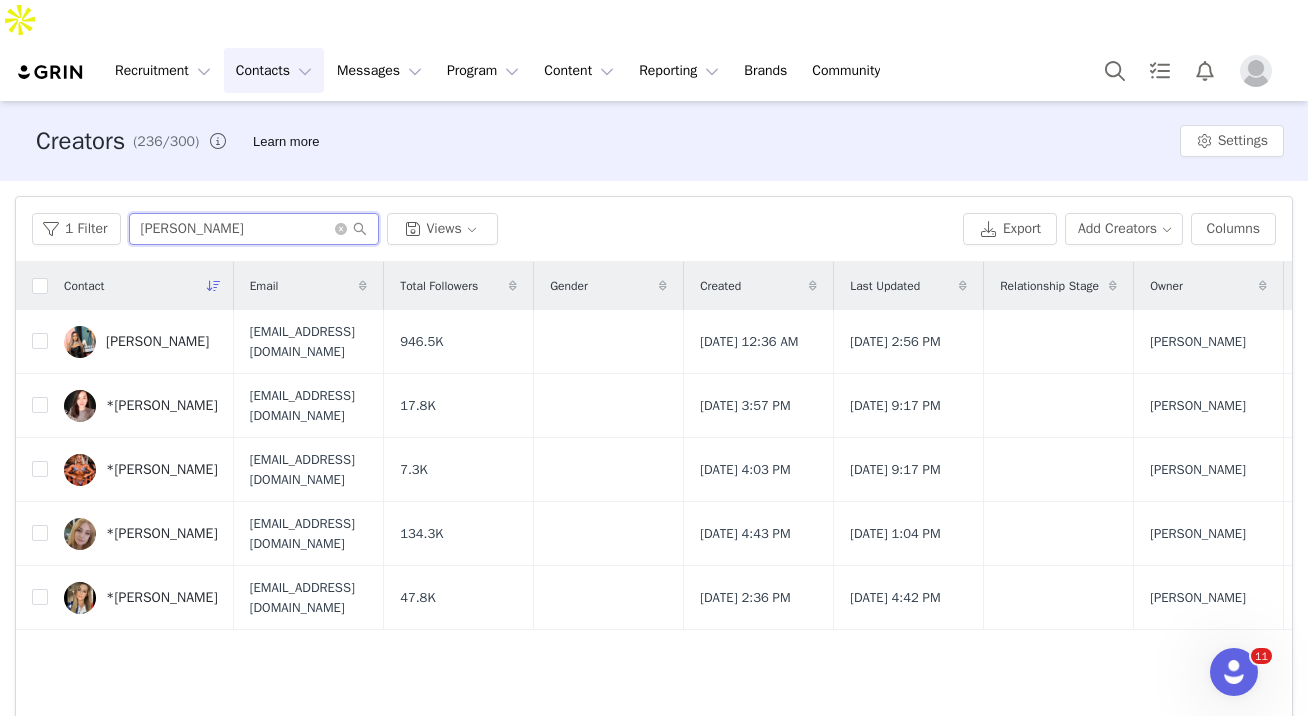 drag, startPoint x: 200, startPoint y: 192, endPoint x: 122, endPoint y: 185, distance: 78.31347 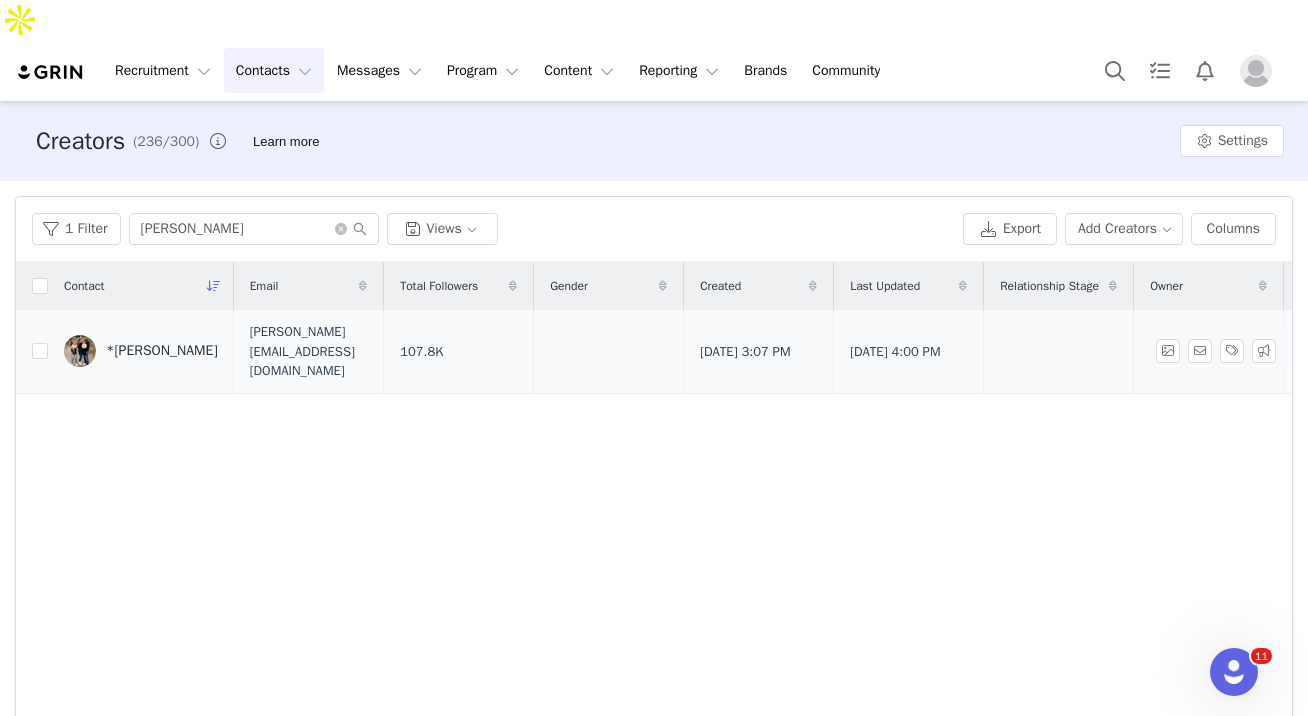 click on "*Christa Miranda" at bounding box center [162, 351] 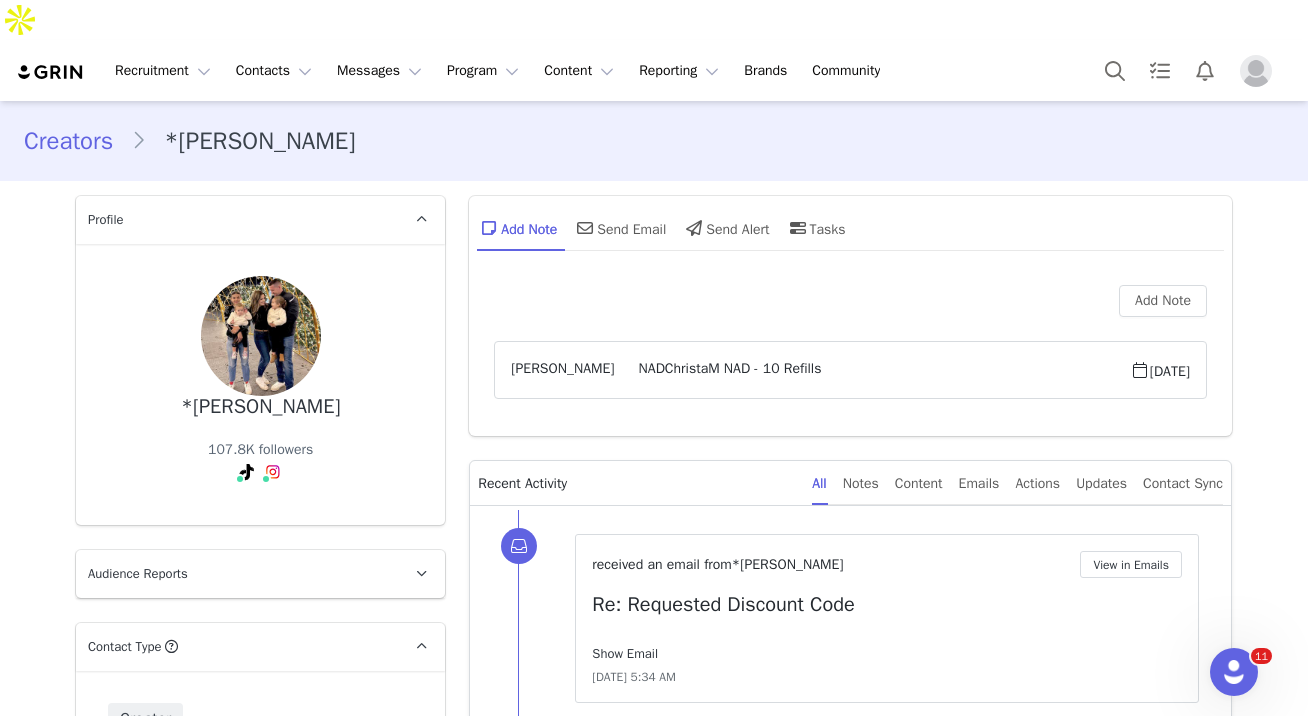click on "Show Email" at bounding box center (625, 653) 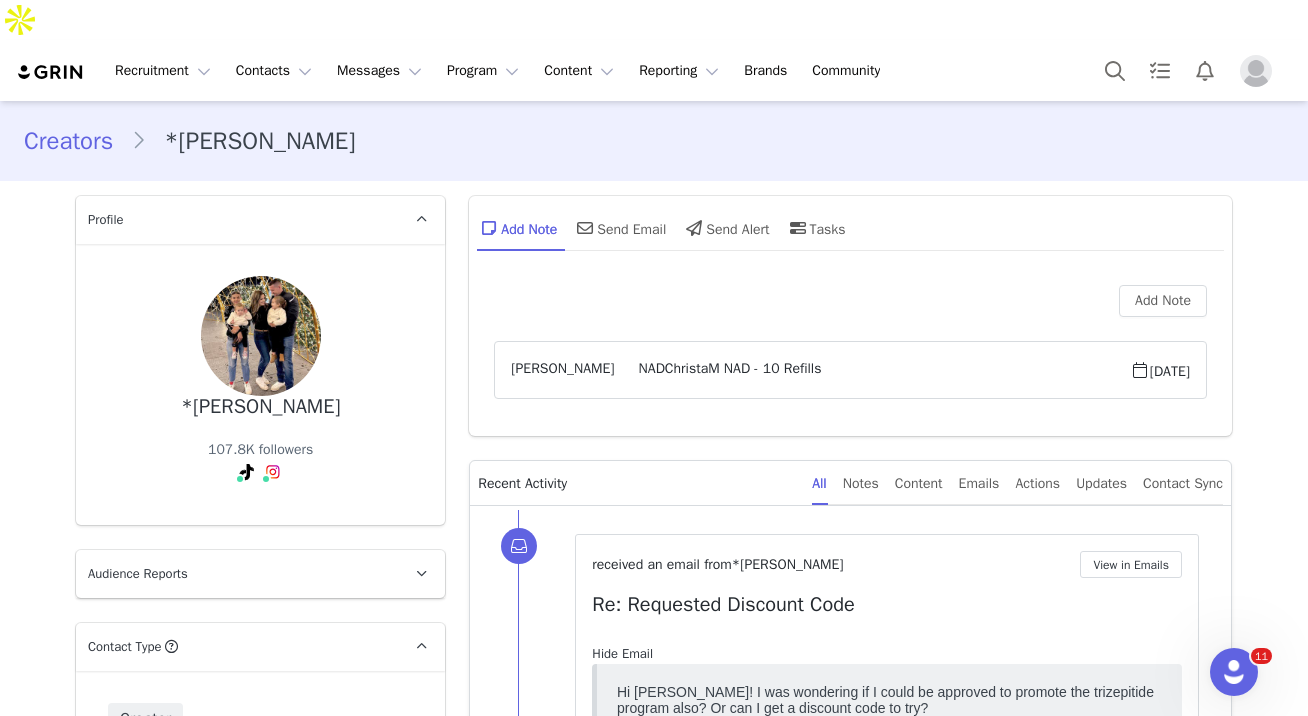 scroll, scrollTop: 0, scrollLeft: 0, axis: both 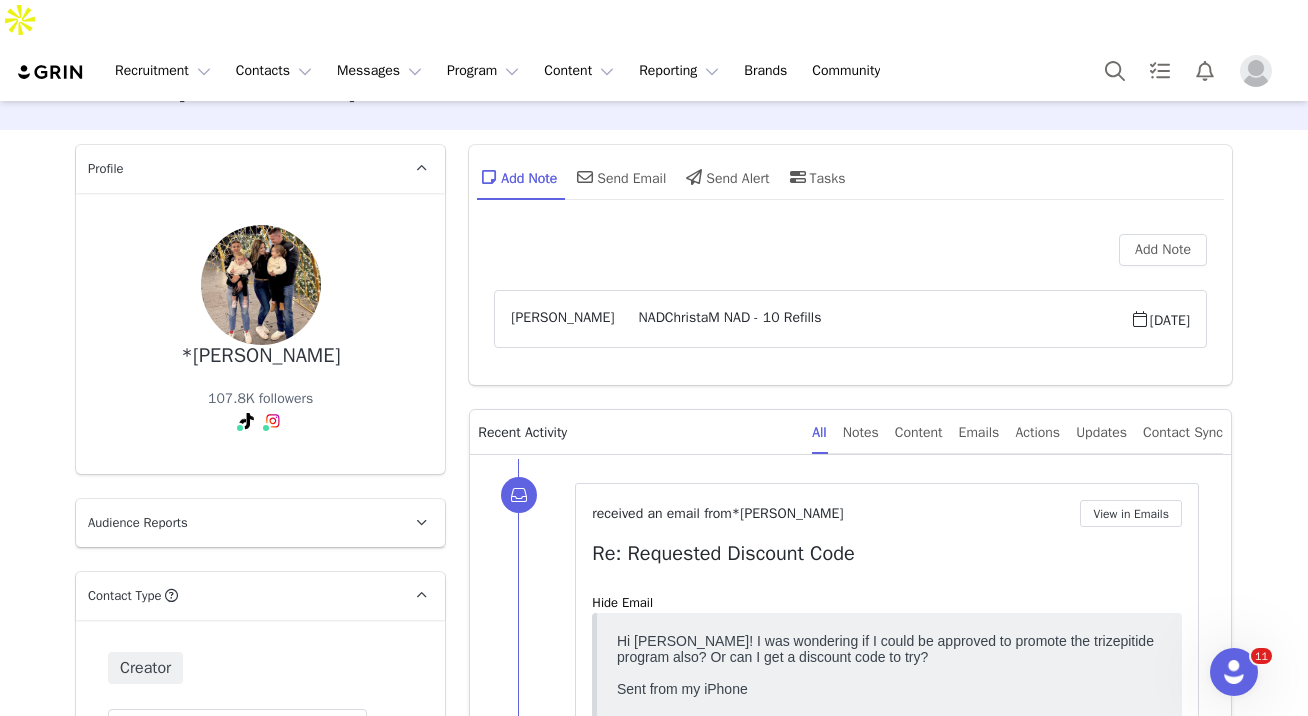 click on "NADChristaM
NAD - 10 Refills" at bounding box center (872, 319) 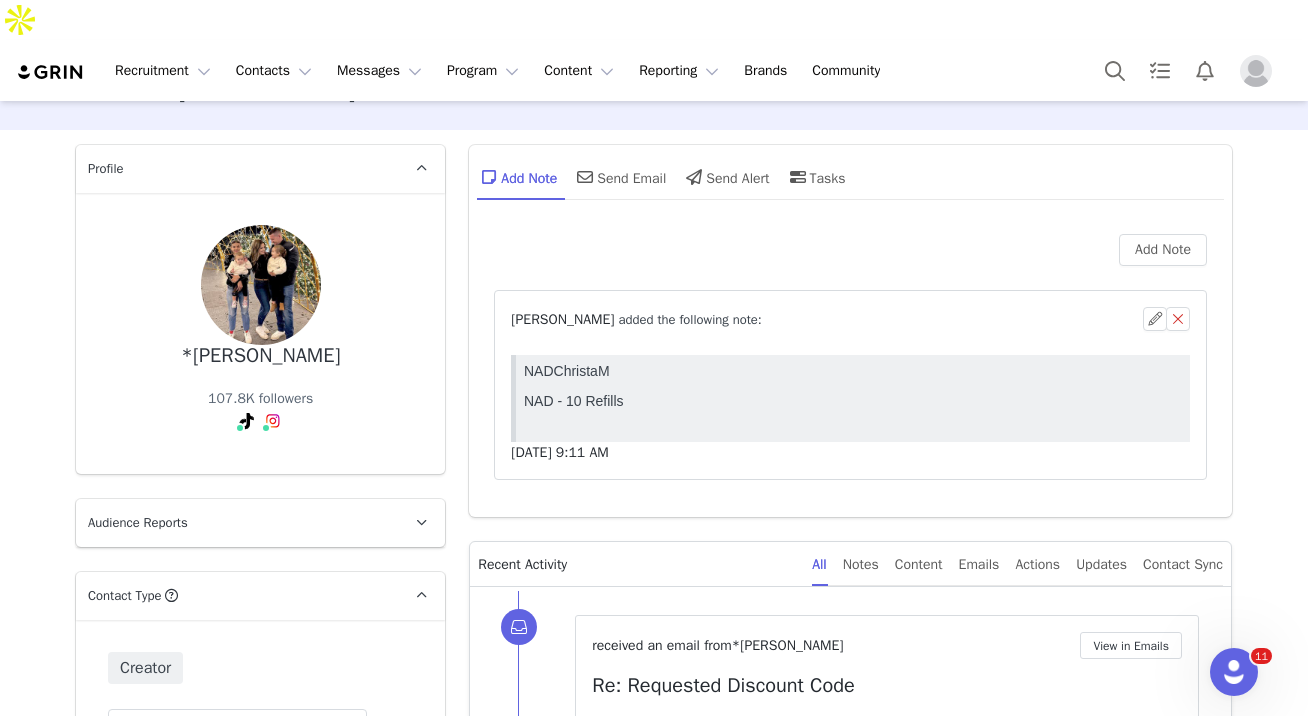 scroll, scrollTop: 0, scrollLeft: 0, axis: both 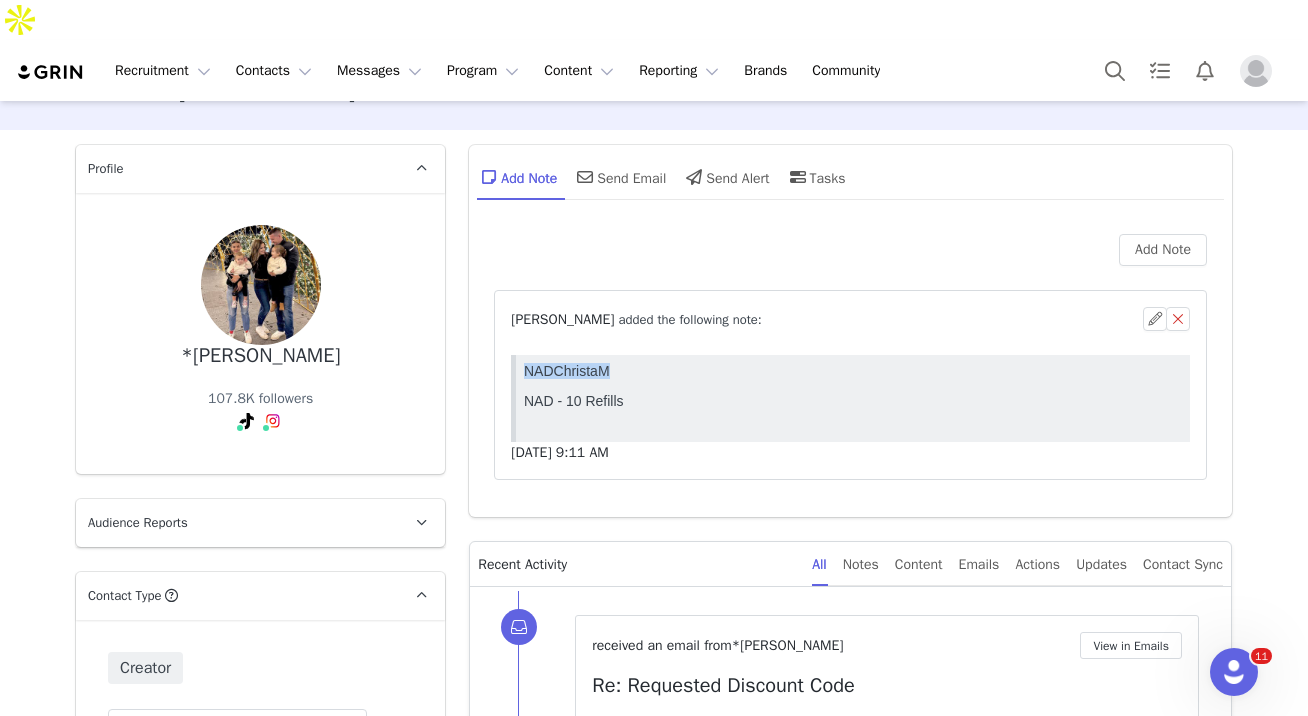 drag, startPoint x: 614, startPoint y: 375, endPoint x: 490, endPoint y: 378, distance: 124.036285 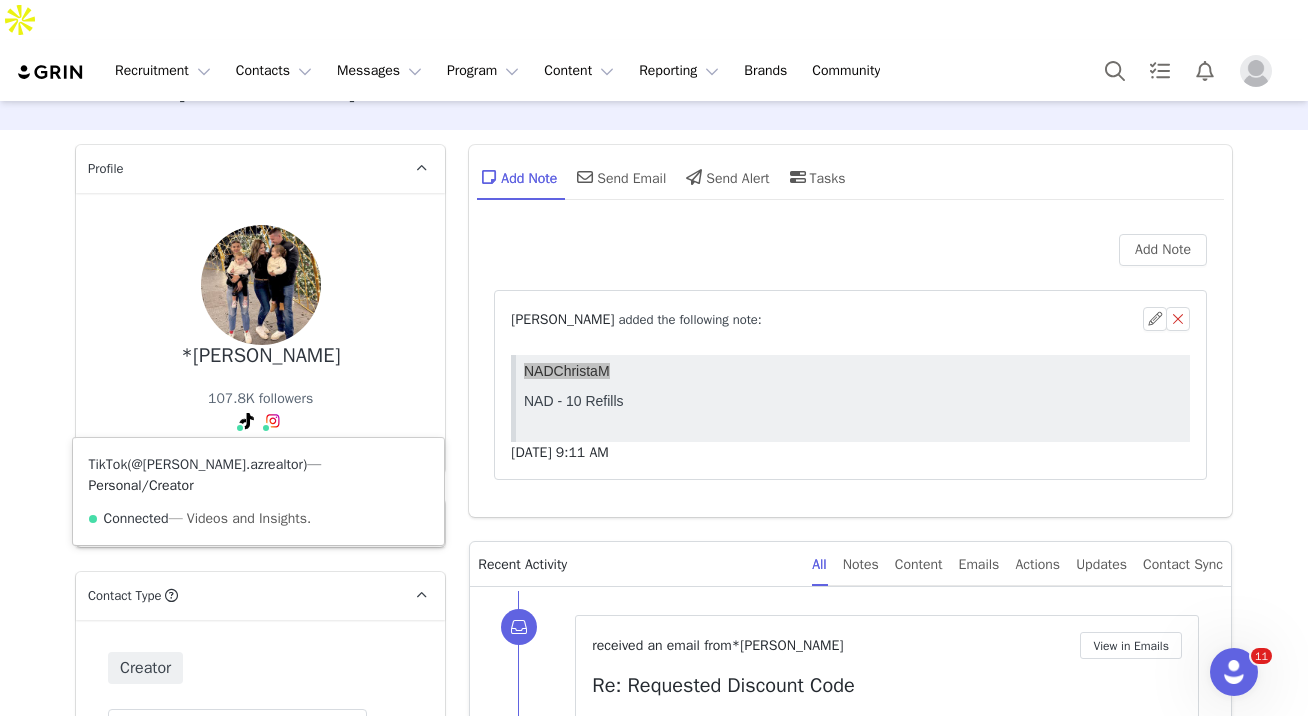 click on "@christa.azrealtor" at bounding box center [217, 464] 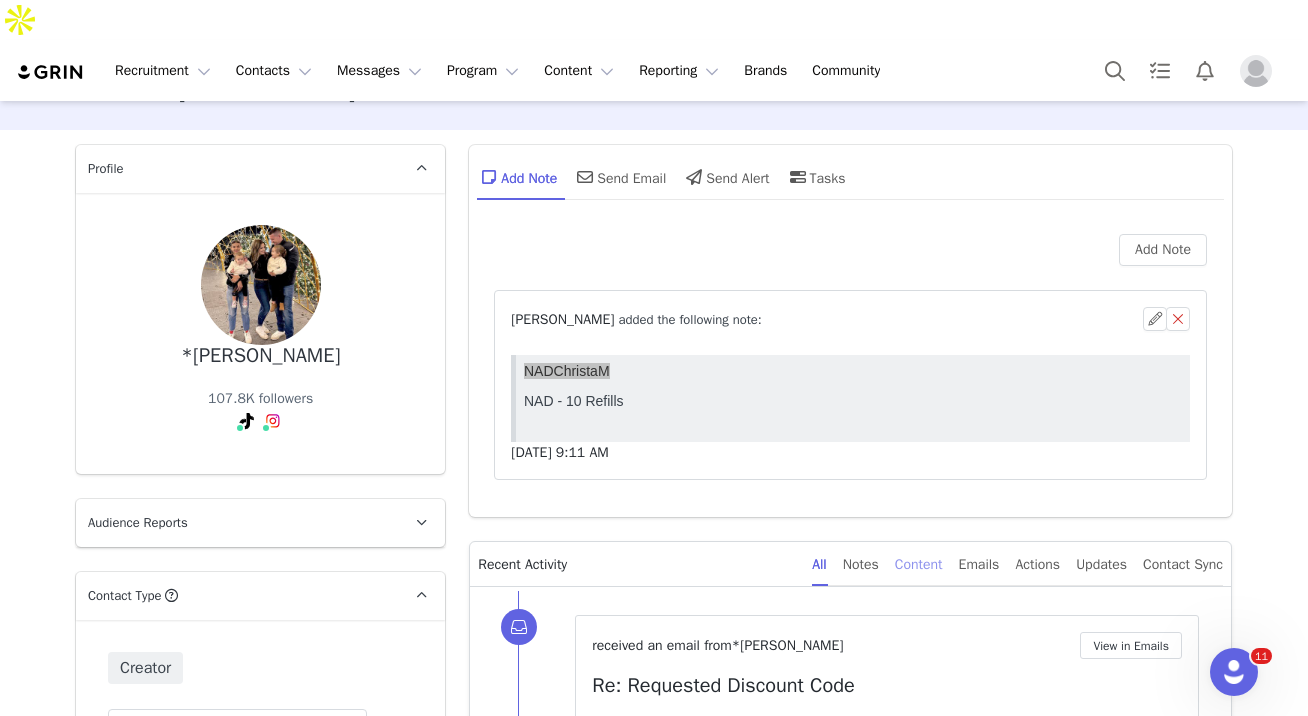 click on "Content" at bounding box center (919, 564) 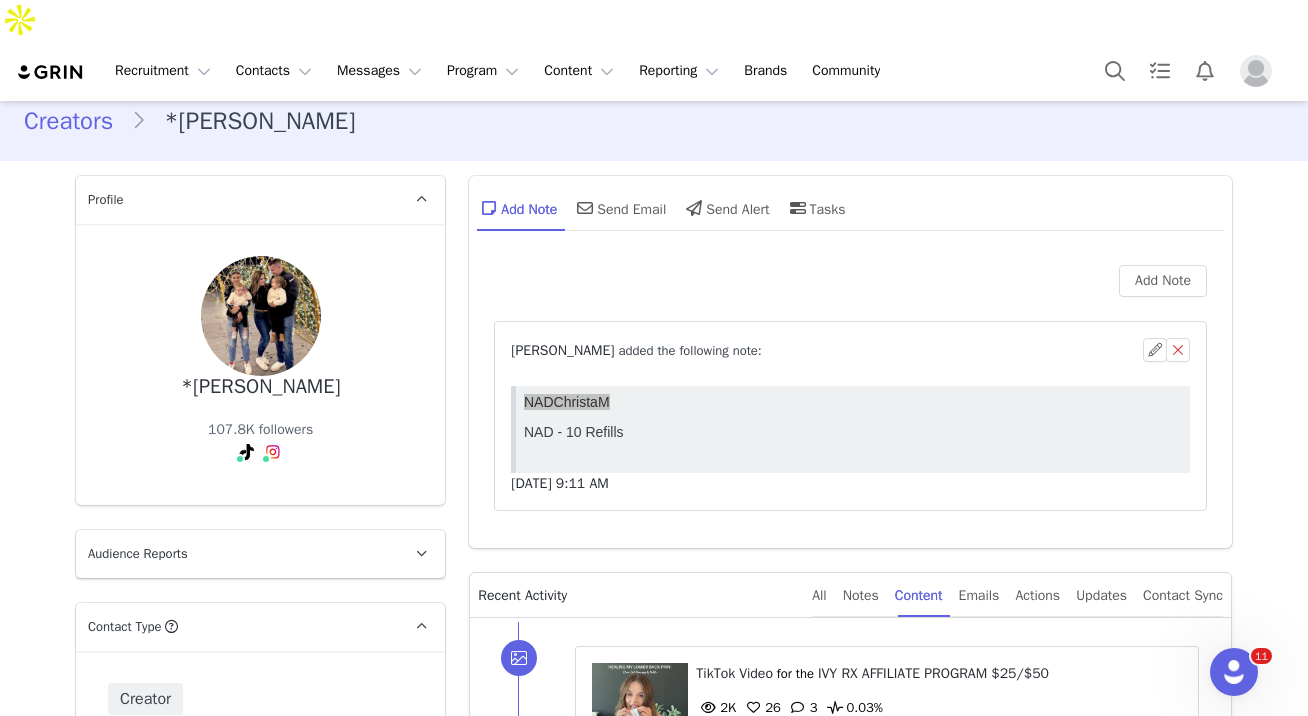 scroll, scrollTop: 0, scrollLeft: 0, axis: both 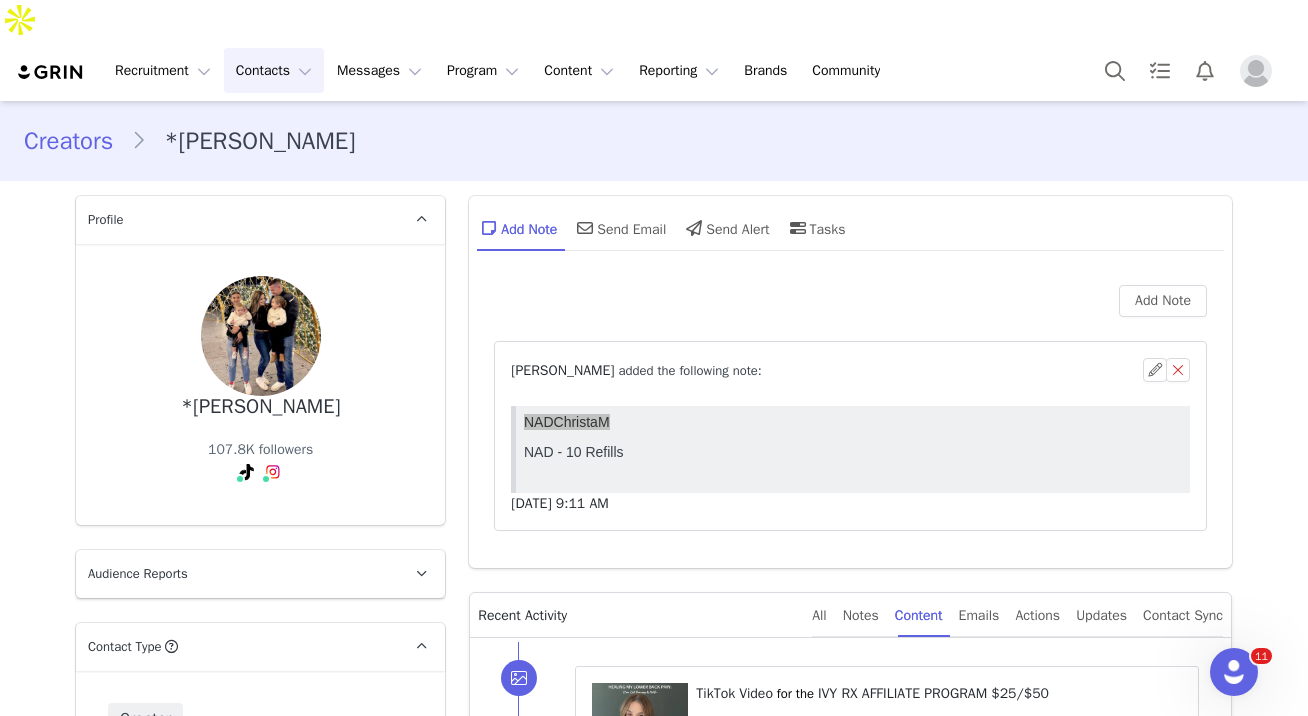 click on "Contacts Contacts" at bounding box center (274, 70) 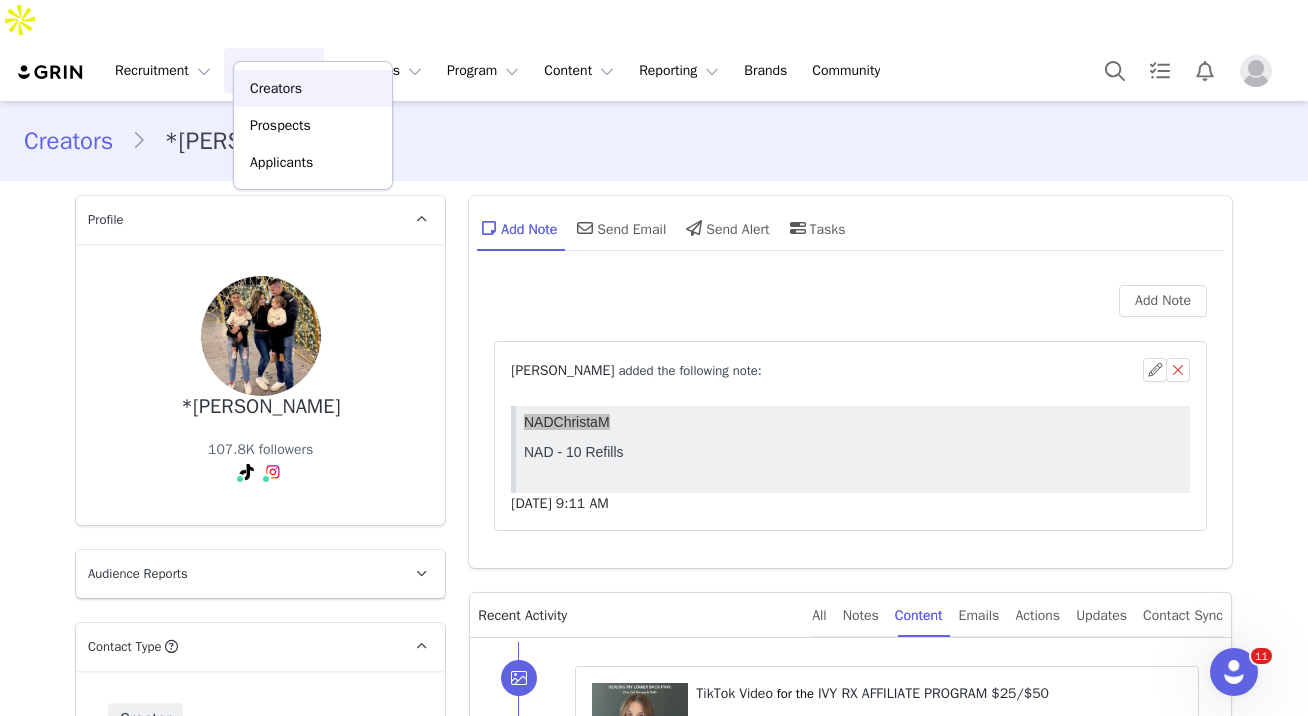 click on "Creators" at bounding box center (276, 88) 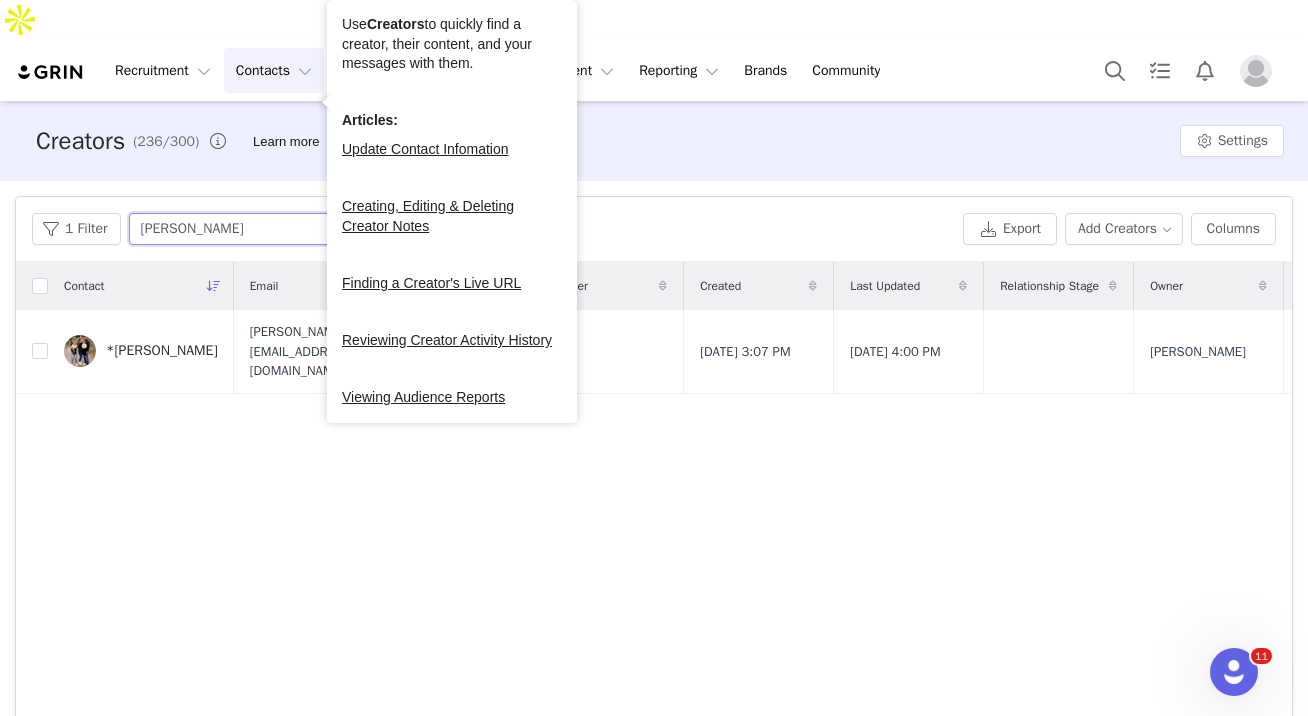 click on "CHRISTA" at bounding box center (254, 229) 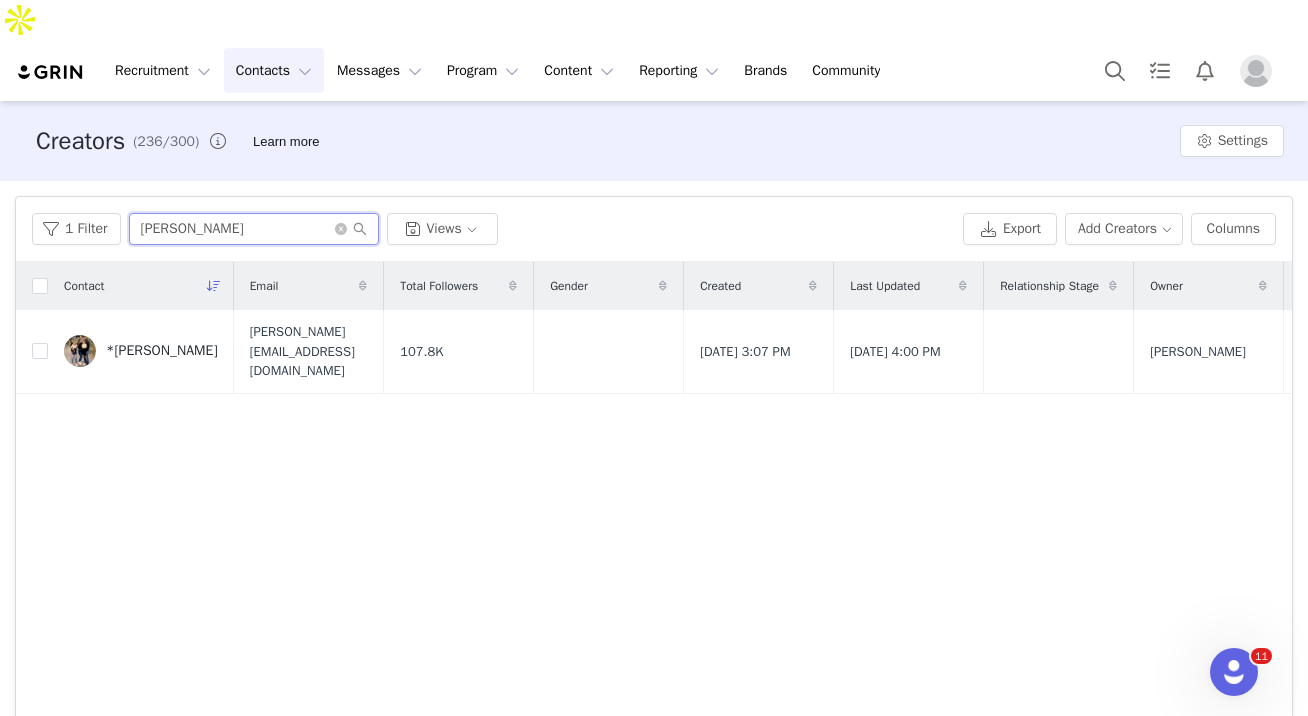 drag, startPoint x: 160, startPoint y: 187, endPoint x: 129, endPoint y: 183, distance: 31.257 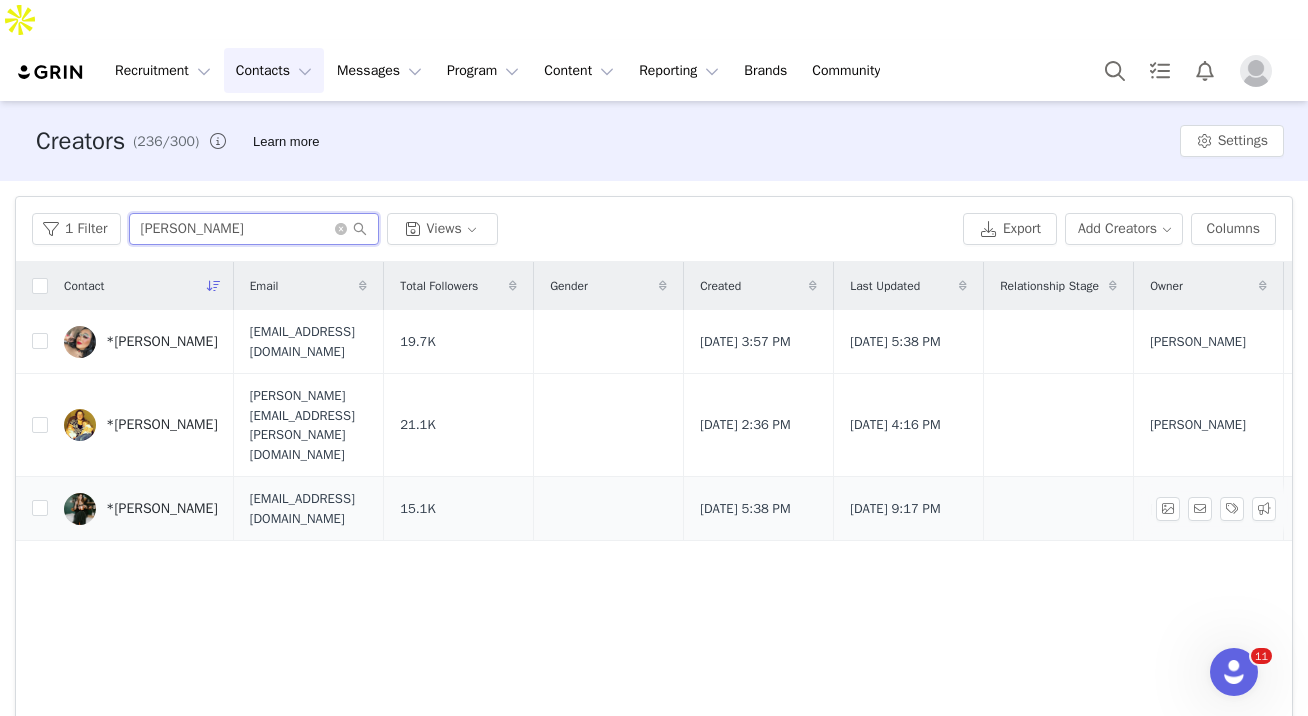 type on "diana" 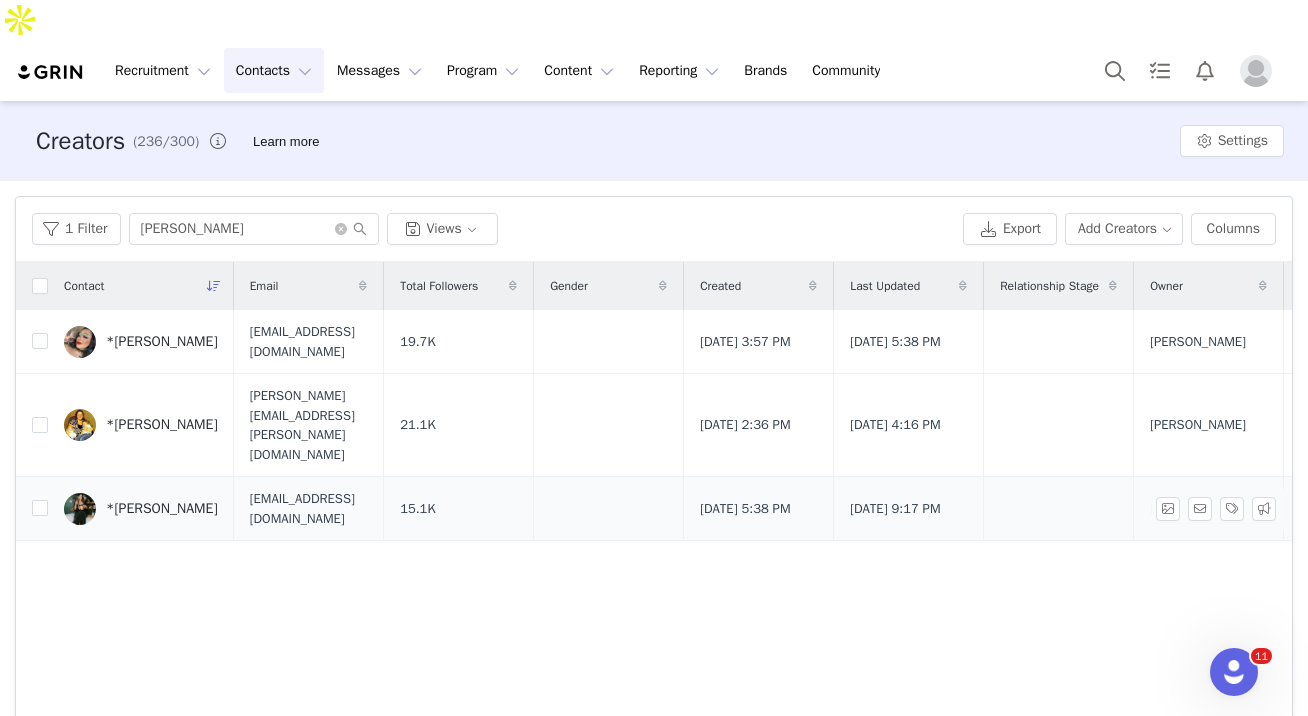 click on "*[PERSON_NAME]" at bounding box center [162, 509] 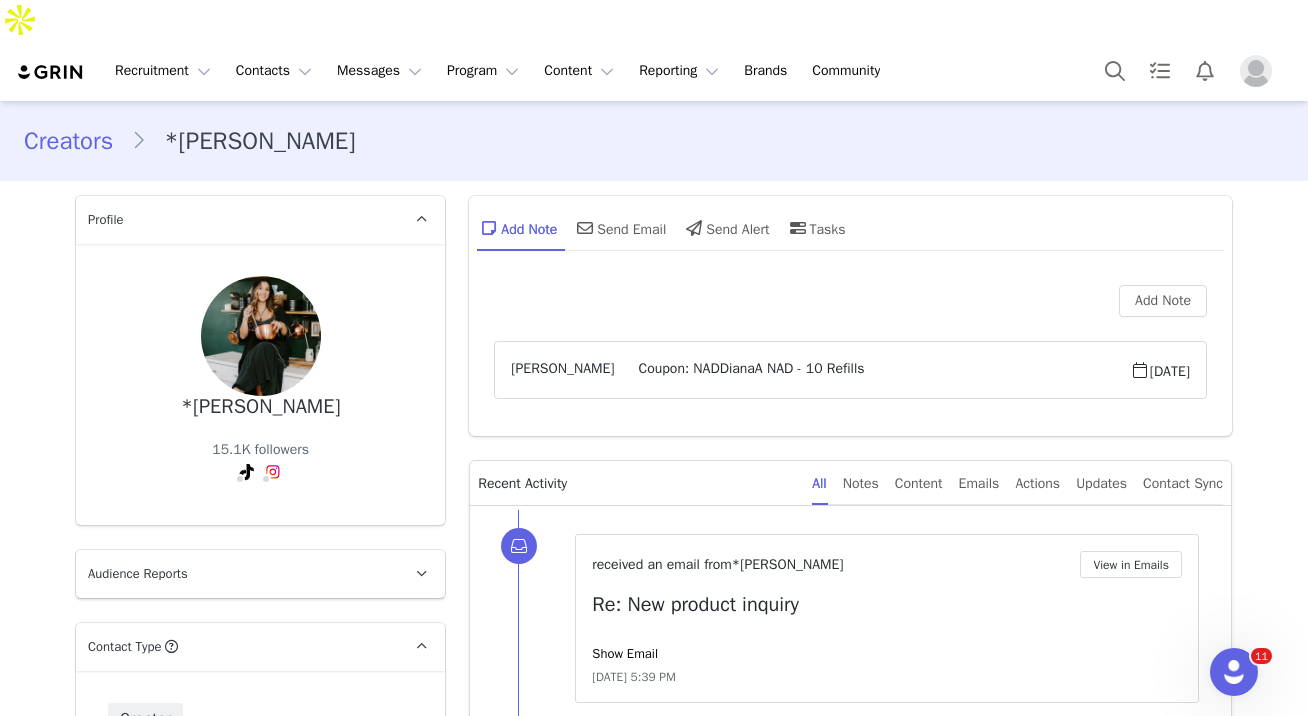 type on "+1 ([GEOGRAPHIC_DATA])" 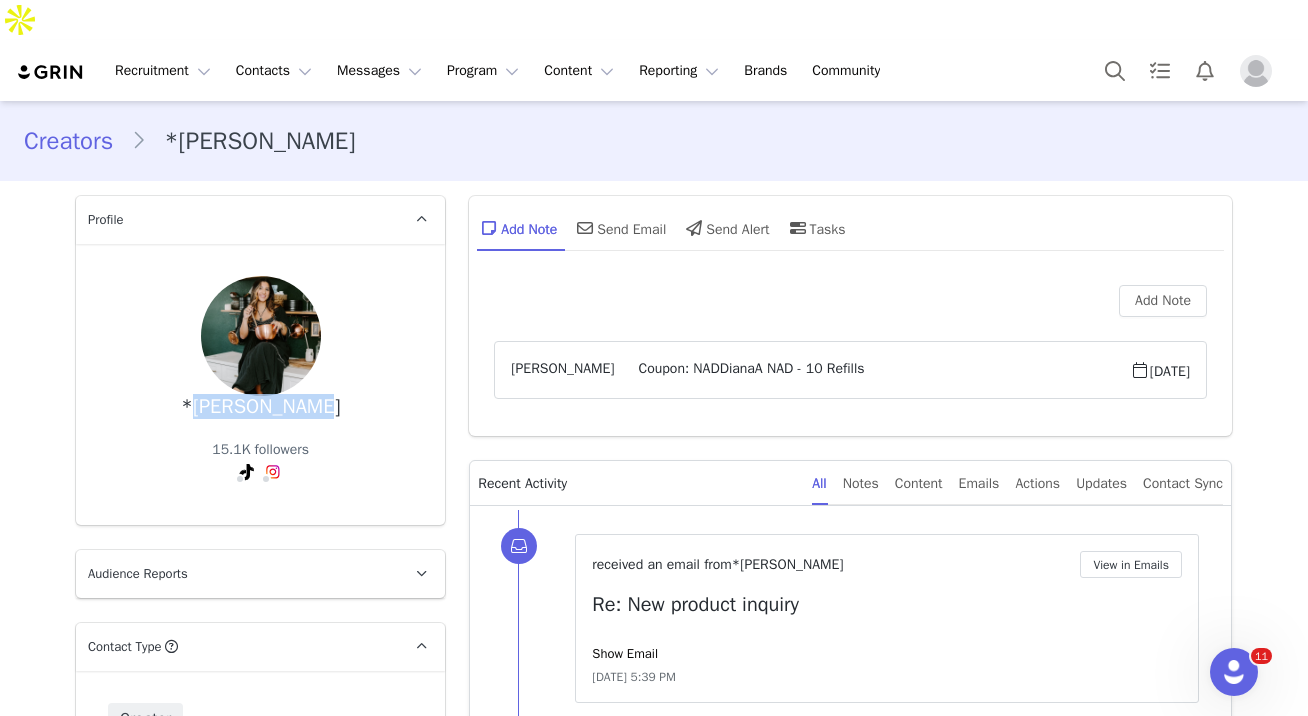 drag, startPoint x: 300, startPoint y: 366, endPoint x: 219, endPoint y: 375, distance: 81.49847 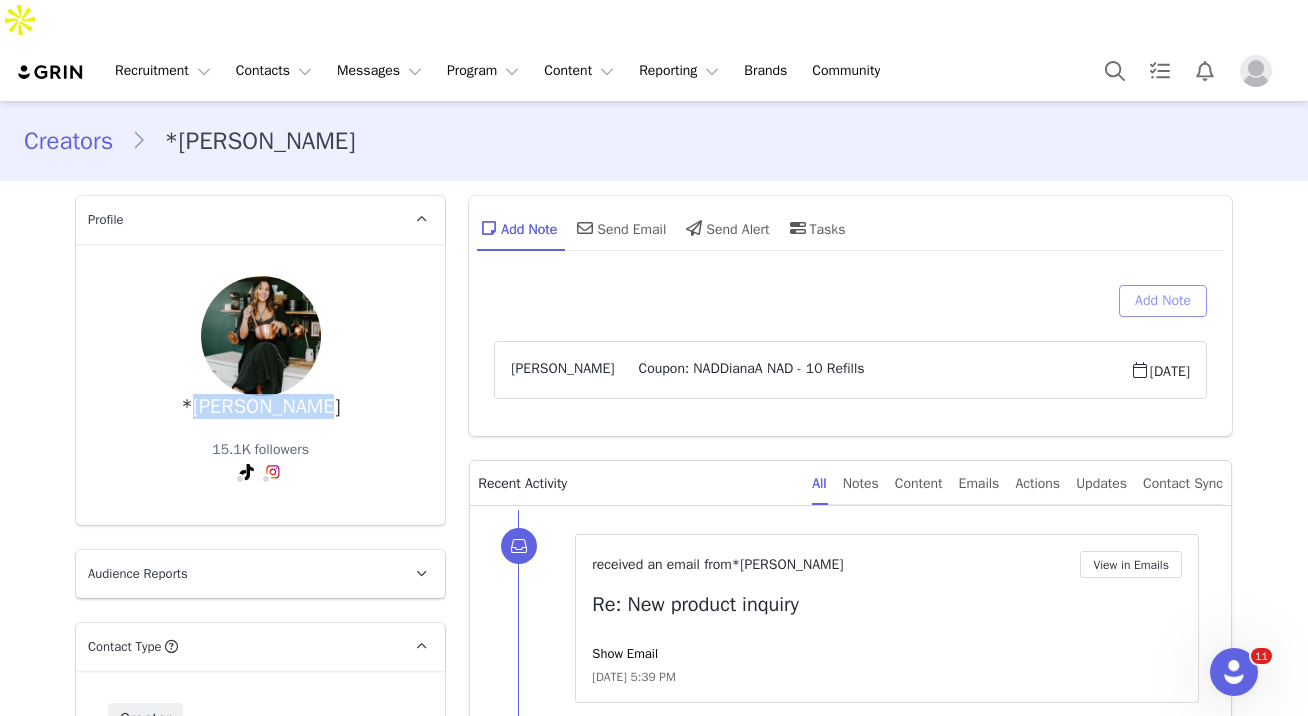 click on "Add Note" at bounding box center [1163, 301] 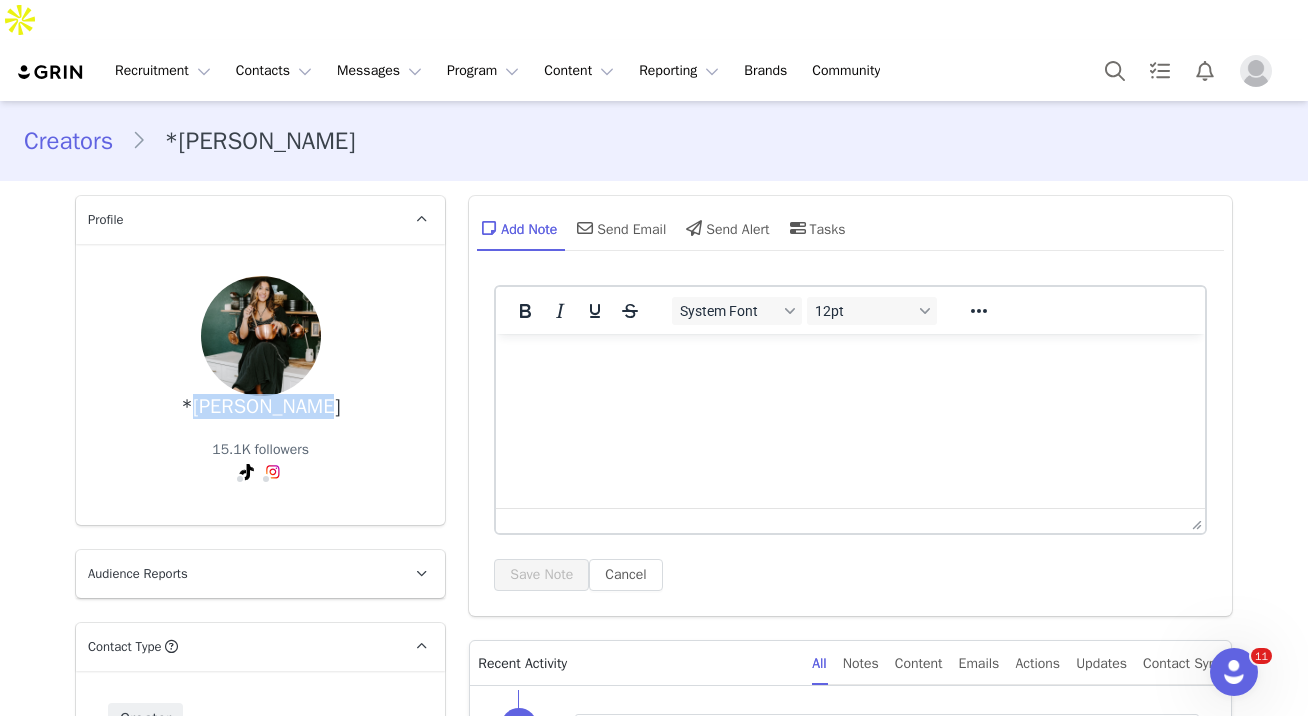 scroll, scrollTop: 0, scrollLeft: 0, axis: both 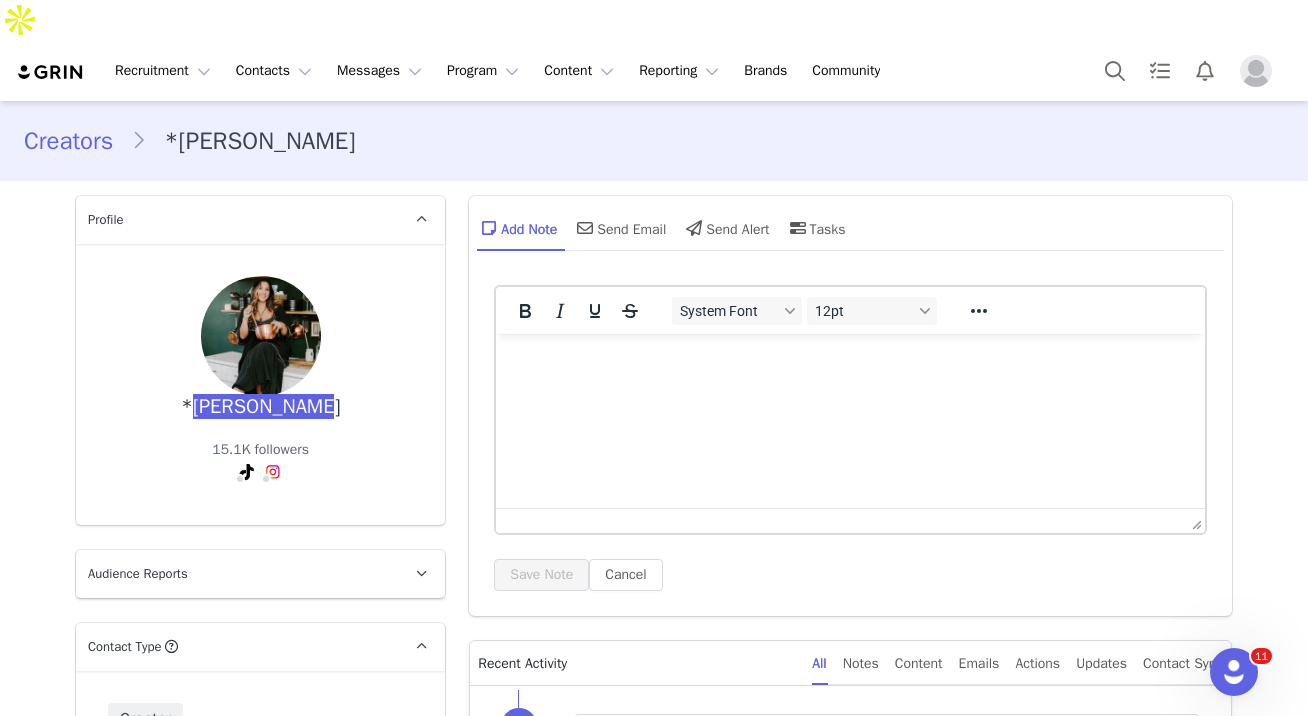 click at bounding box center (850, 361) 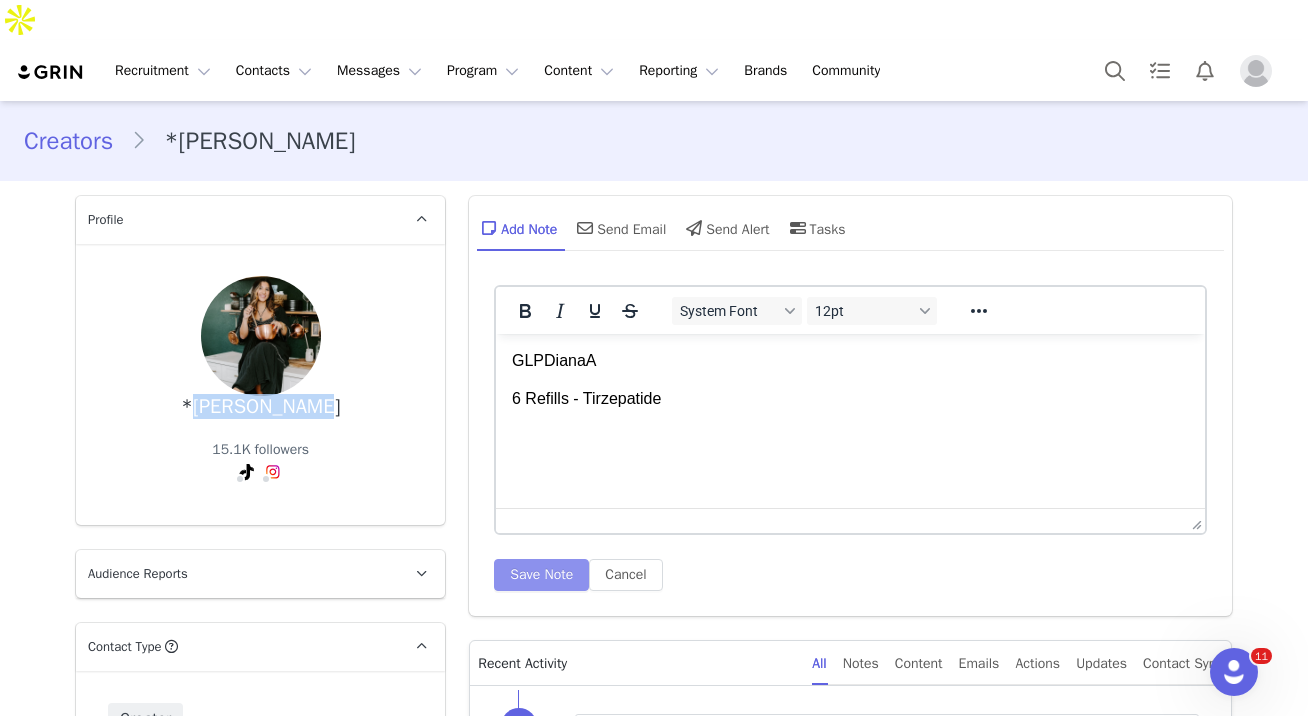 click on "Save Note" at bounding box center (541, 575) 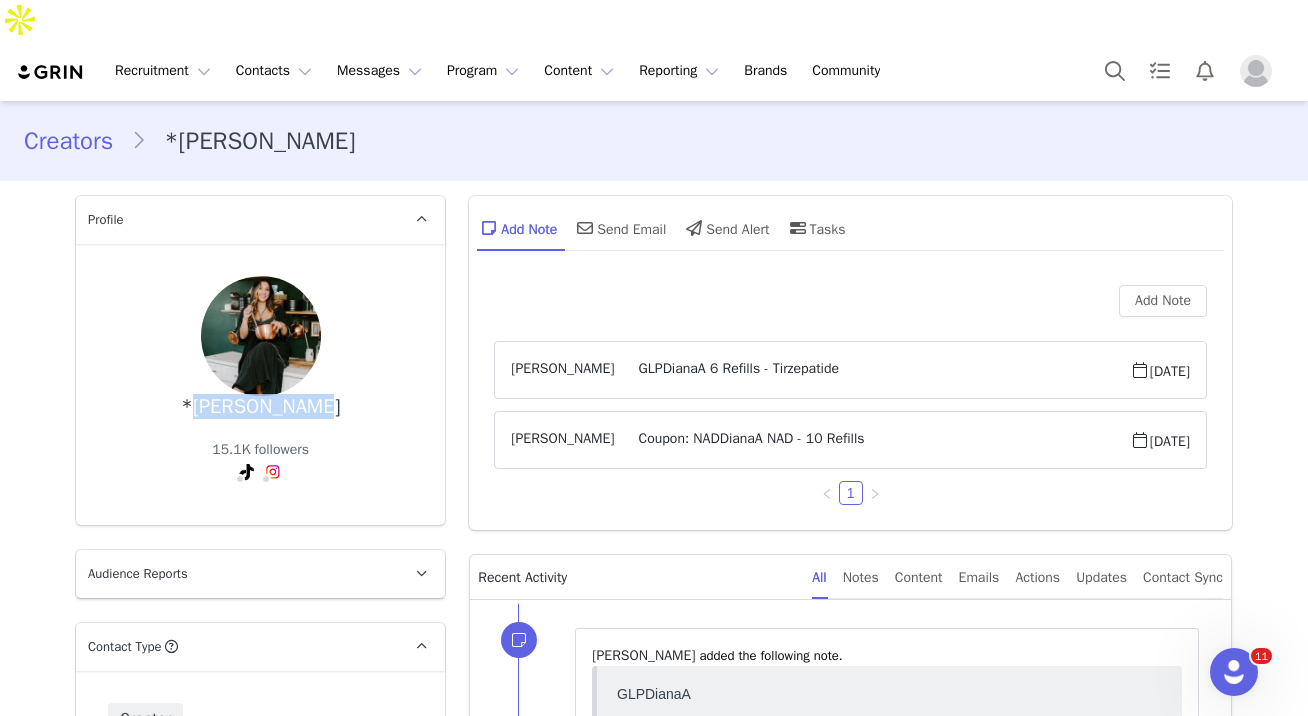 scroll, scrollTop: 0, scrollLeft: 0, axis: both 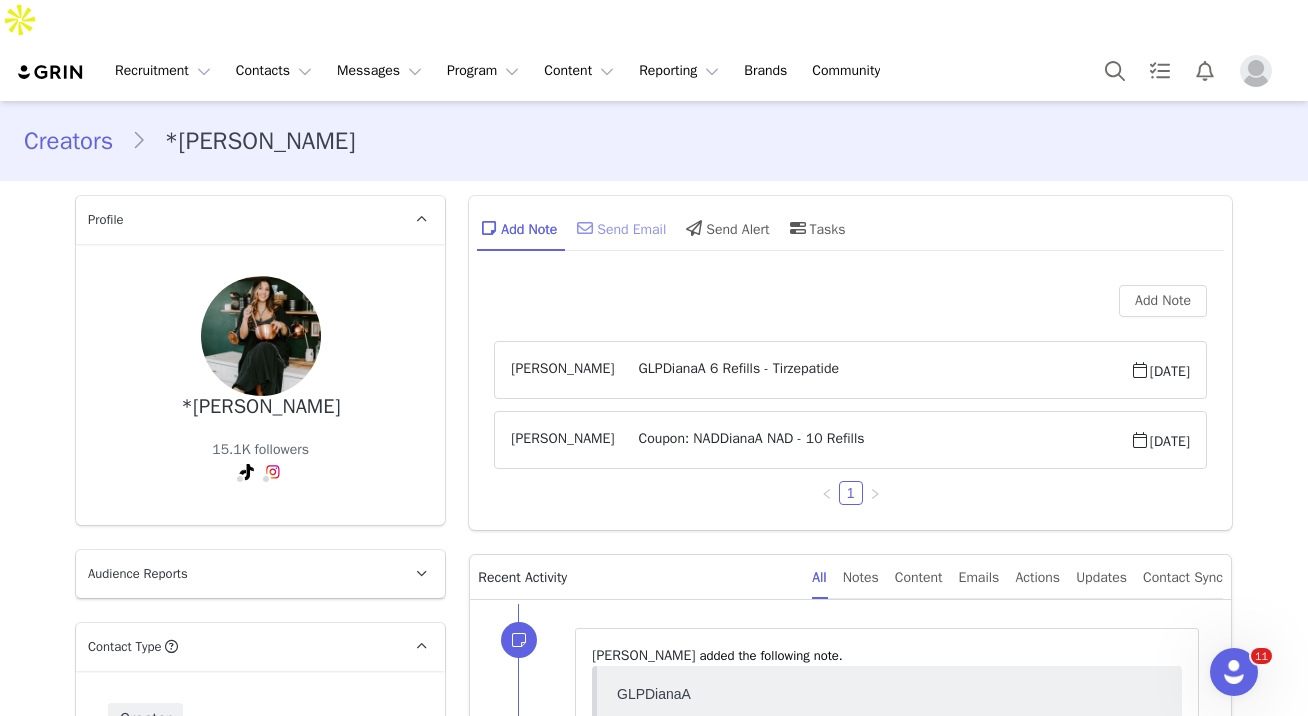 click on "Send Email" at bounding box center [619, 228] 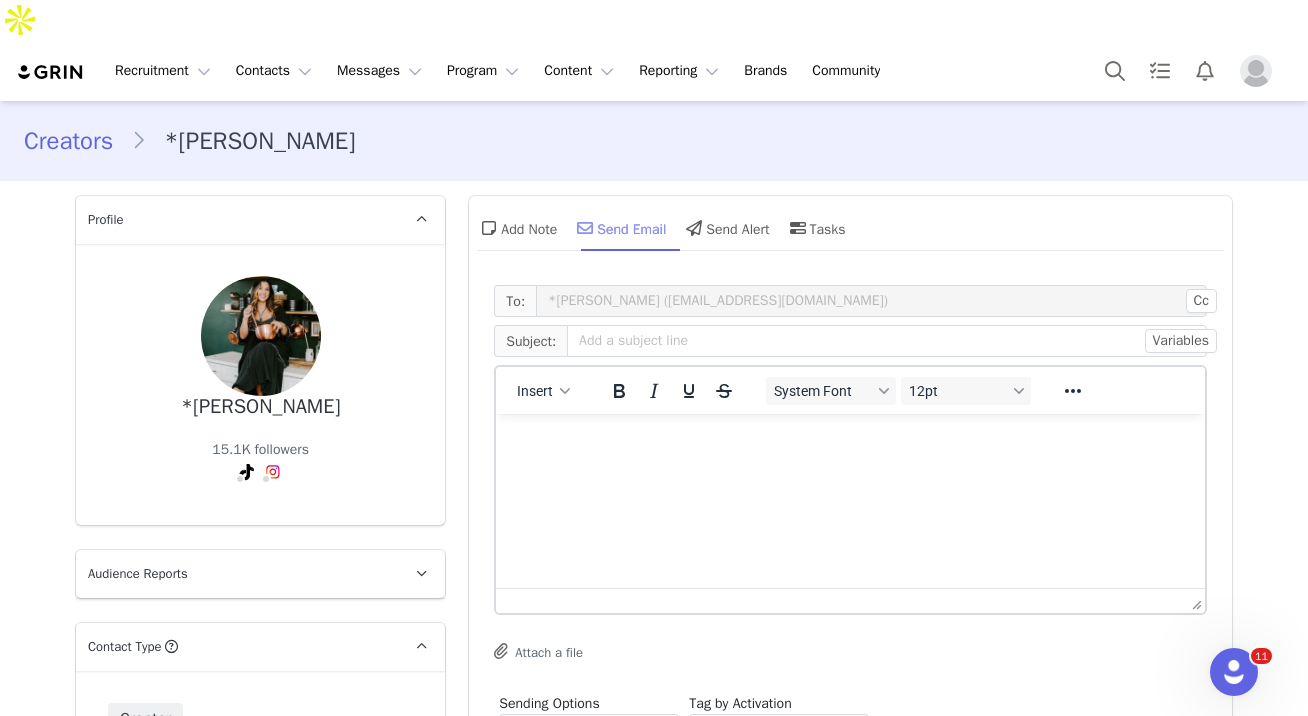 scroll, scrollTop: 0, scrollLeft: 0, axis: both 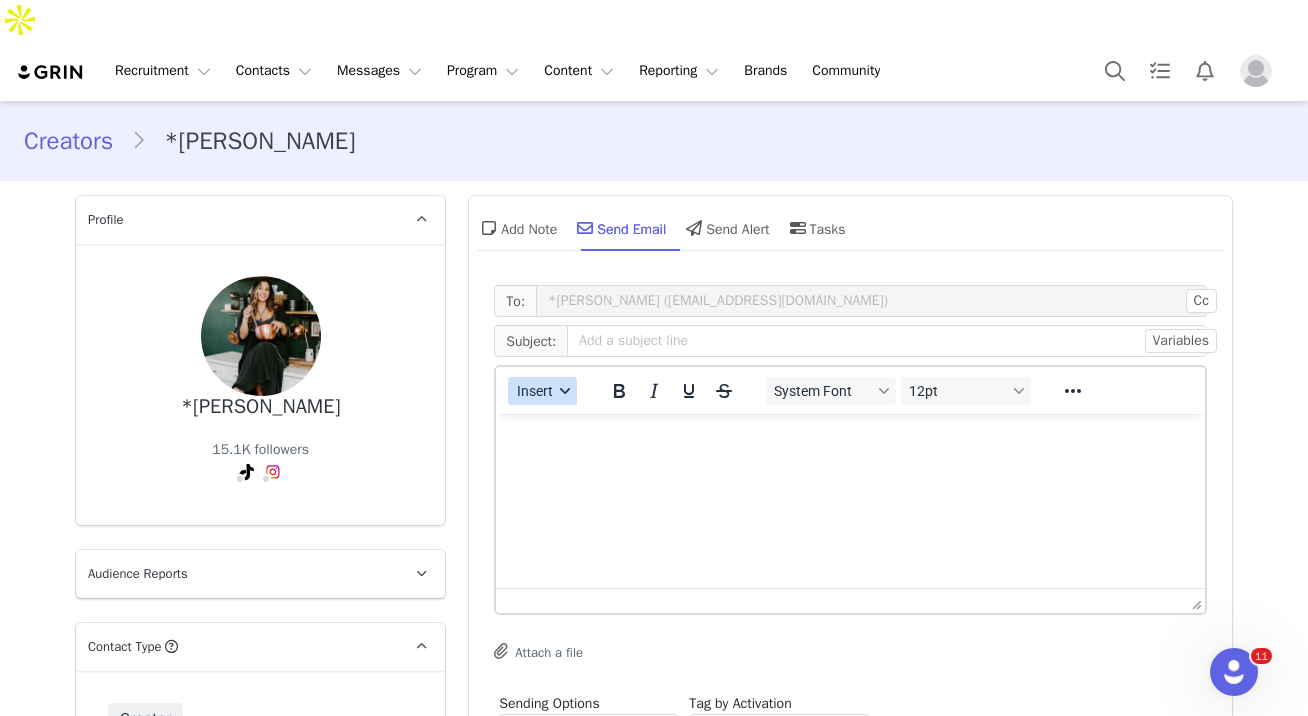 click on "Insert" at bounding box center (542, 391) 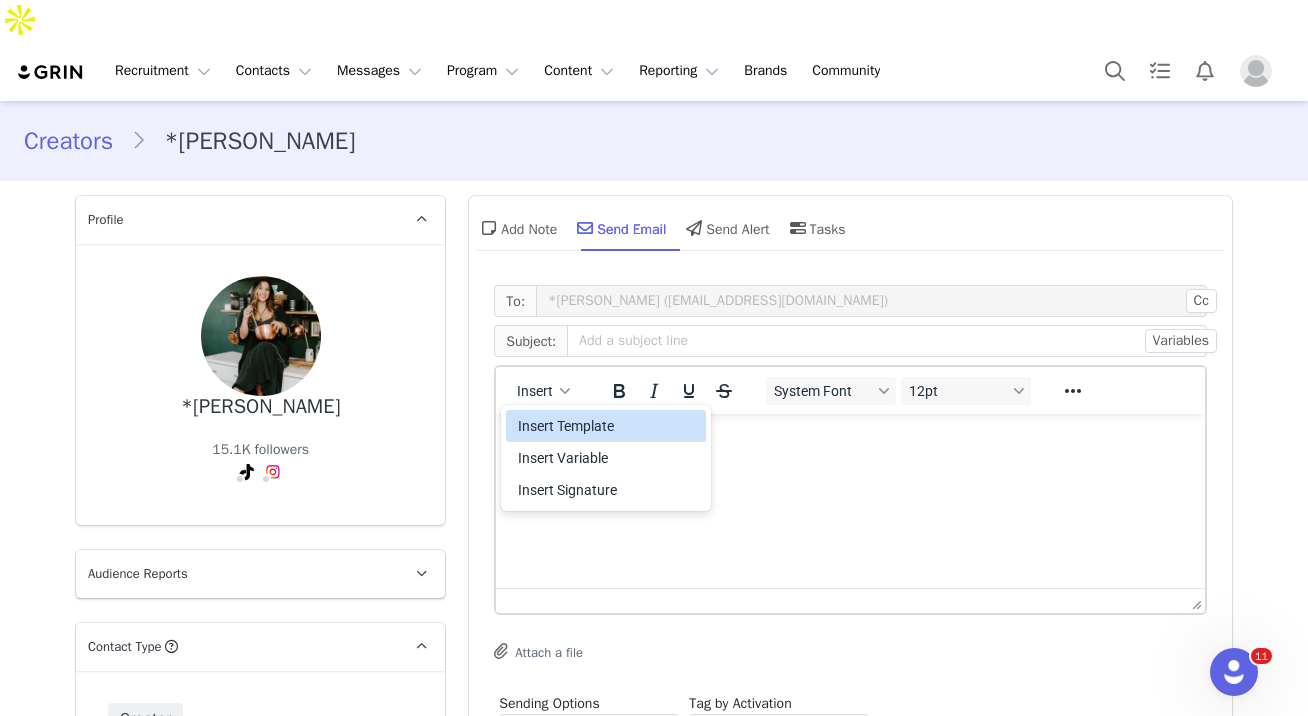 click on "Insert Template" at bounding box center (608, 426) 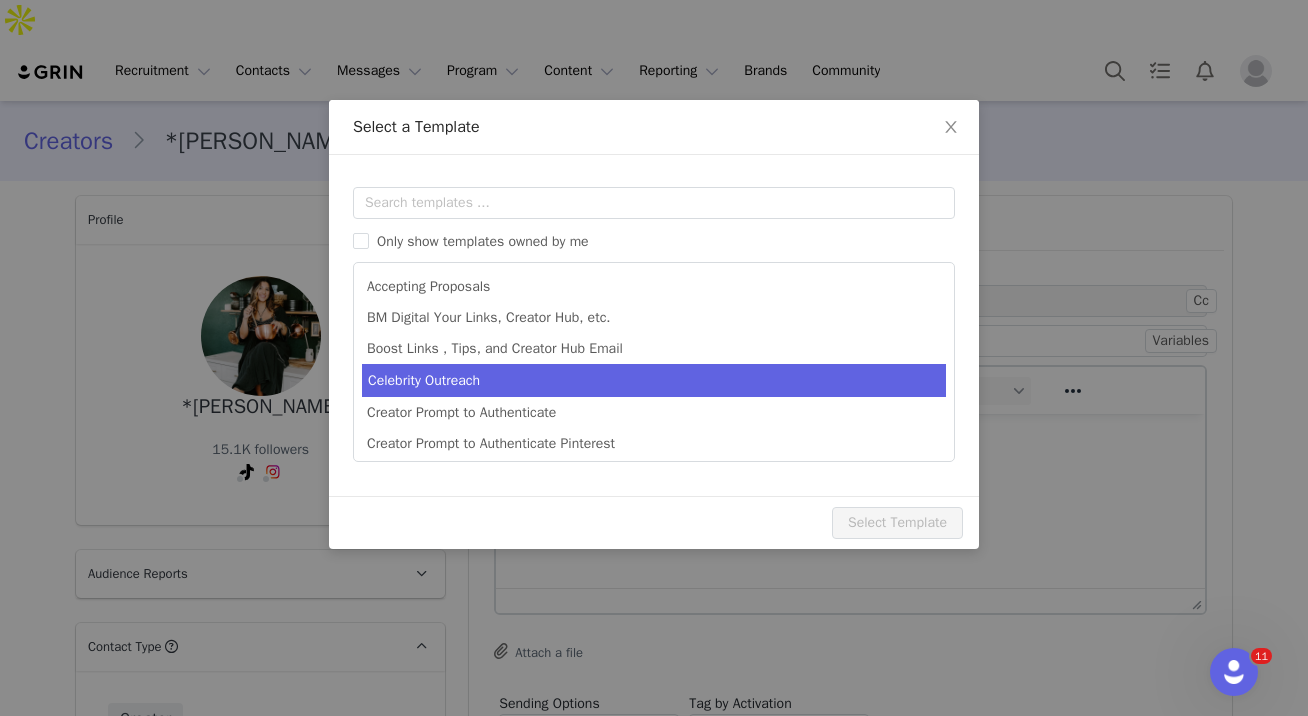 scroll, scrollTop: 0, scrollLeft: 0, axis: both 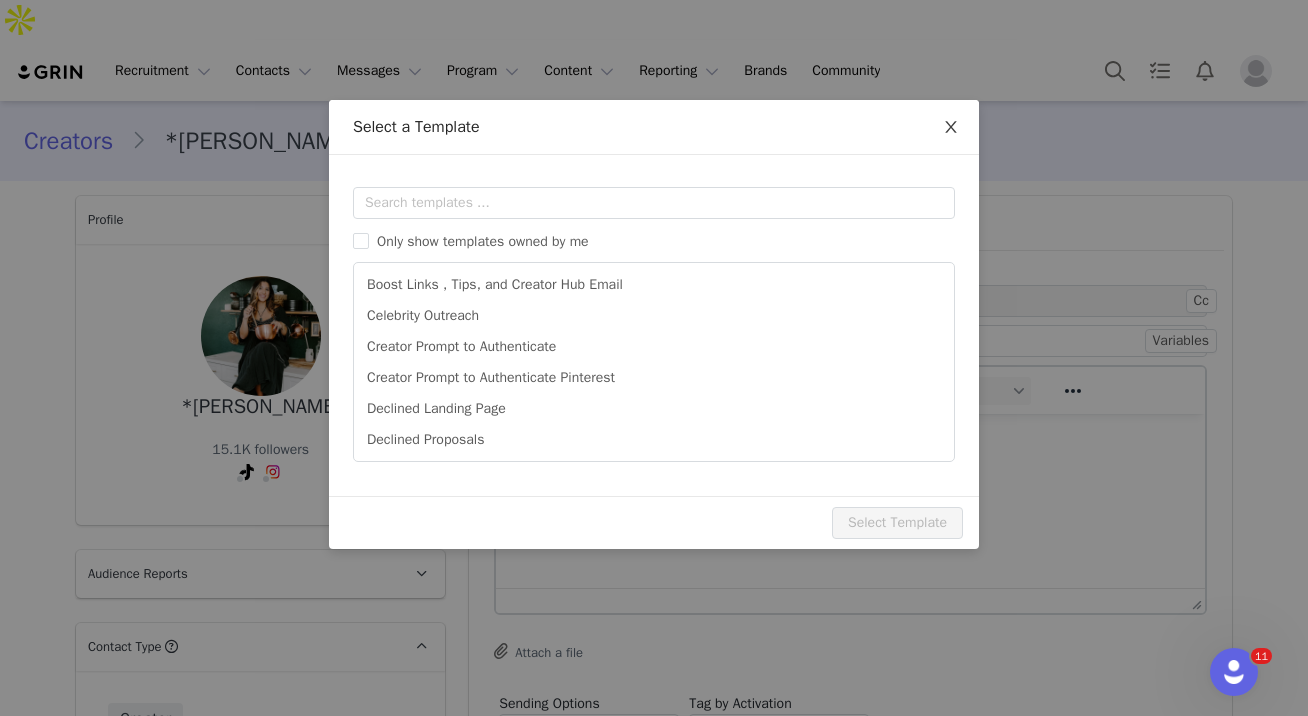 click 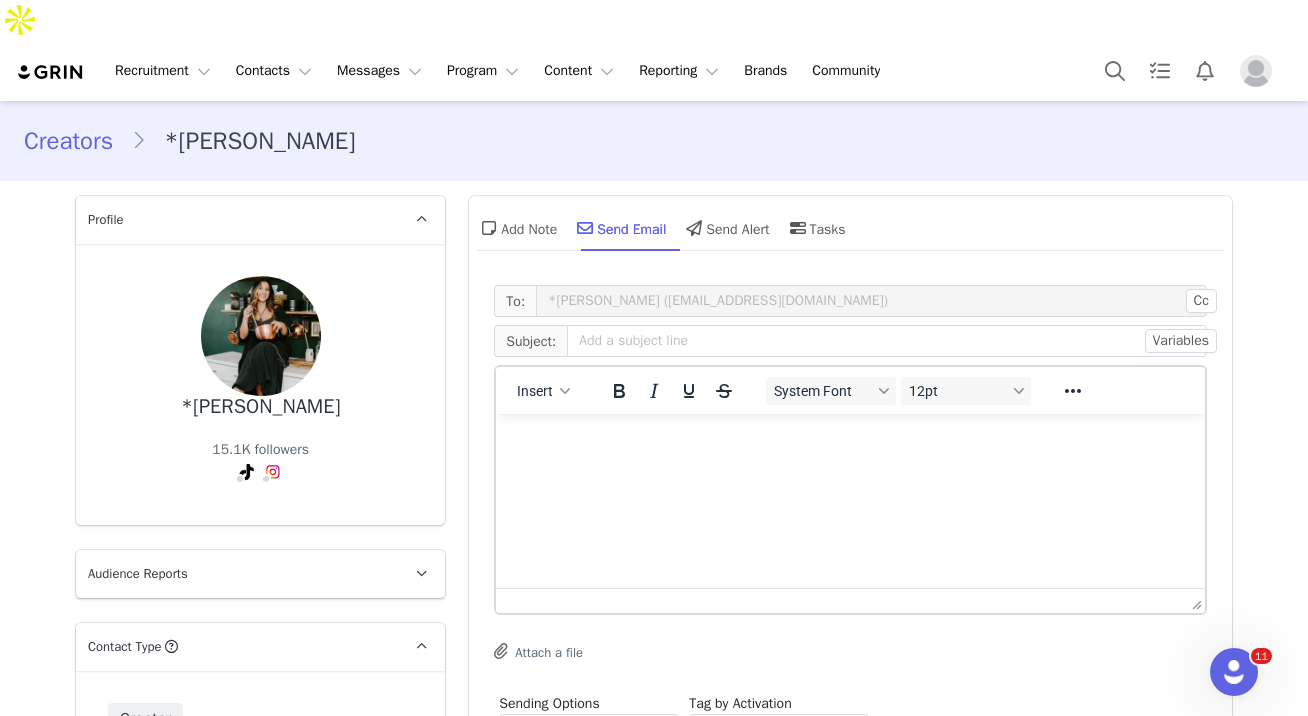 scroll, scrollTop: 0, scrollLeft: 0, axis: both 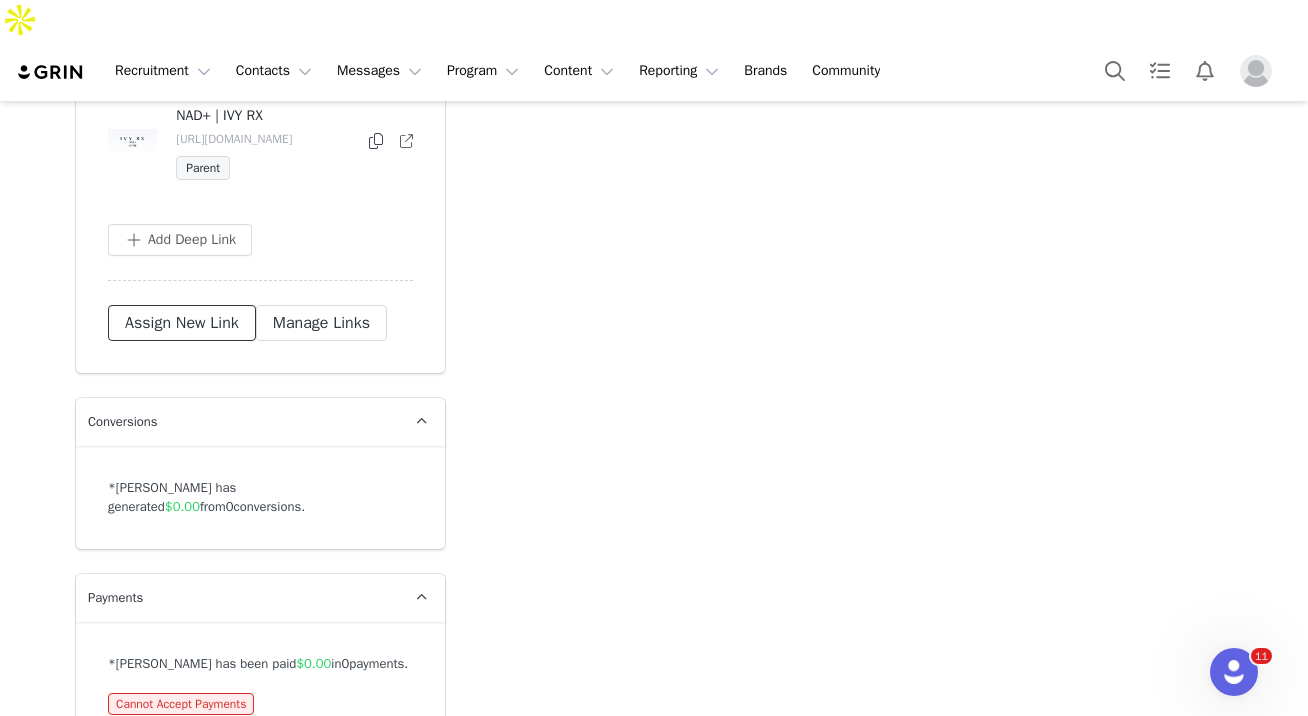 click on "Assign New Link" at bounding box center (182, 323) 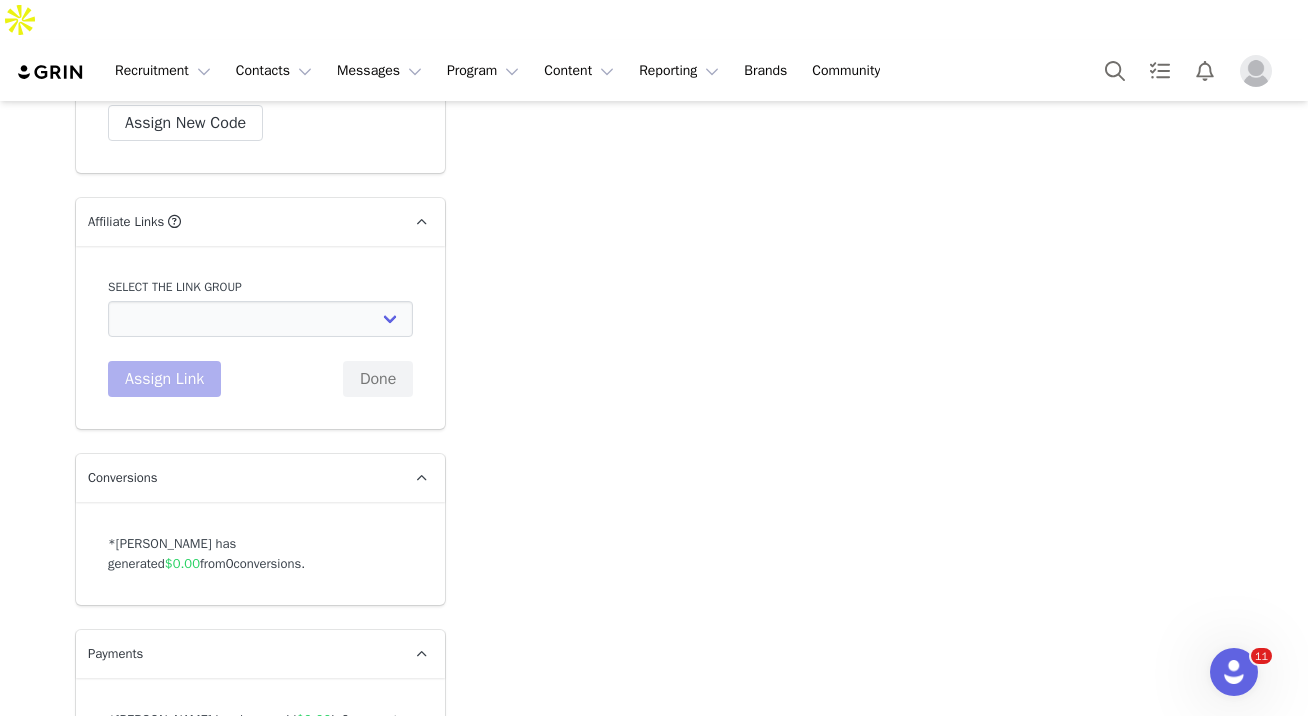 scroll, scrollTop: 3714, scrollLeft: 0, axis: vertical 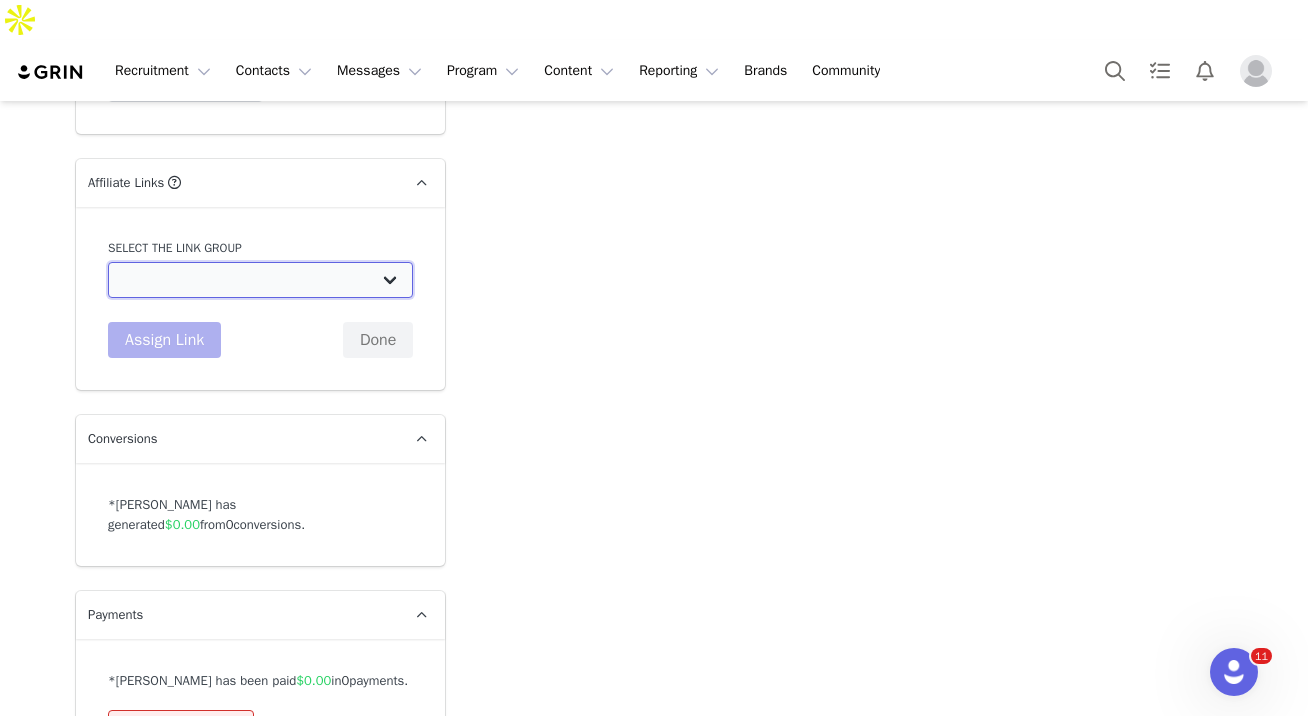 click on "Semaglutide Weight Loss Program: https://app.ivyrx.com/start-online-visit/wl-membership-plans?product=semaglutide-m   TikTok Bio Link: https://ivyrx.com/collections/weight-loss   Semaglutide Questionnaire $100 Affiliate Payout: https://app.ivyrx.com/start-online-visit/wl-membership-plans?product=semaglutide-m   Tirzepatide Questionnaire $100 Affiliate Payout: https://app.ivyrx.com/start-online-visit/wl-membership-plans?product=tirzepatide-m   Semaglutide Tier Questionnaire: https://app.ivyrx.com/start-online-visit/wl-membership-plans?product=semaglutide-m   Tirzepatide Tier Questionnaire: https://app.ivyrx.com/start-online-visit/wl-membership-plans?product=tirzepatide-m   B12 Lipo: https://www.ivyrx.com/products/lipotropic-mic-b12-injection   $100 NAD Quest: https://app.ivyrx.com/start-online-visit/nicotinamide-adenine-dinucleotide   BPC 157: https://www.ivyrx.com/products/bpc-157   Ad Link - GLP-1: https://app.ivyrx.com/start-online-visit/glp-1   Main Website Link: https://www.ivyrx.com/" at bounding box center [260, 280] 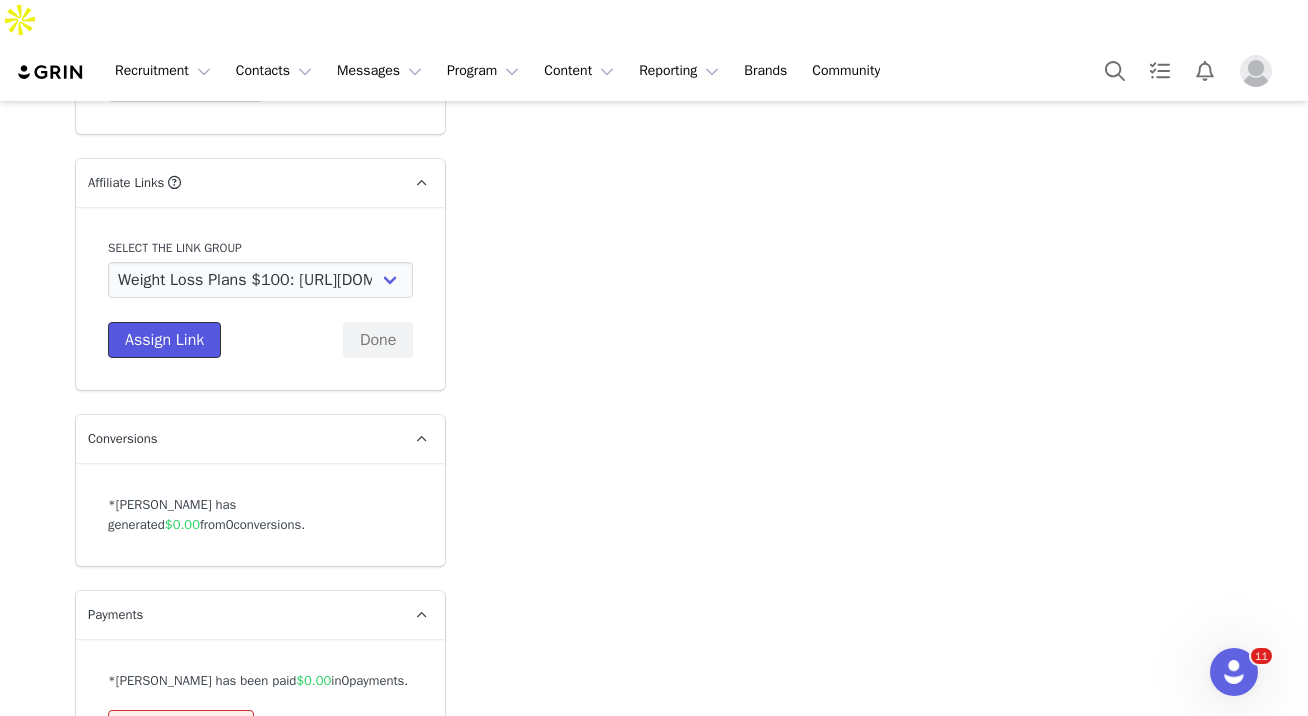 click on "Assign Link" at bounding box center (164, 340) 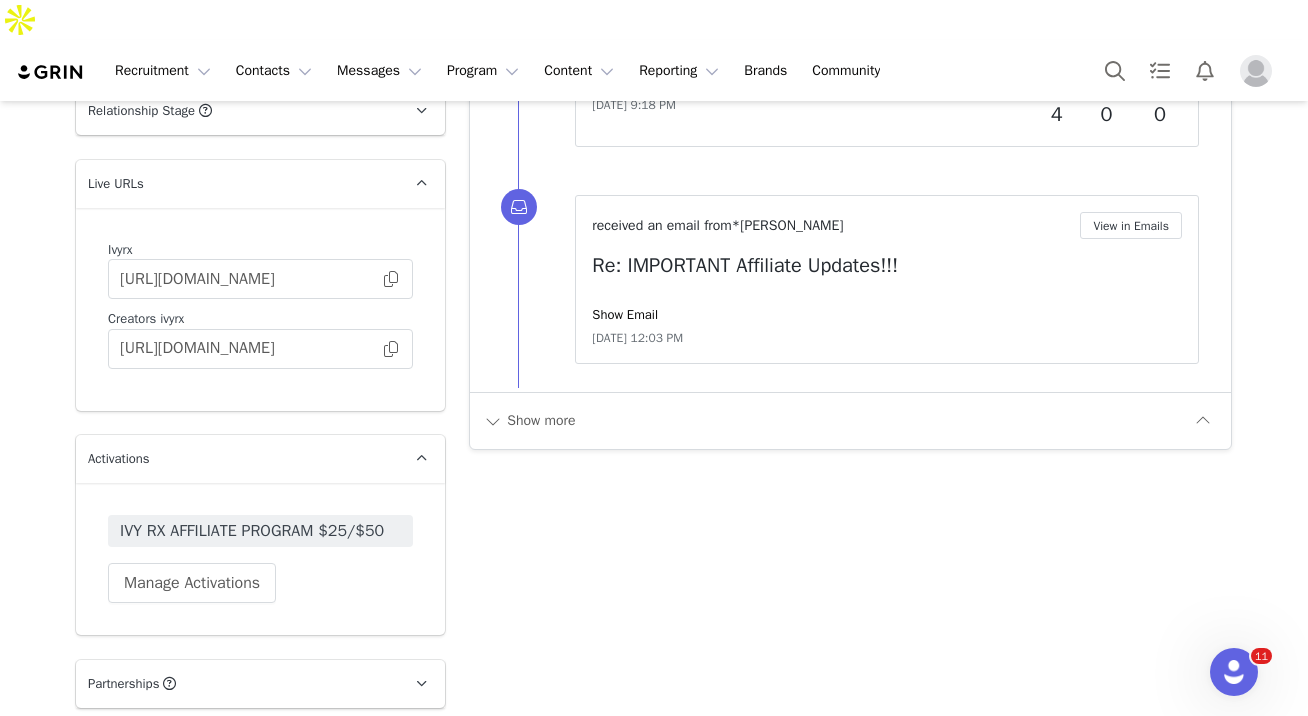 scroll, scrollTop: 2863, scrollLeft: 0, axis: vertical 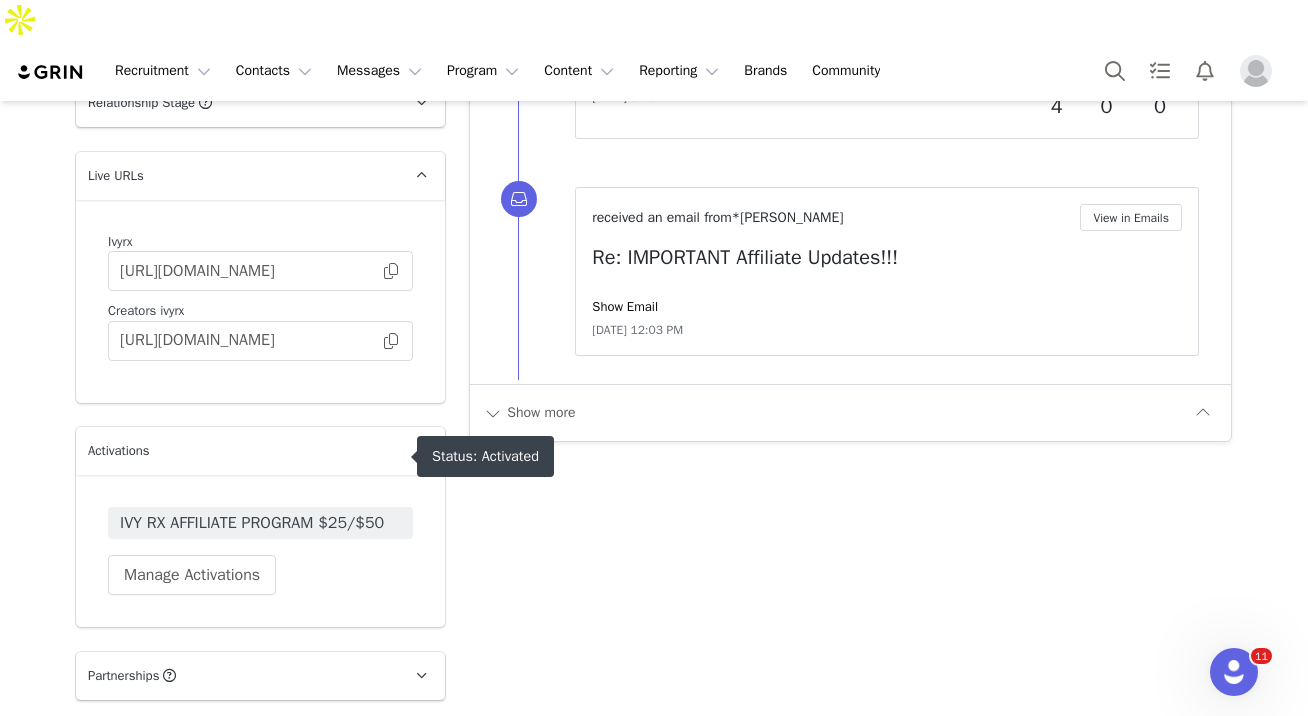 click on "IVY RX AFFILIATE PROGRAM $25/$50" at bounding box center [260, 523] 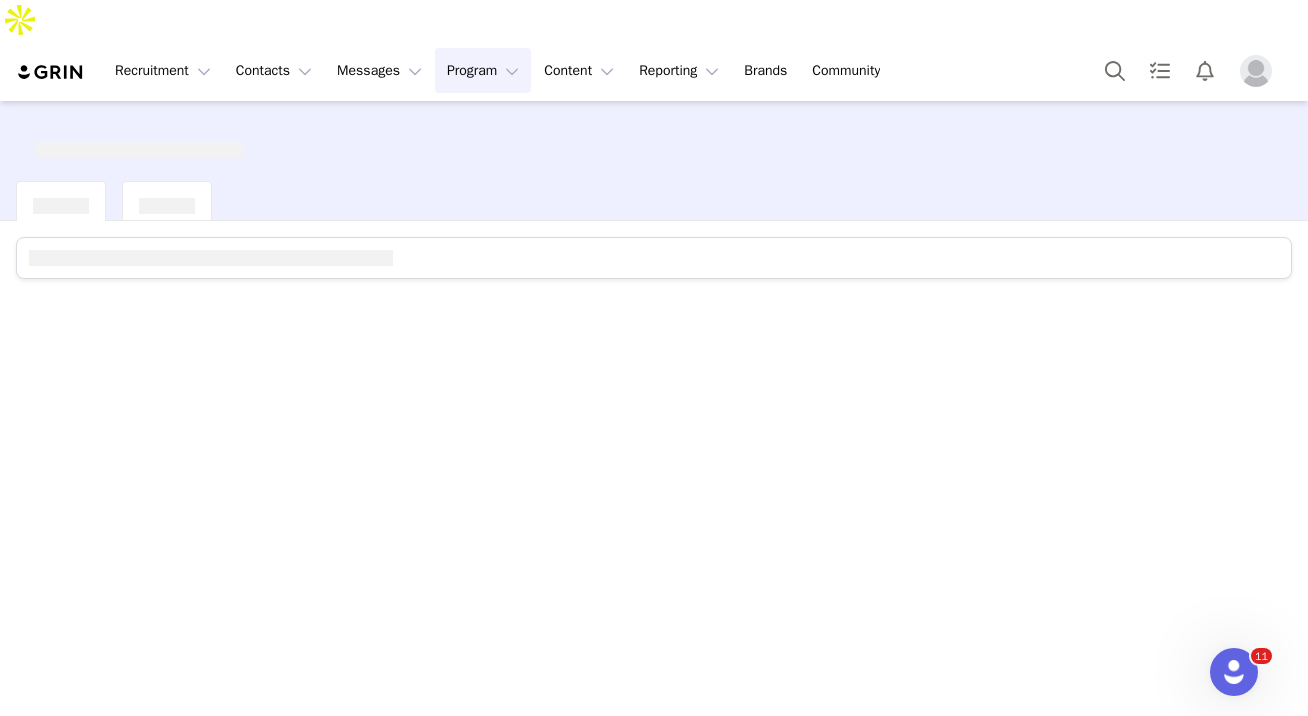 scroll, scrollTop: 0, scrollLeft: 0, axis: both 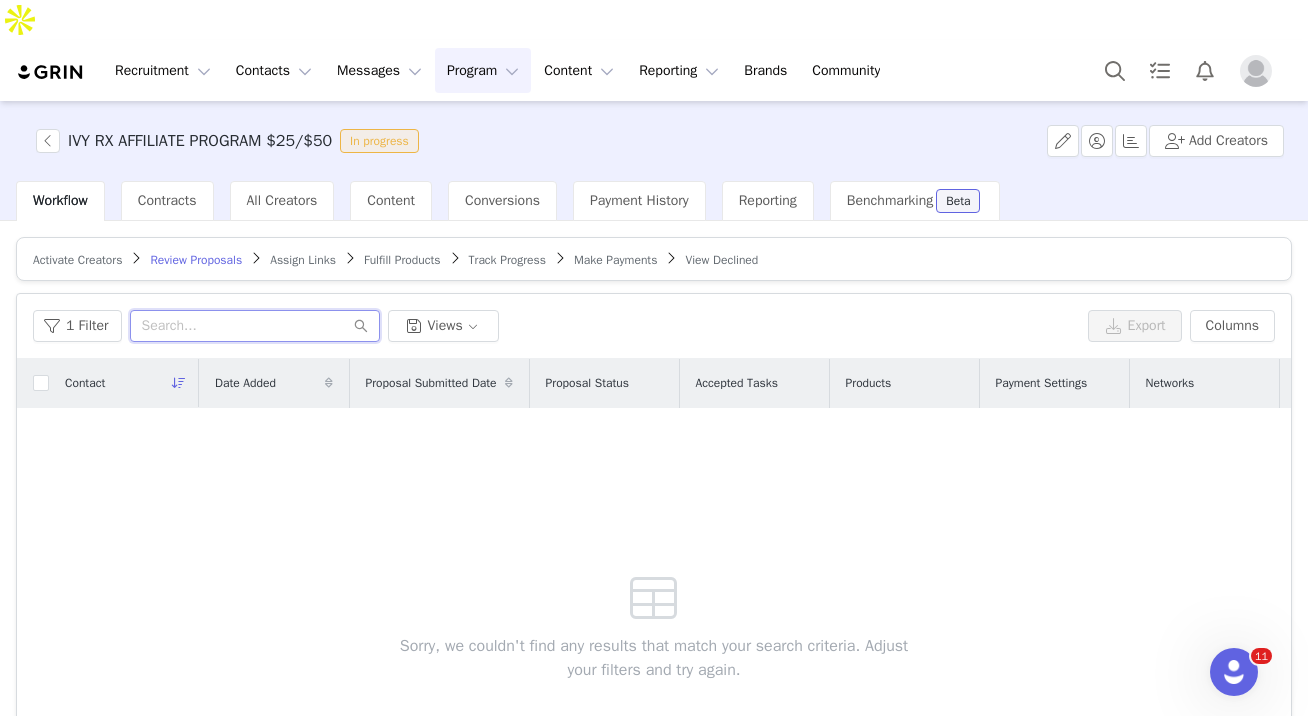 click at bounding box center [255, 326] 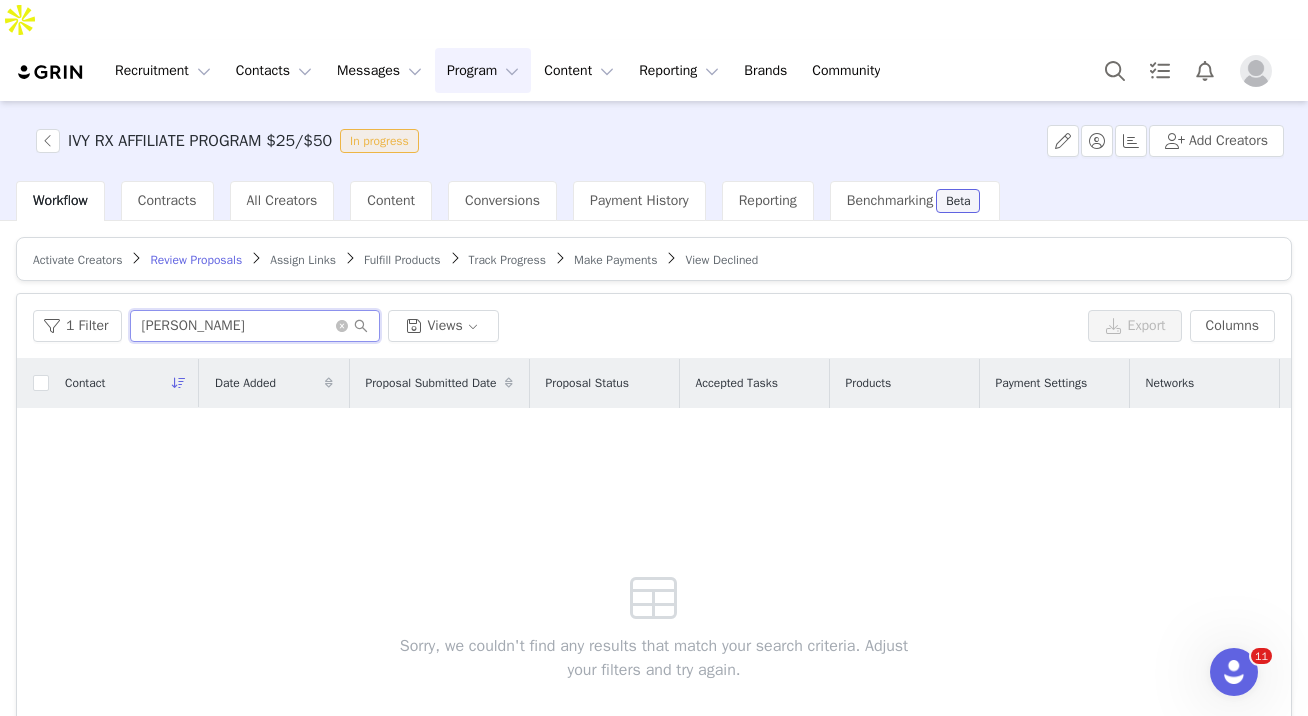 type on "diana" 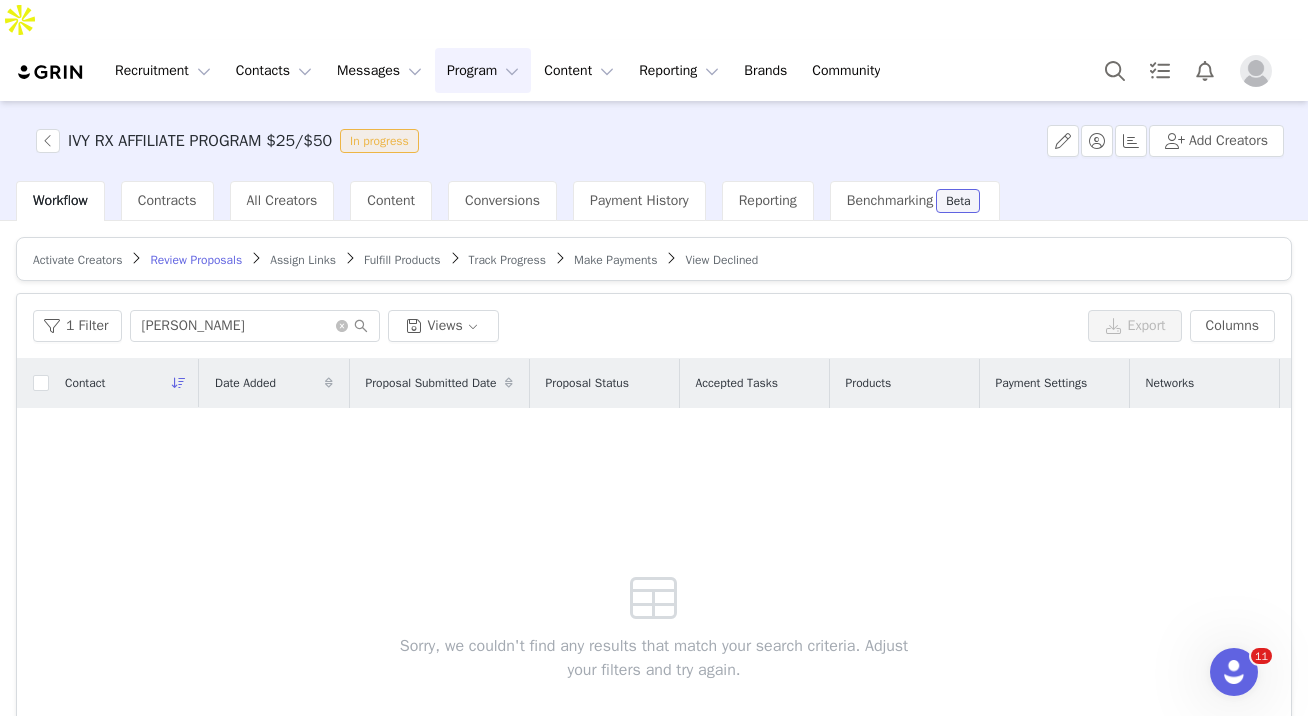 click on "Fulfill Products" at bounding box center [402, 260] 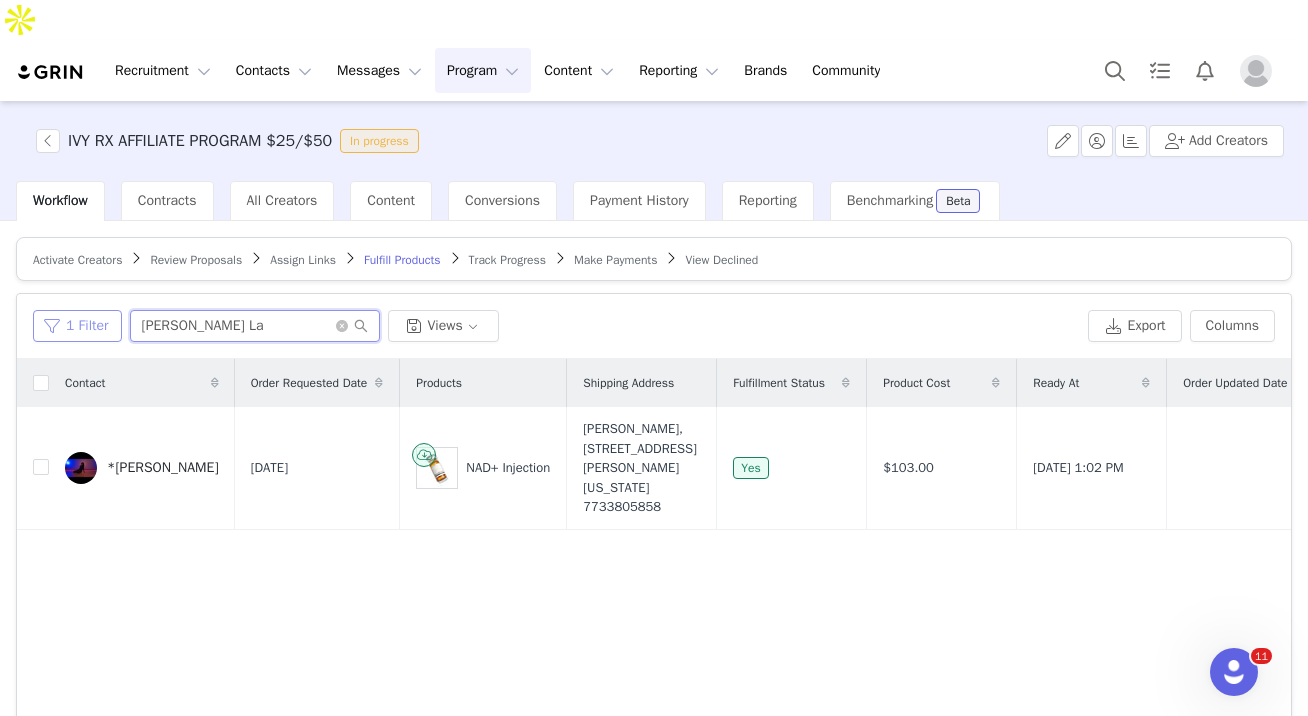 drag, startPoint x: 254, startPoint y: 288, endPoint x: 117, endPoint y: 273, distance: 137.81873 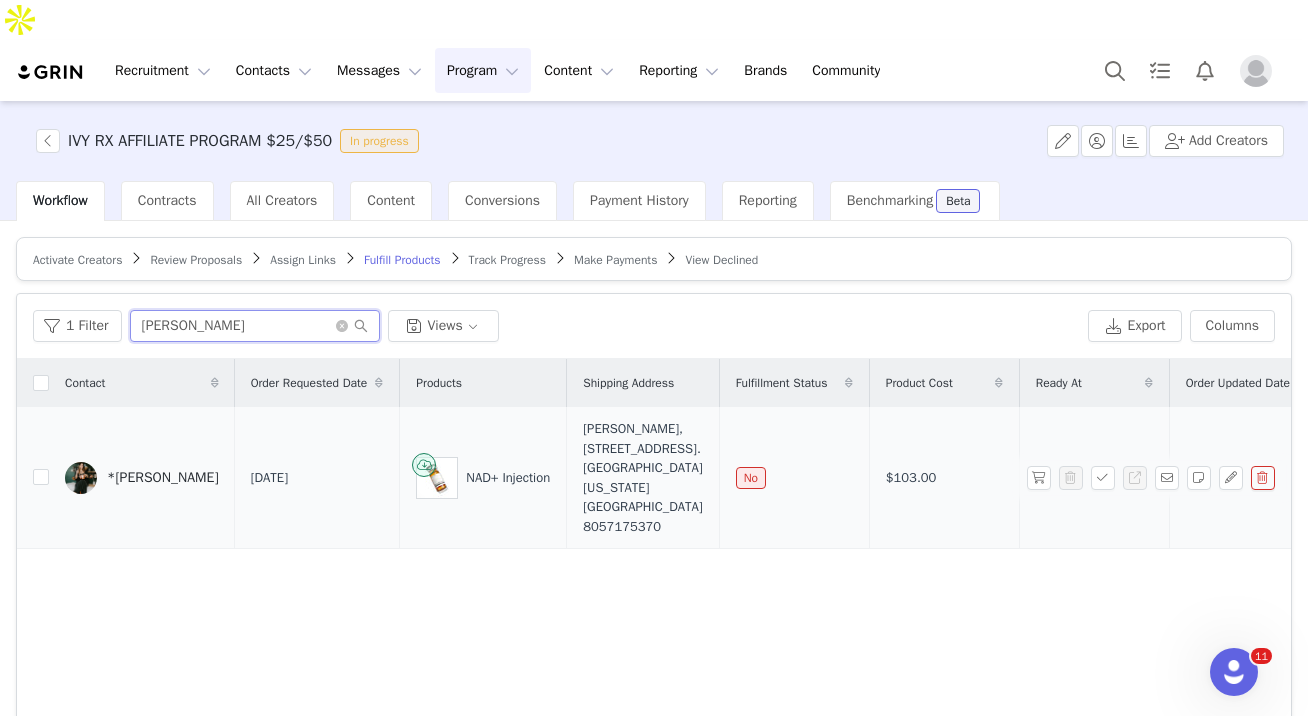 type on "diana" 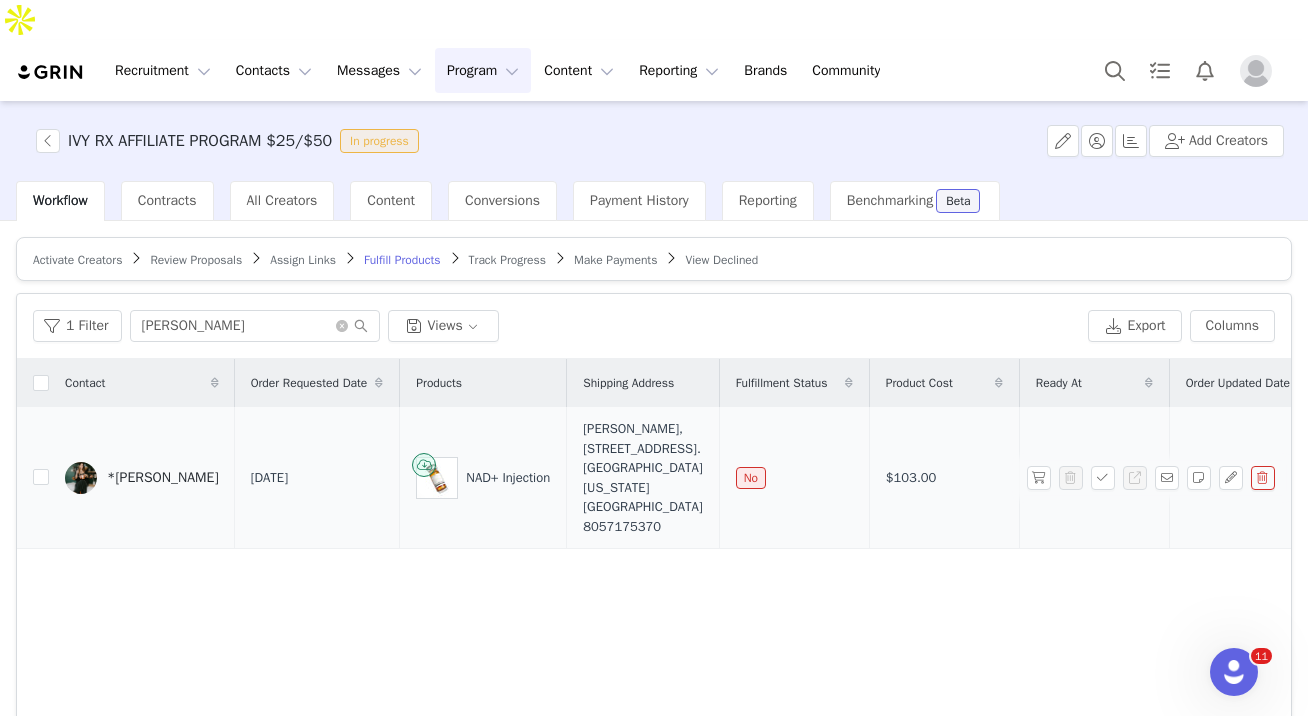 click on "*[PERSON_NAME]" at bounding box center (163, 478) 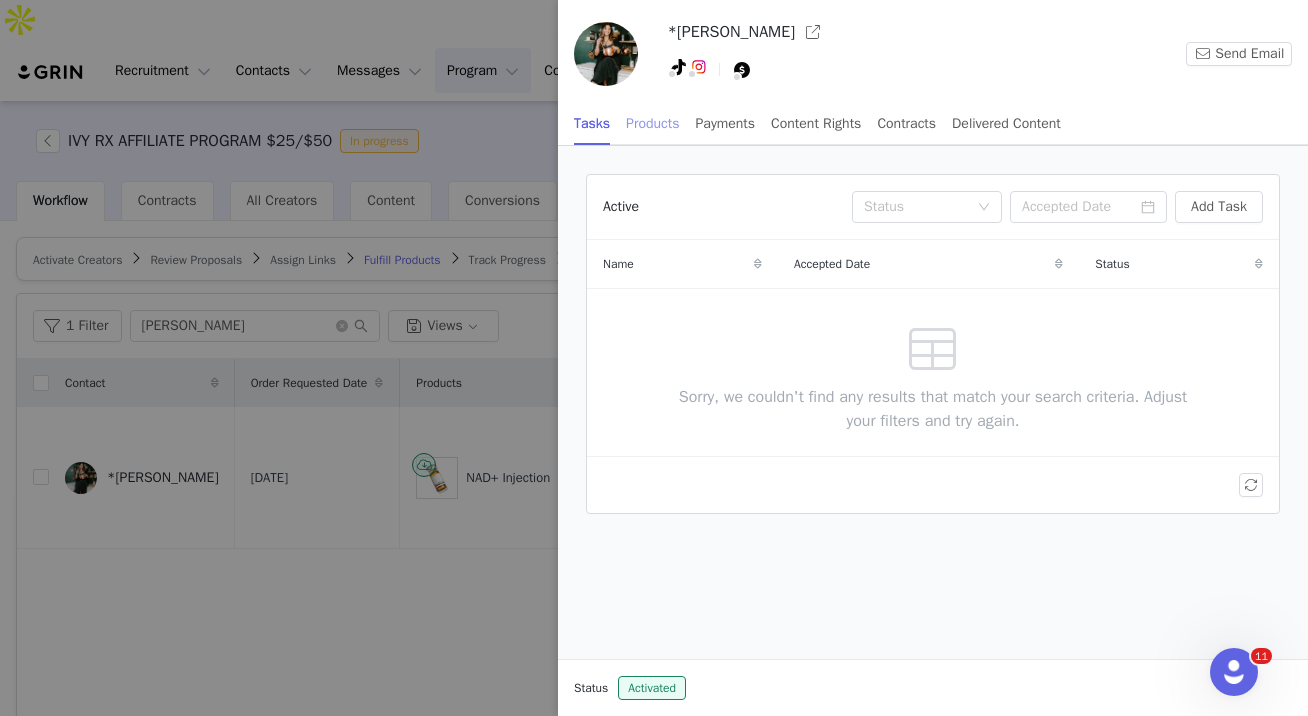 click on "Products" at bounding box center [652, 123] 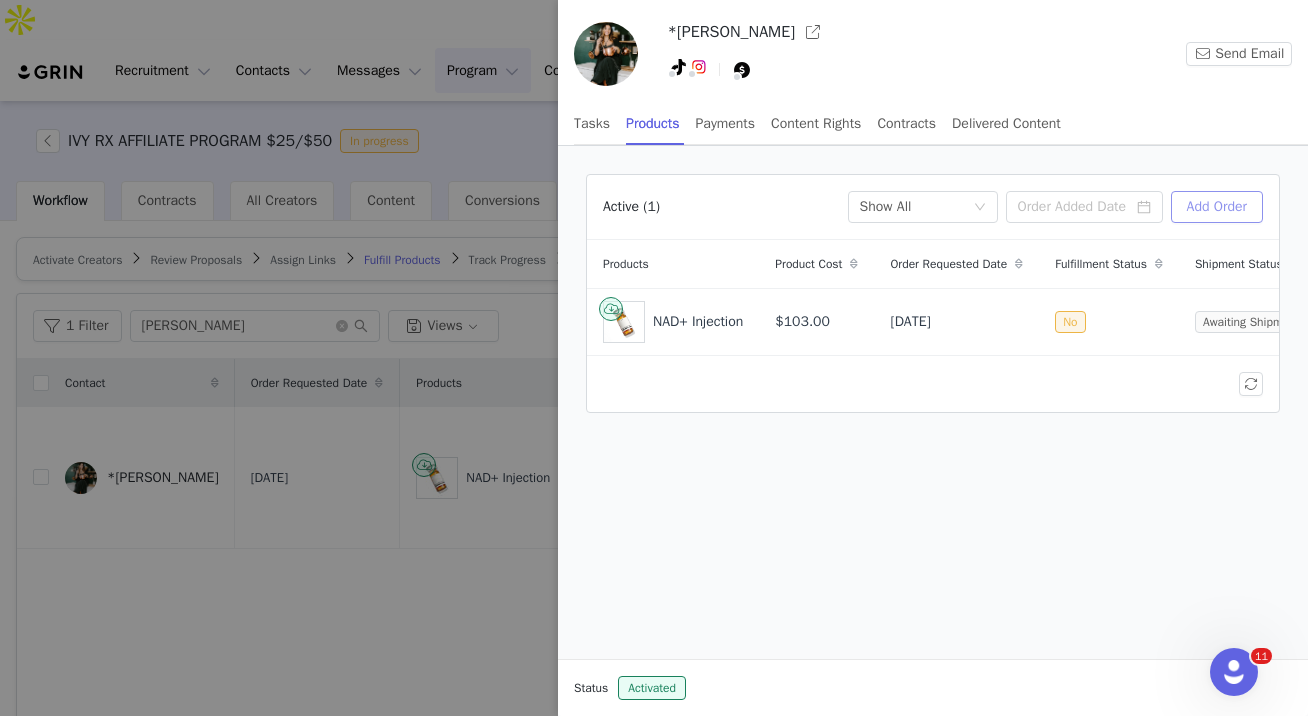 click on "Add Order" at bounding box center [1217, 207] 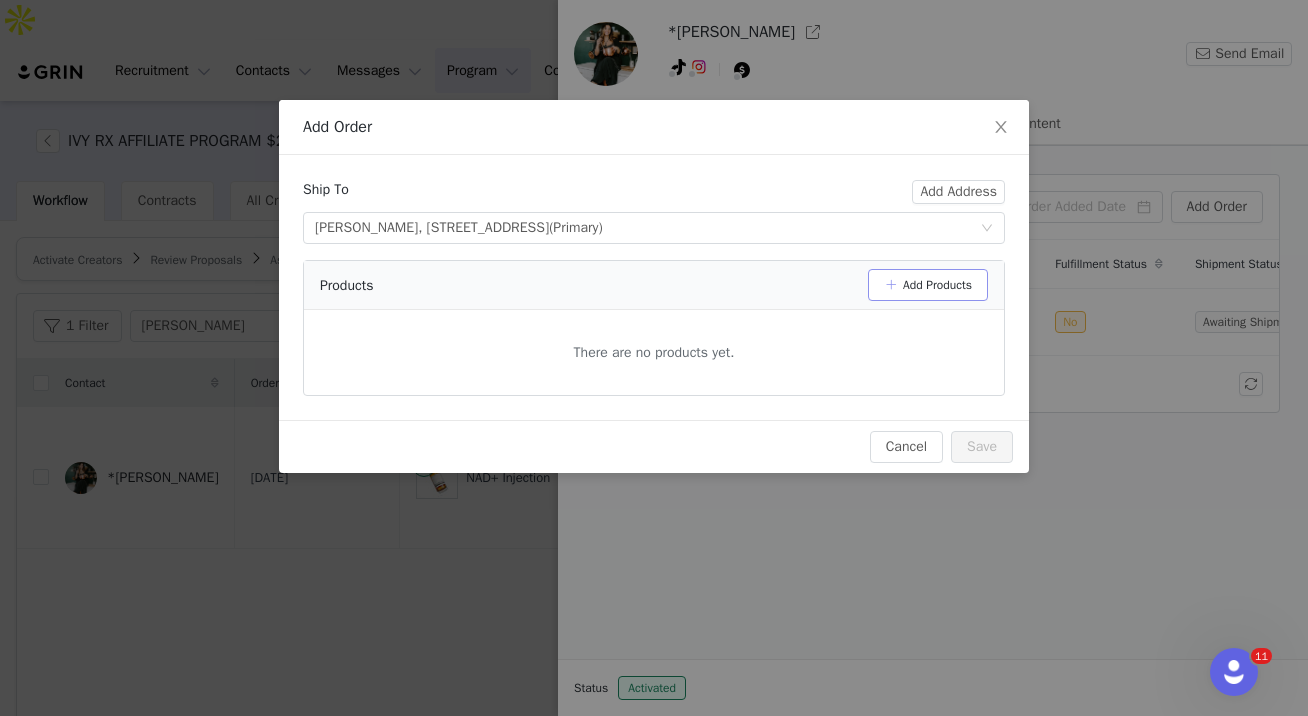 click on "Add Products" at bounding box center (928, 285) 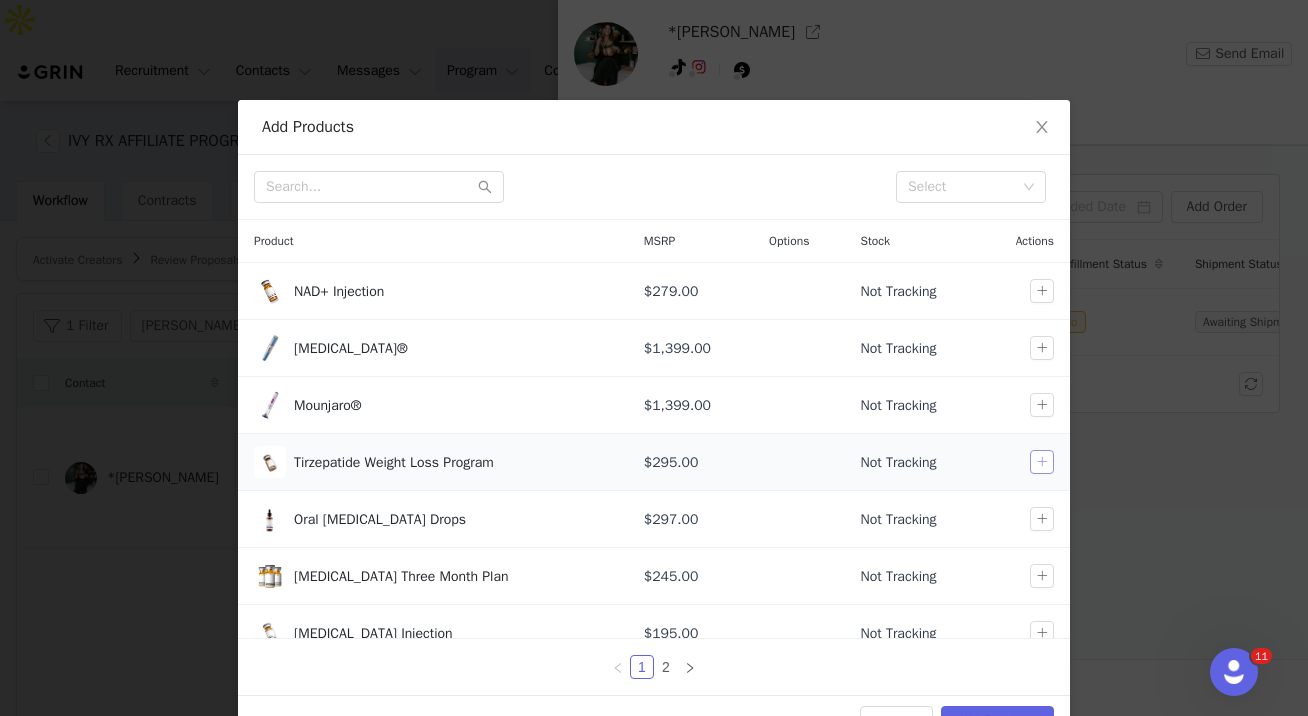 click at bounding box center (1042, 462) 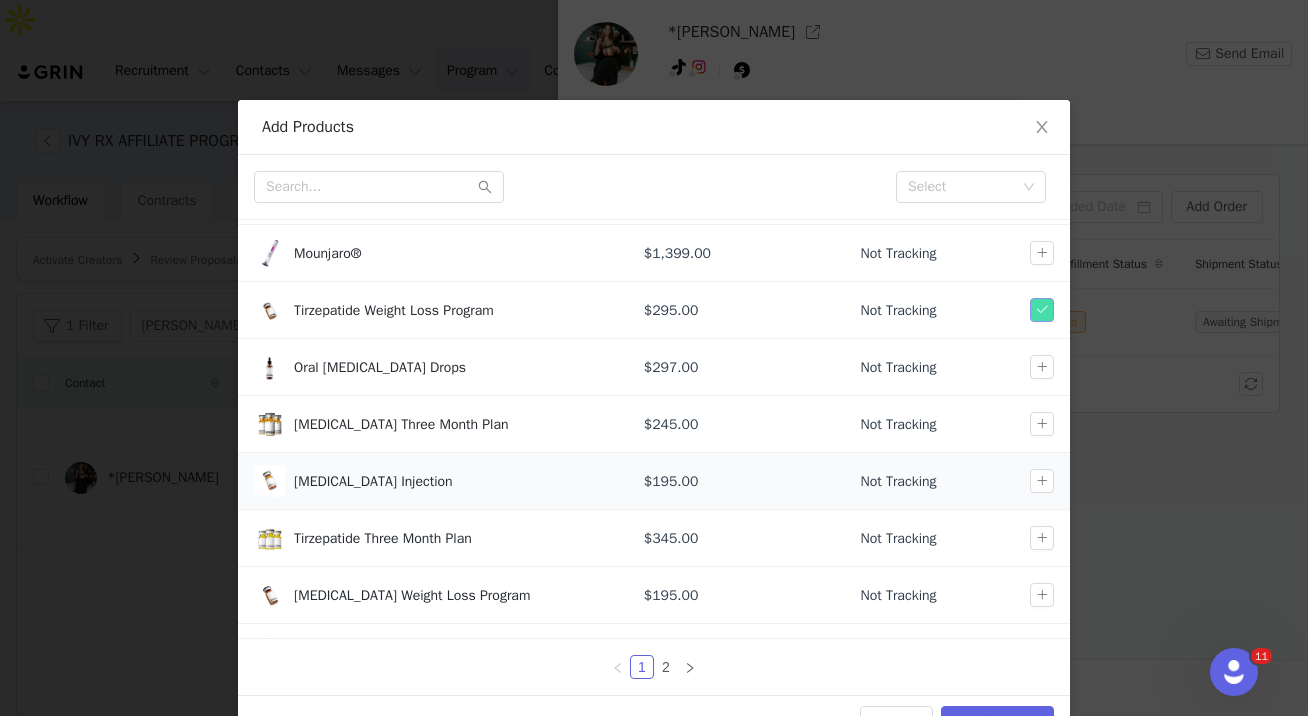 scroll, scrollTop: 194, scrollLeft: 0, axis: vertical 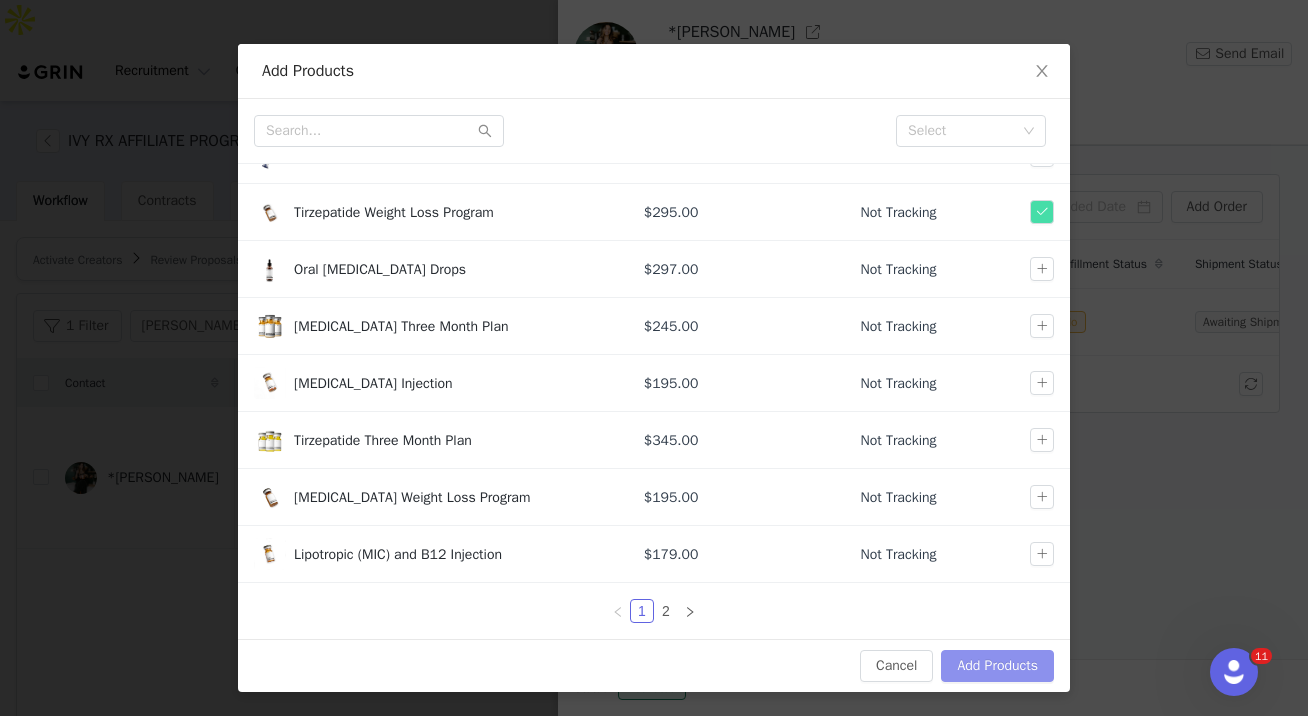 click on "Add Products" at bounding box center (997, 666) 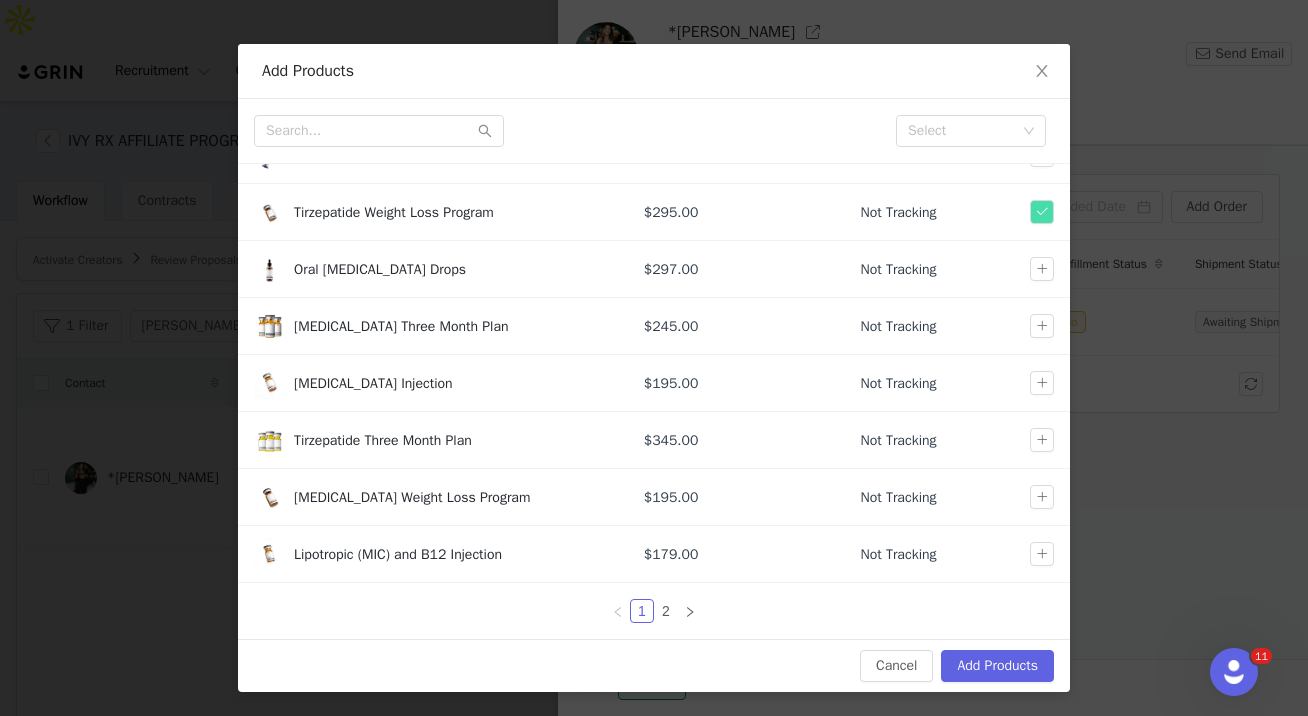 scroll, scrollTop: 0, scrollLeft: 0, axis: both 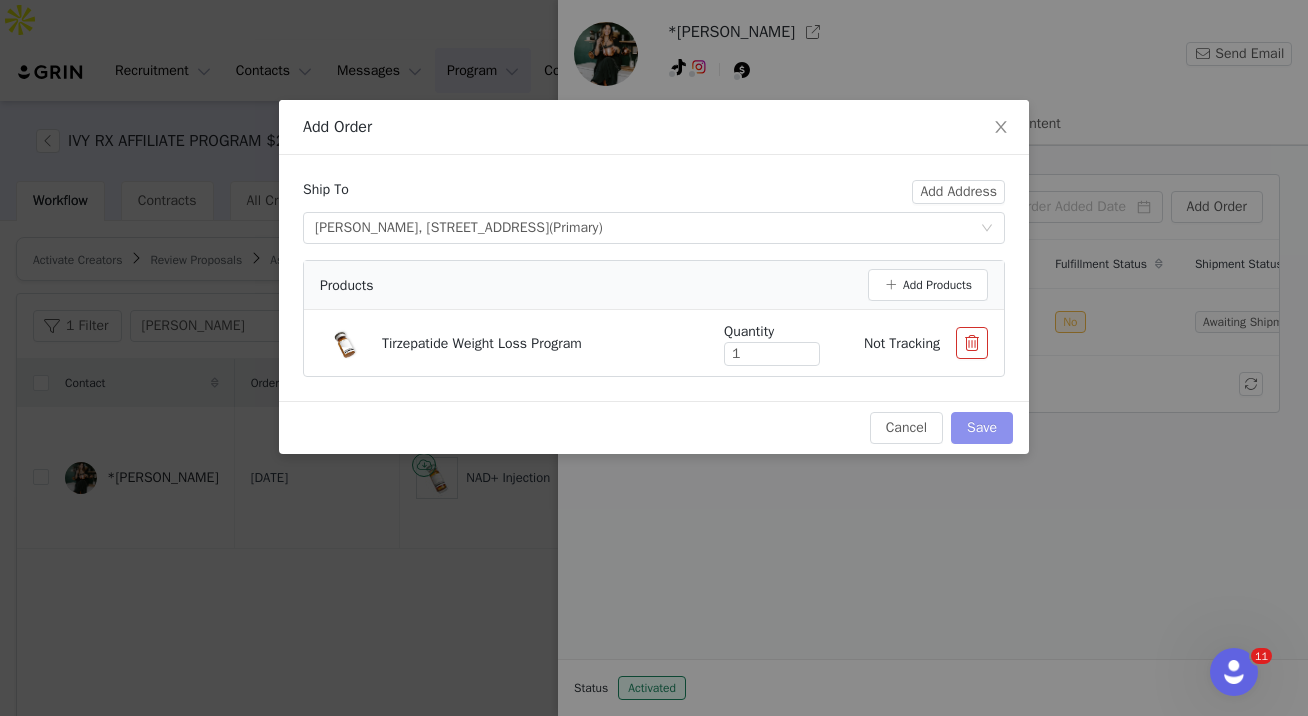 click on "Save" at bounding box center [982, 428] 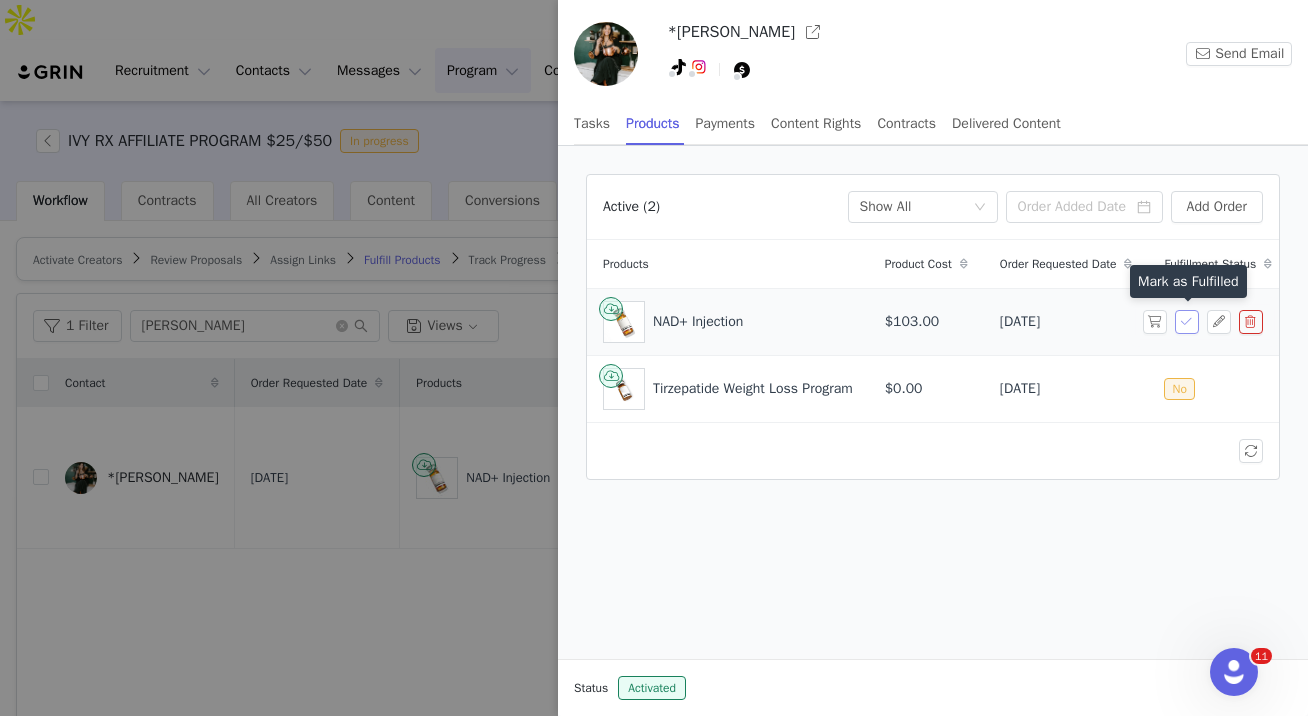 click at bounding box center (1187, 322) 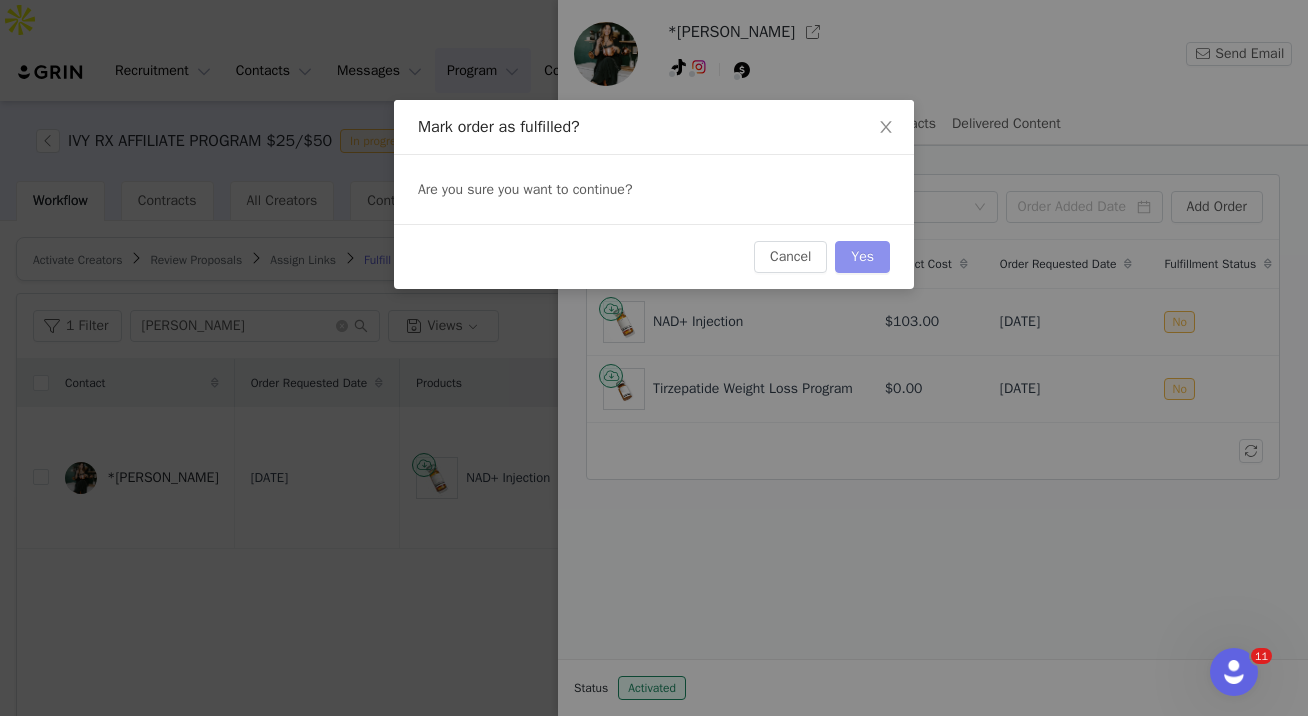 click on "Yes" at bounding box center (862, 257) 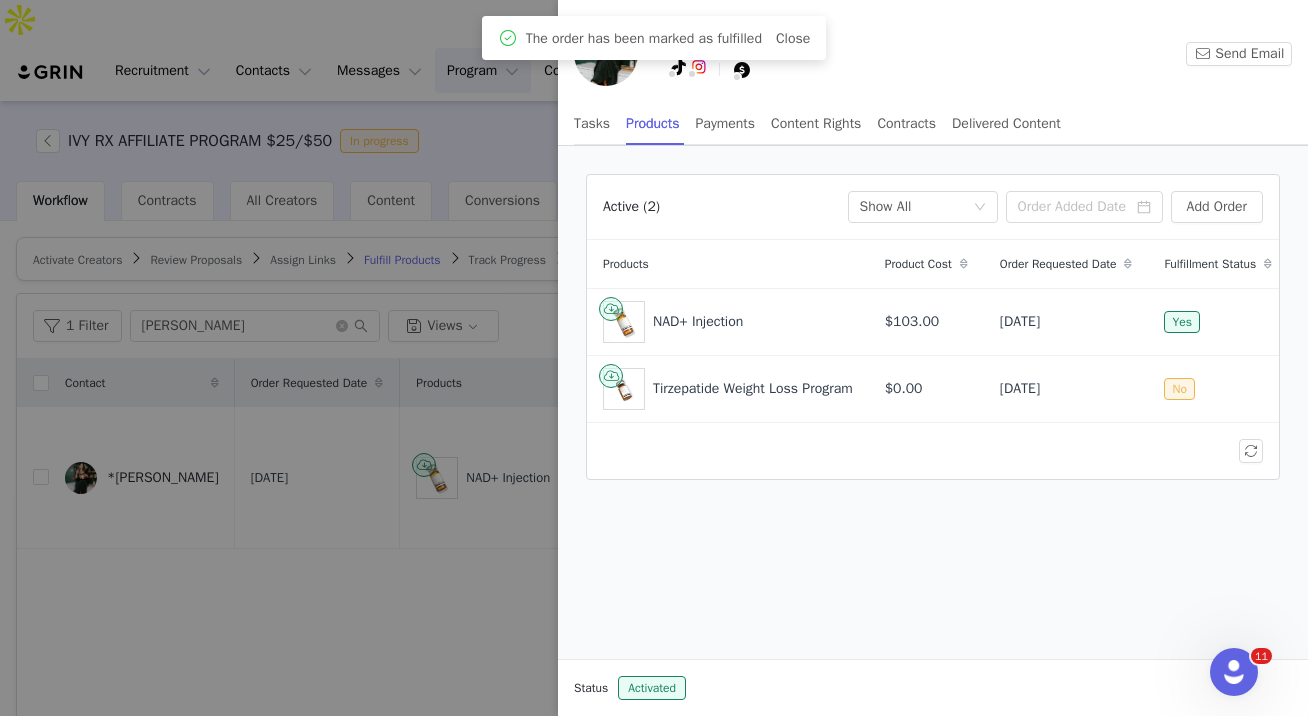 click at bounding box center (654, 358) 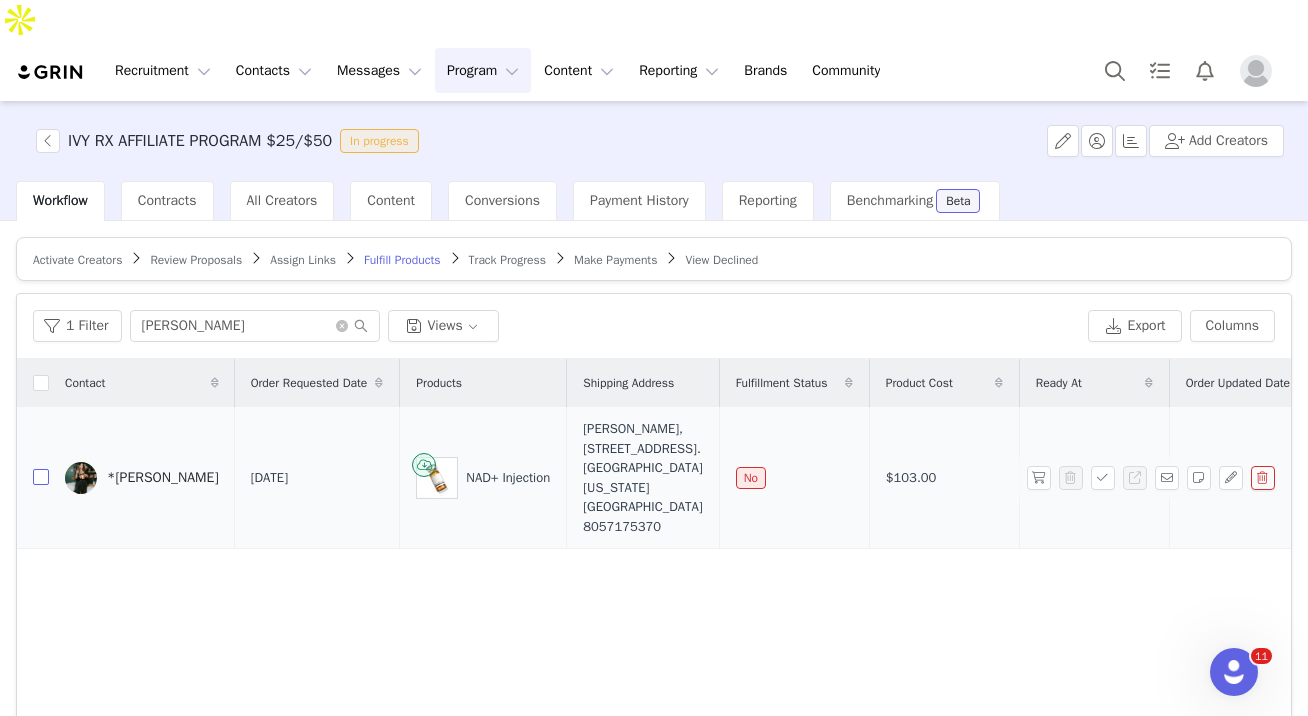 click at bounding box center (41, 477) 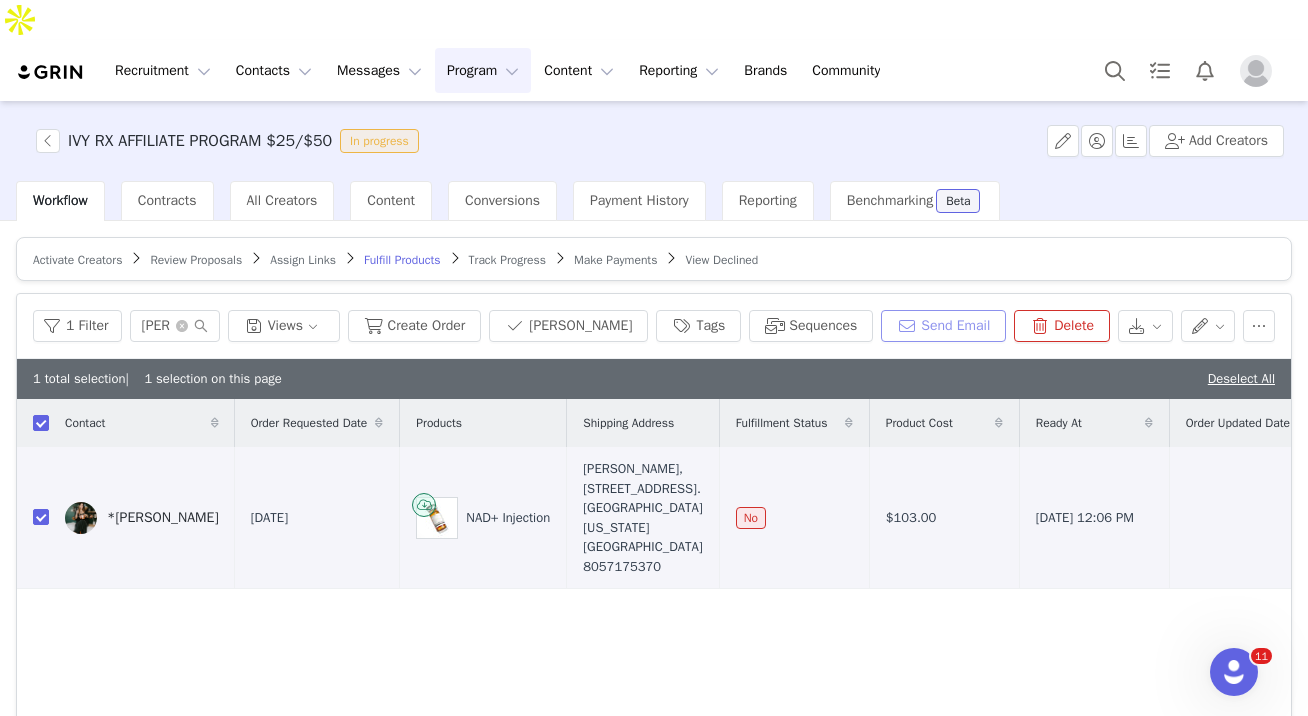 click on "Send Email" at bounding box center [943, 326] 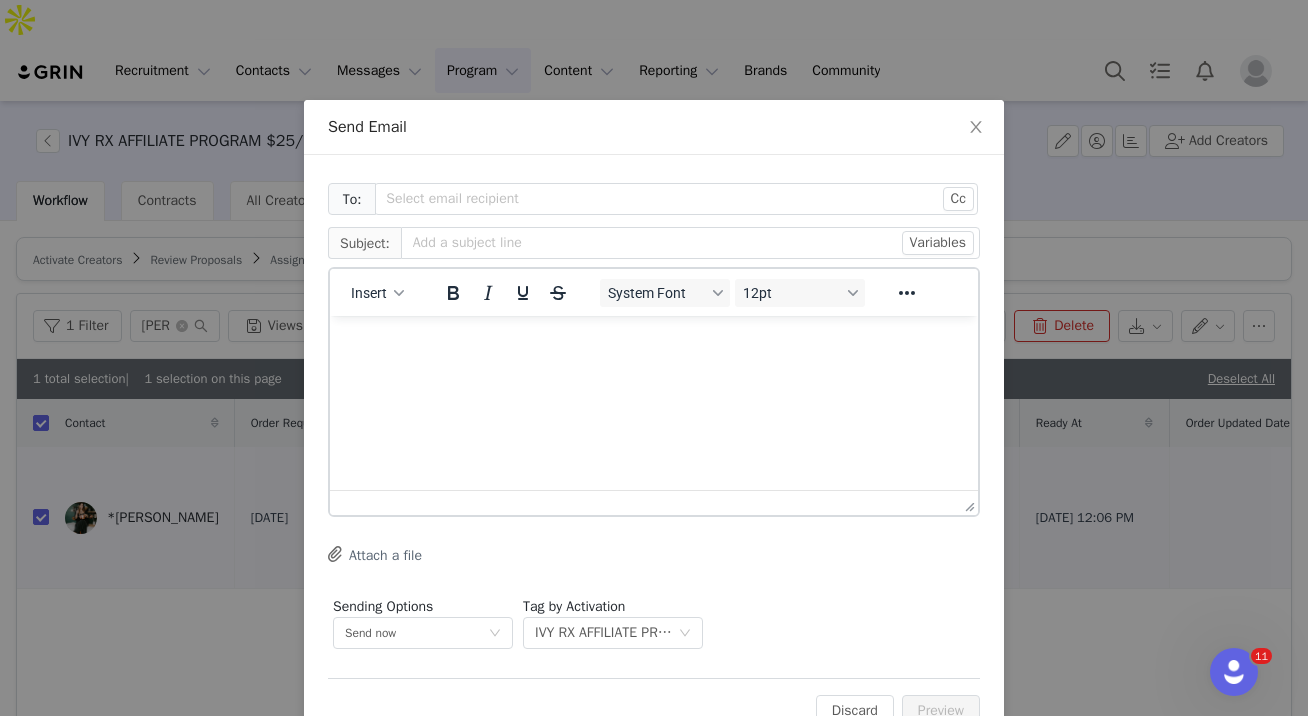 scroll, scrollTop: 0, scrollLeft: 0, axis: both 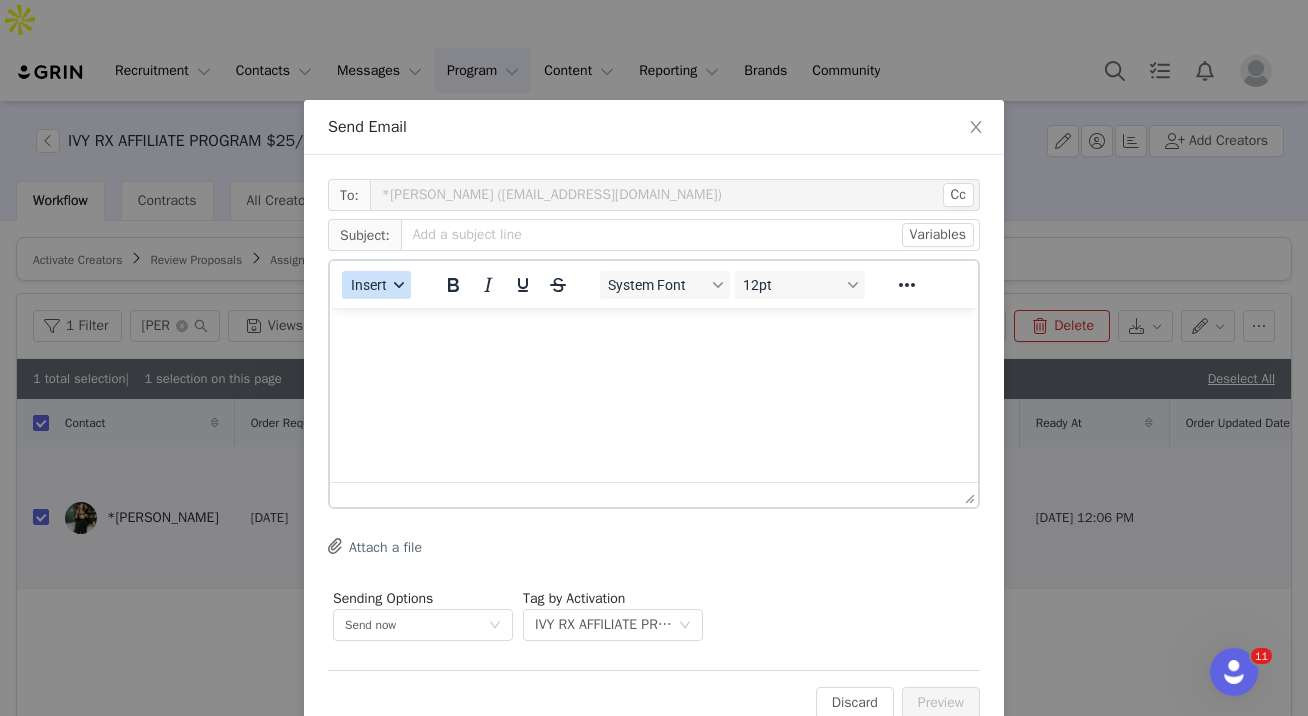 click on "Insert" at bounding box center [376, 285] 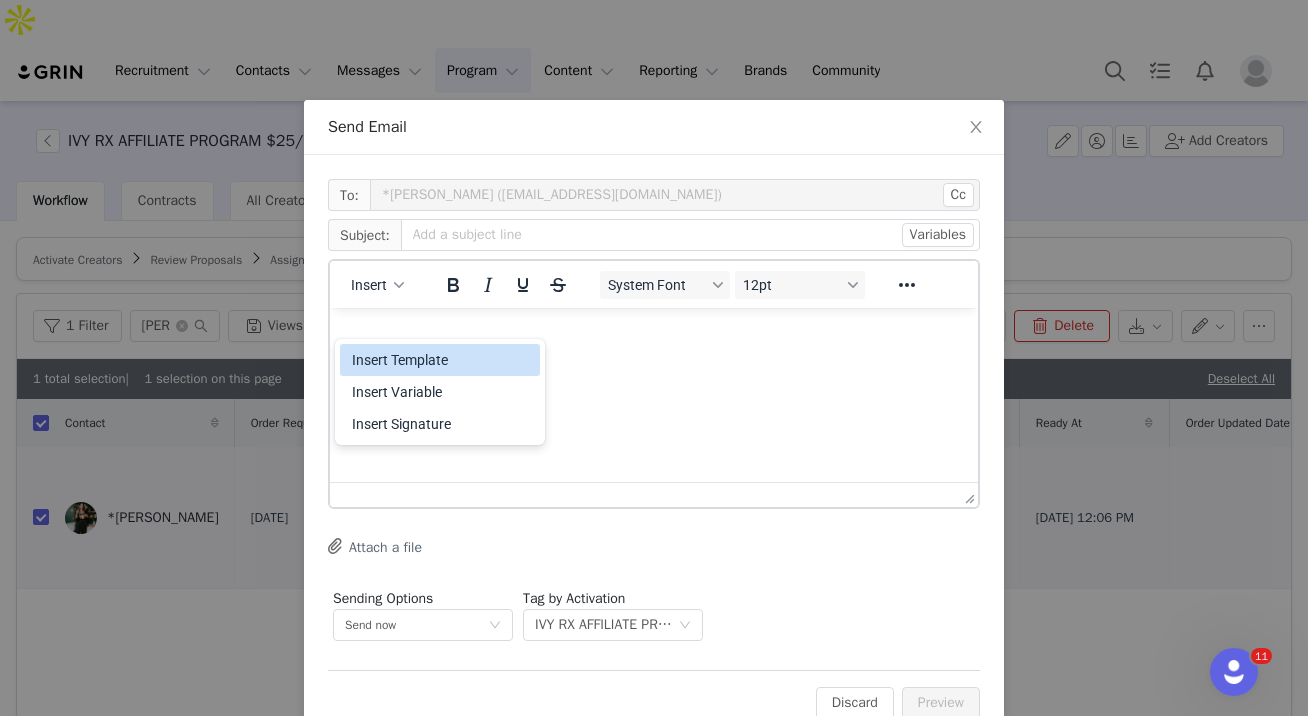 click on "Insert Template" at bounding box center [442, 360] 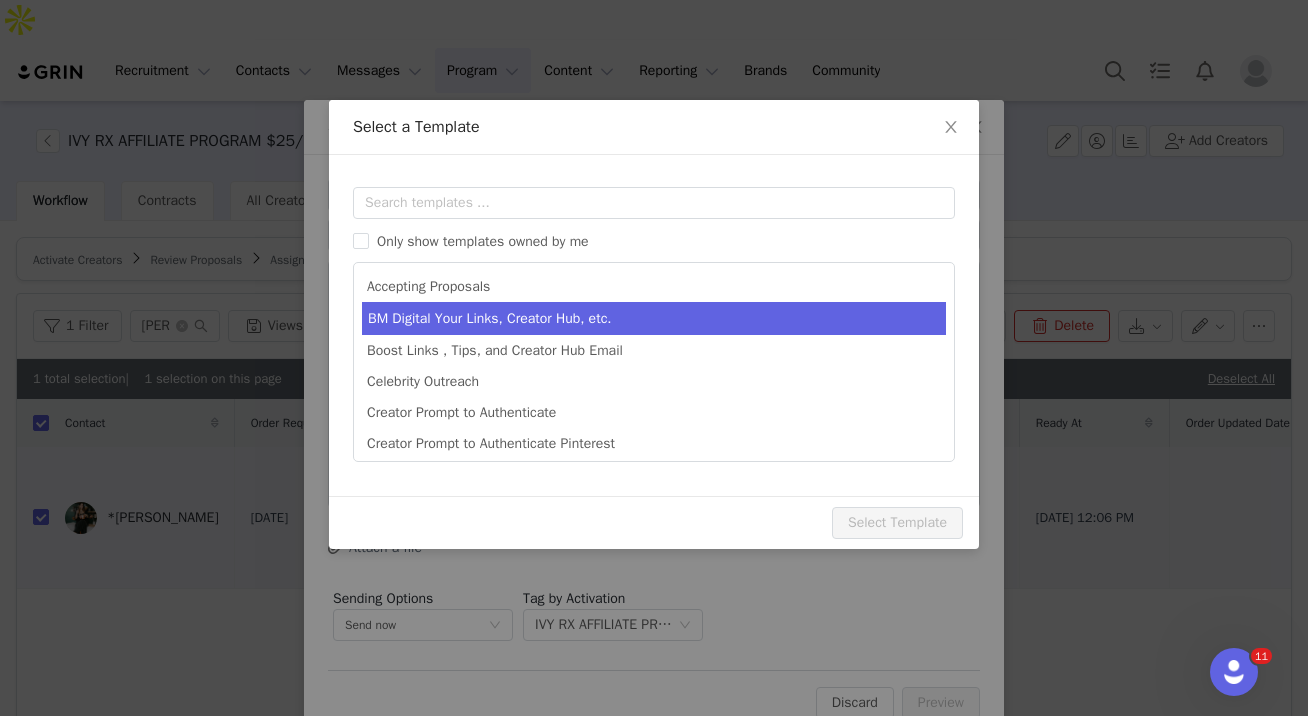 scroll, scrollTop: 0, scrollLeft: 0, axis: both 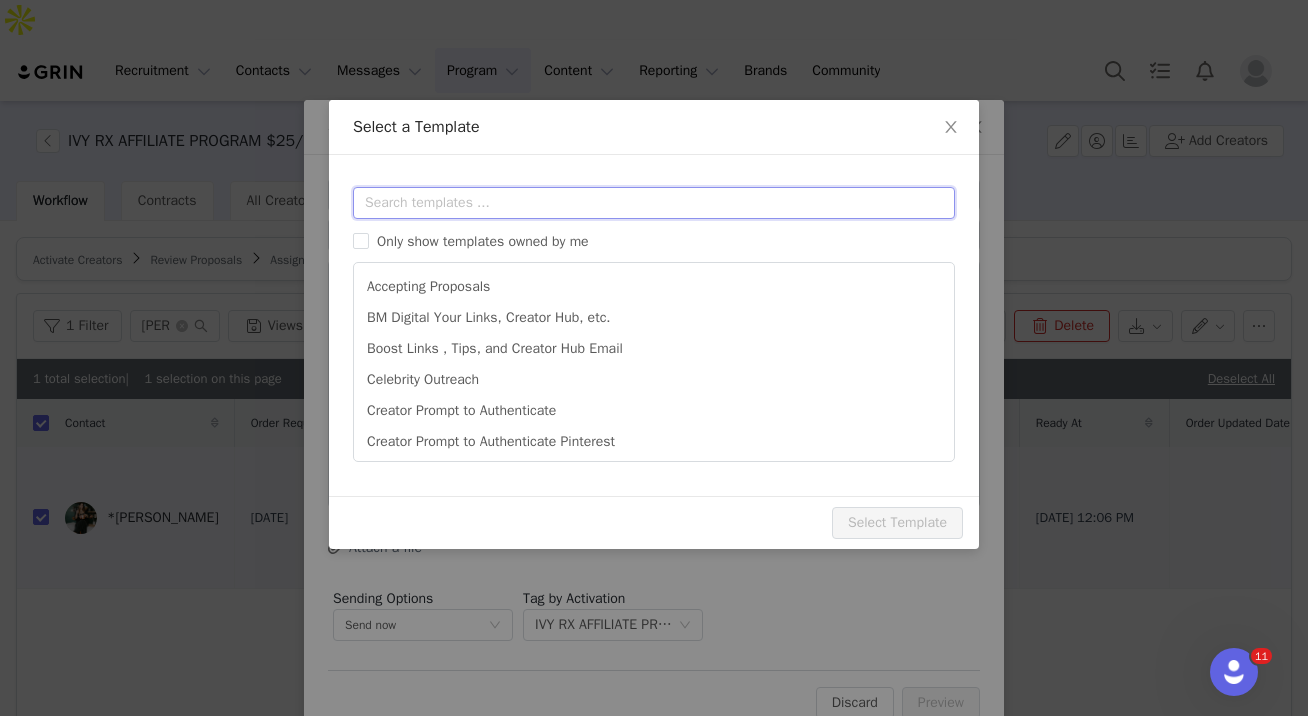 click at bounding box center (654, 203) 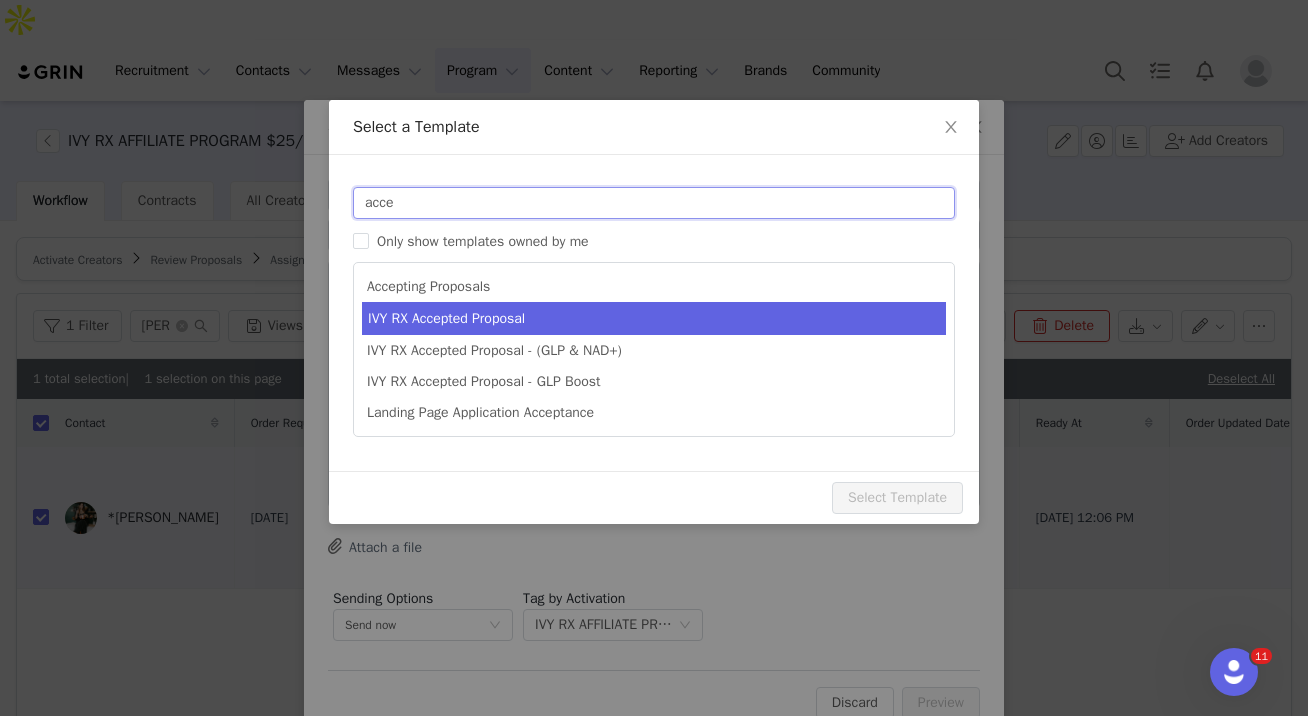 type on "acce" 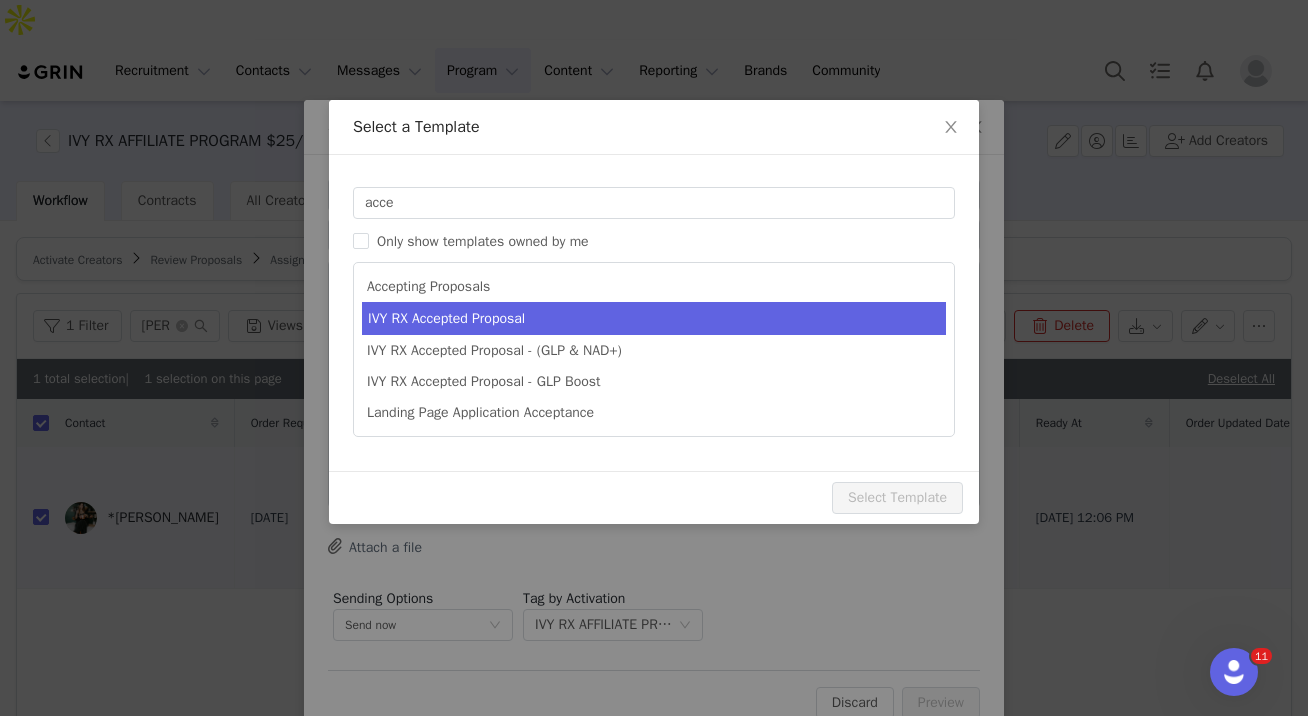 click on "IVY RX Accepted Proposal" at bounding box center [654, 318] 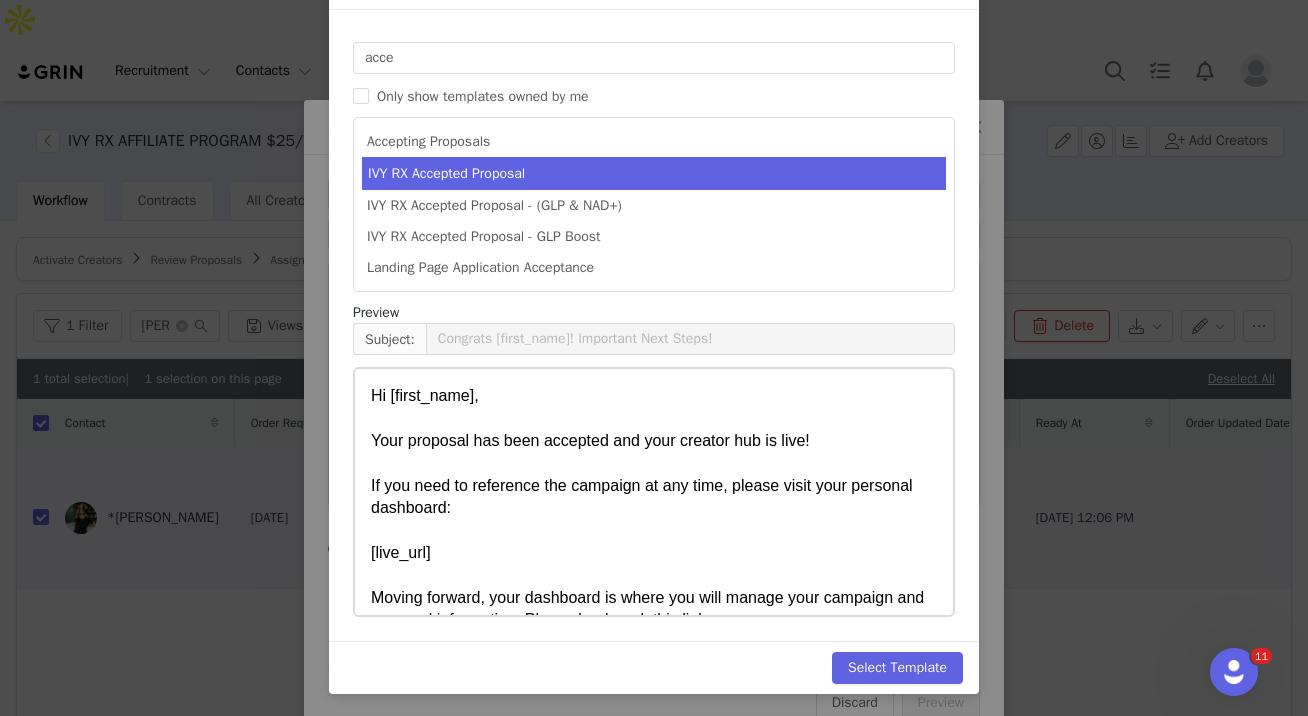 scroll, scrollTop: 147, scrollLeft: 0, axis: vertical 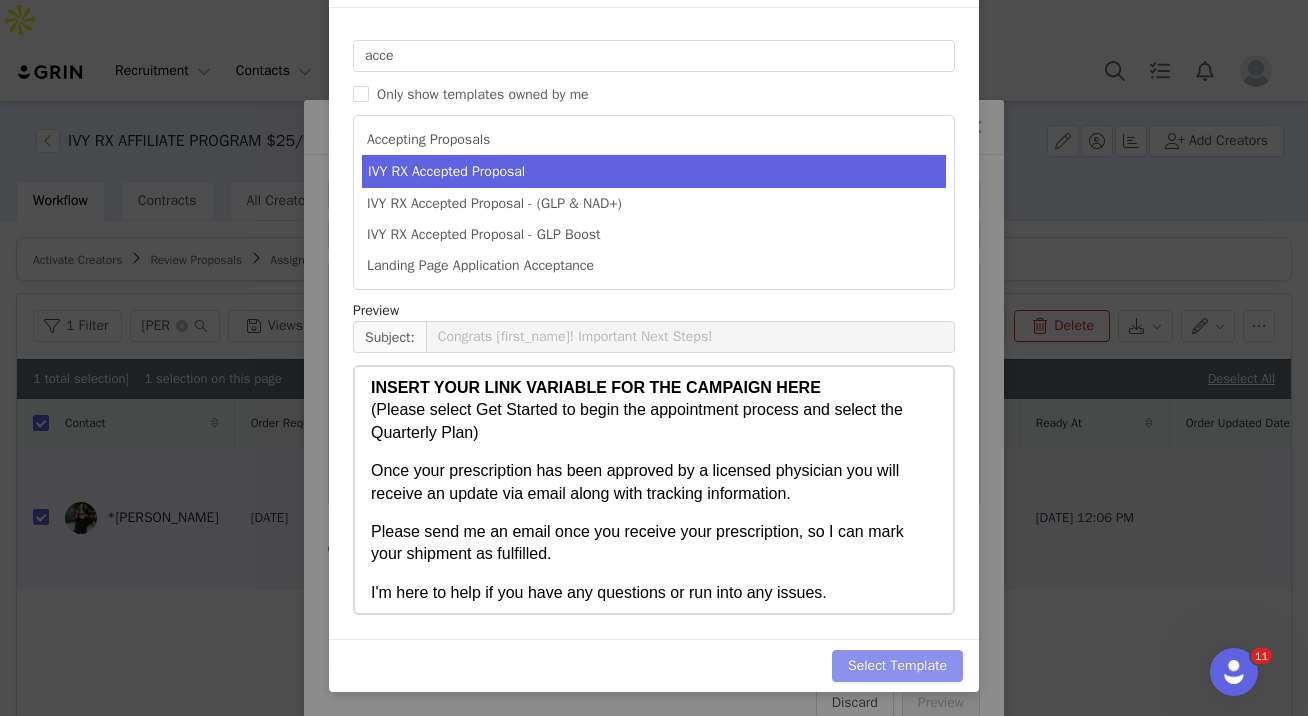 click on "Select Template" at bounding box center (897, 666) 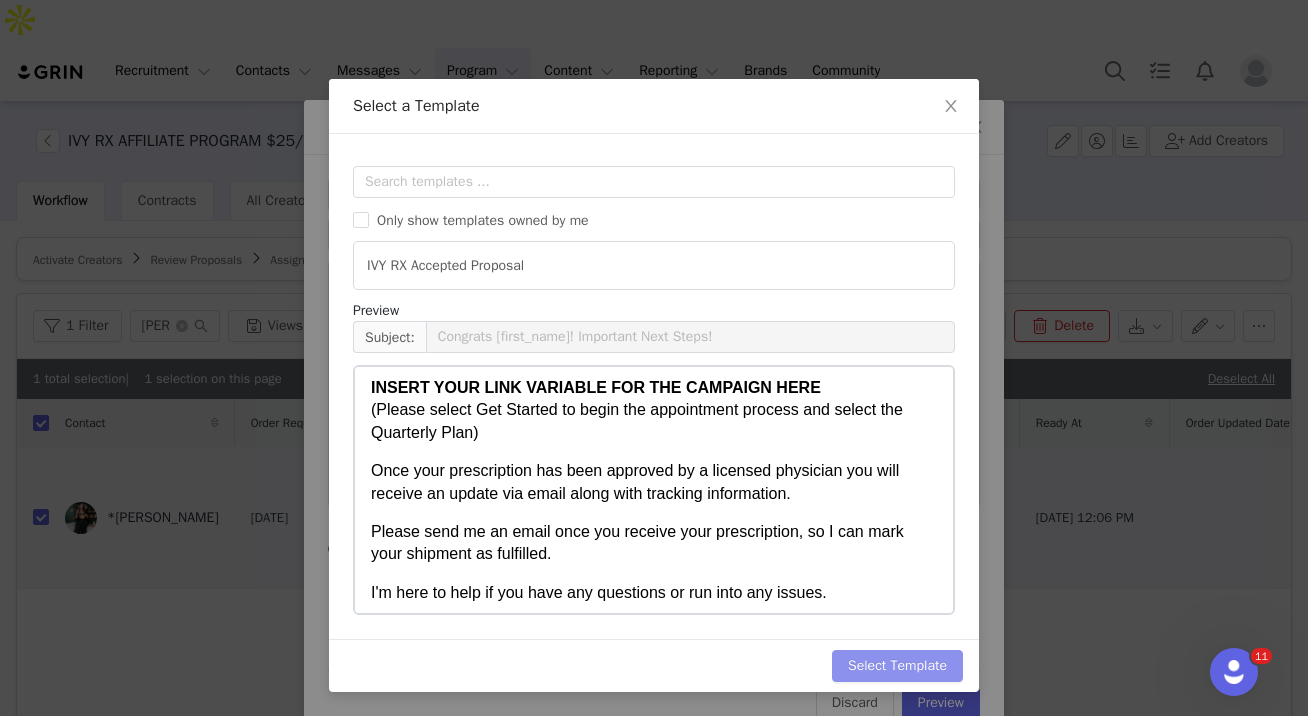 scroll, scrollTop: 0, scrollLeft: 0, axis: both 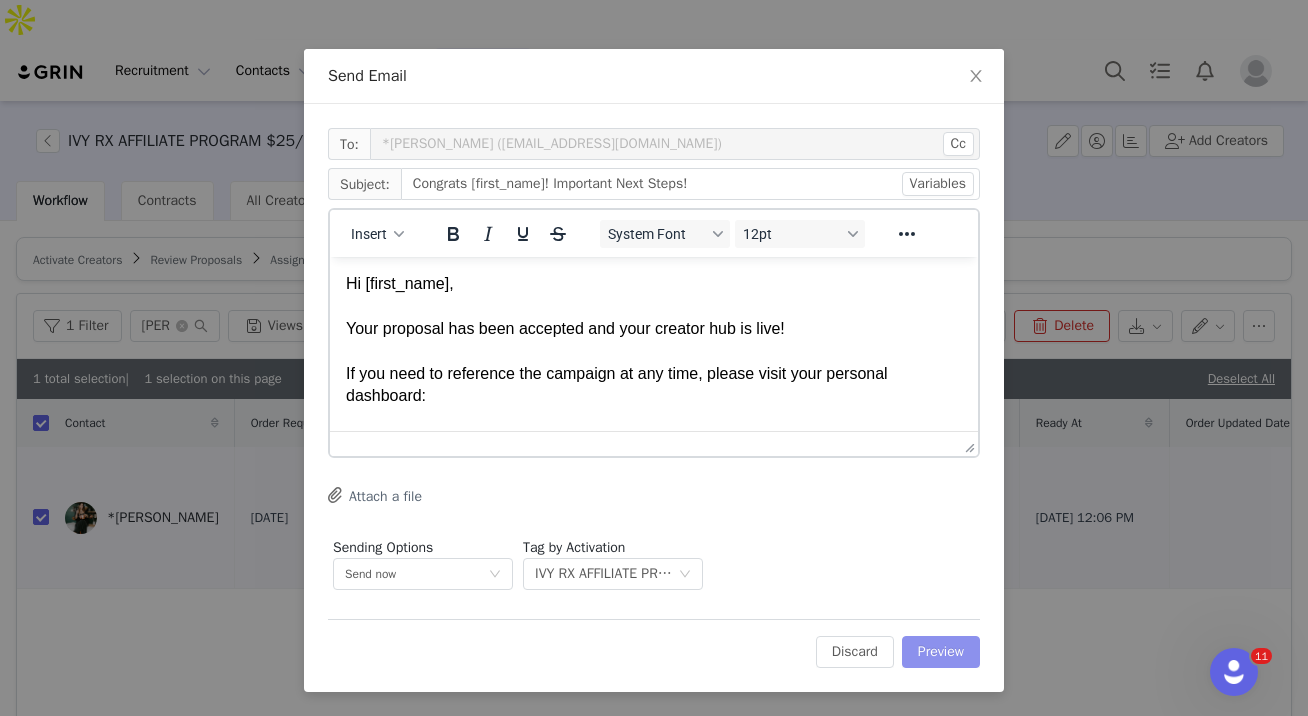click on "Preview" at bounding box center (941, 652) 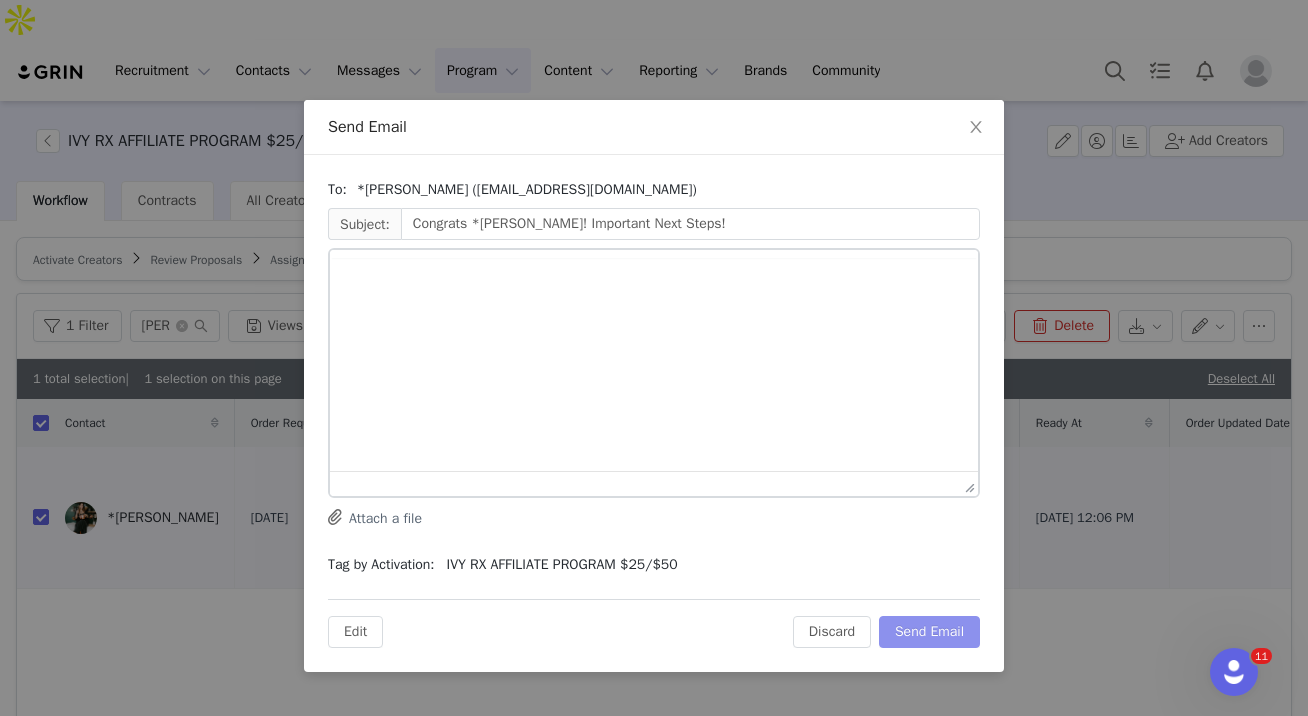 scroll, scrollTop: 0, scrollLeft: 0, axis: both 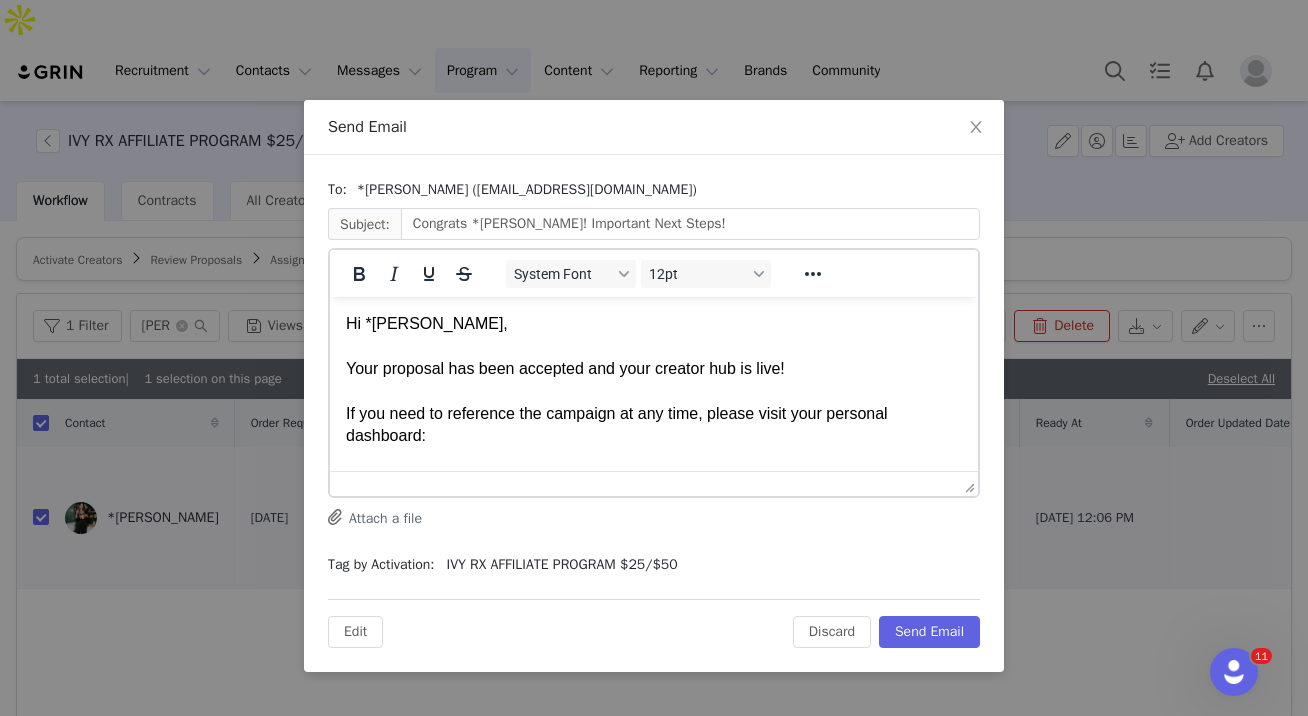 drag, startPoint x: 696, startPoint y: 377, endPoint x: 338, endPoint y: 368, distance: 358.1131 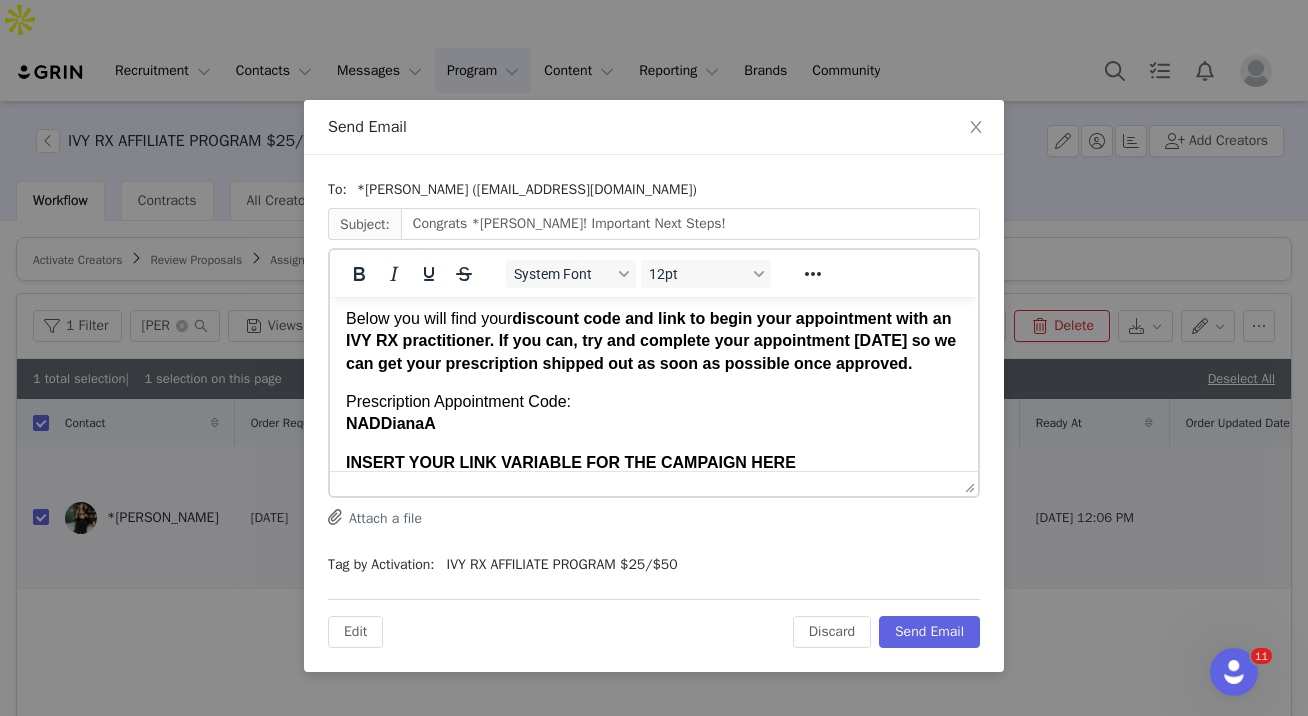 scroll, scrollTop: 74, scrollLeft: 0, axis: vertical 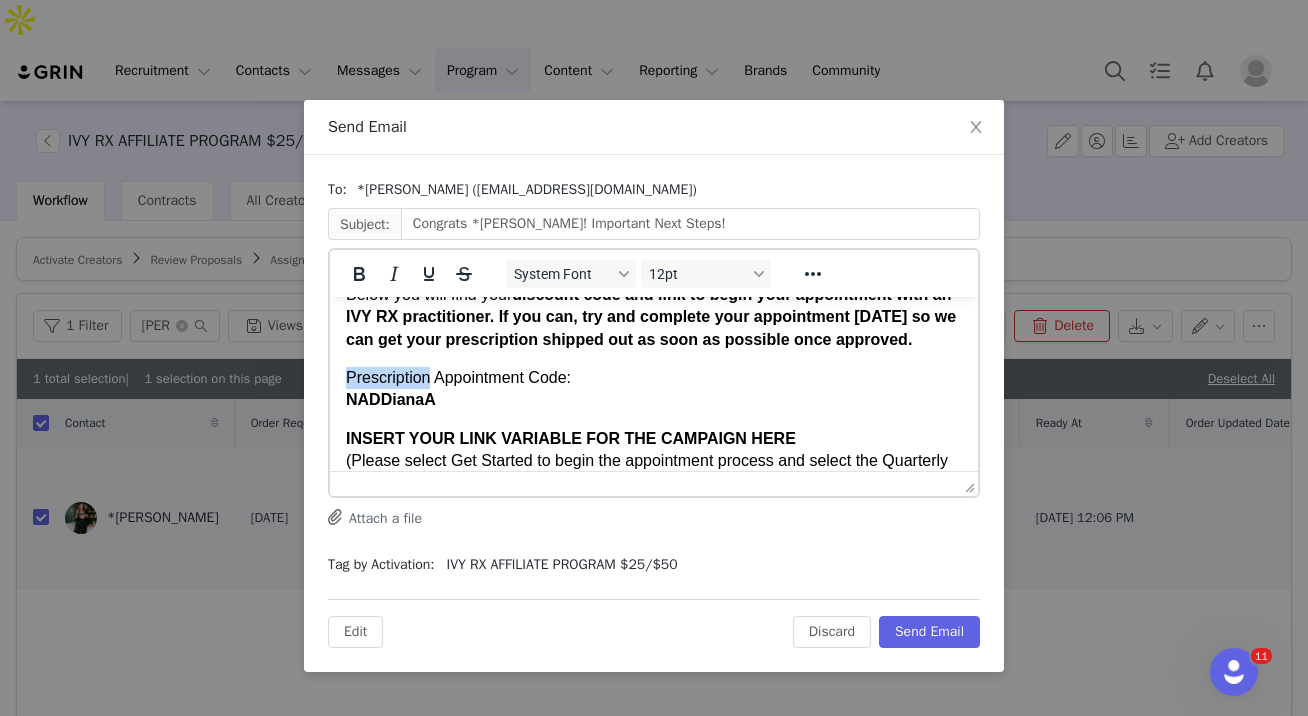 drag, startPoint x: 431, startPoint y: 400, endPoint x: 632, endPoint y: 708, distance: 367.7839 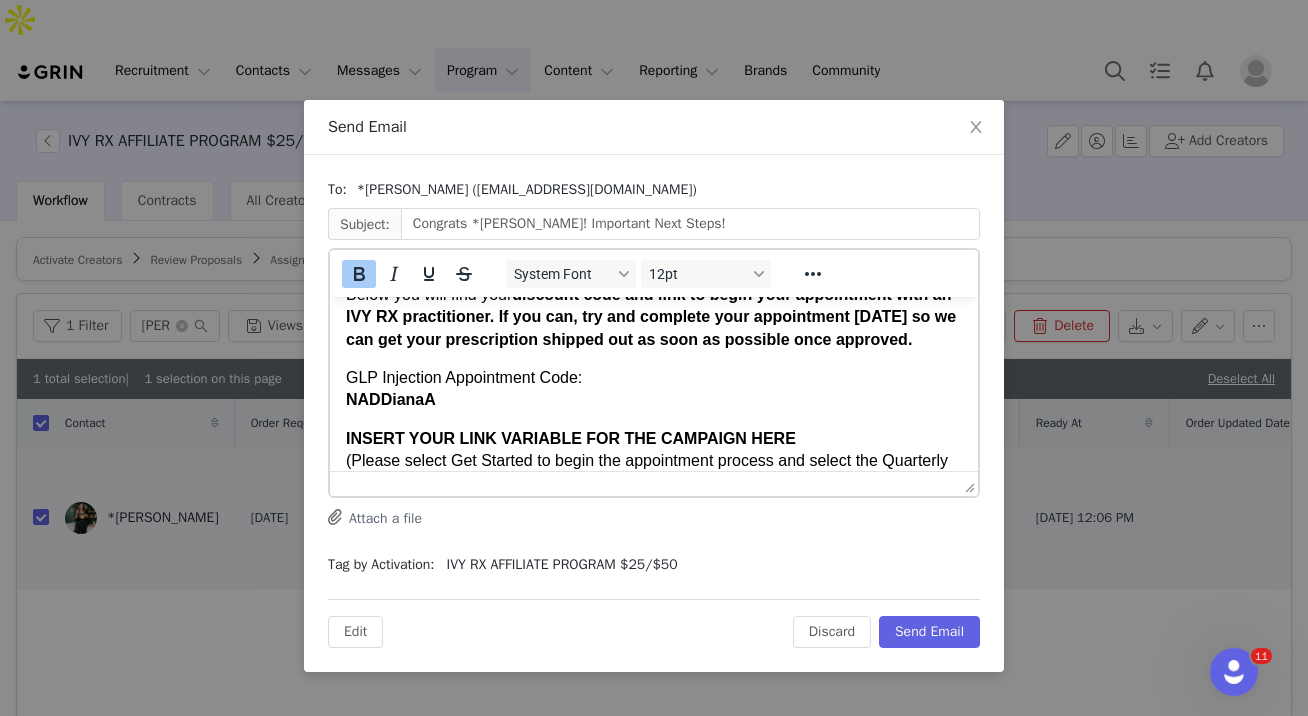 drag, startPoint x: 403, startPoint y: 422, endPoint x: 339, endPoint y: 423, distance: 64.00781 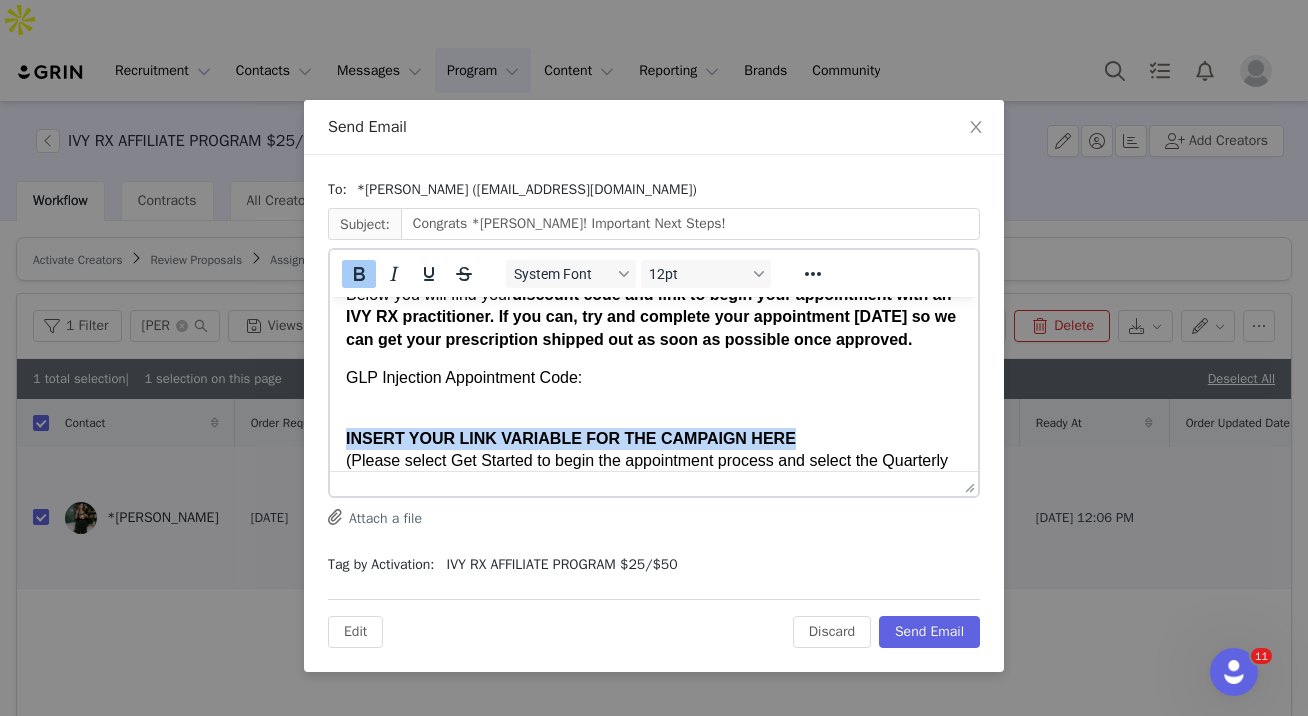 drag, startPoint x: 801, startPoint y: 461, endPoint x: 337, endPoint y: 451, distance: 464.10776 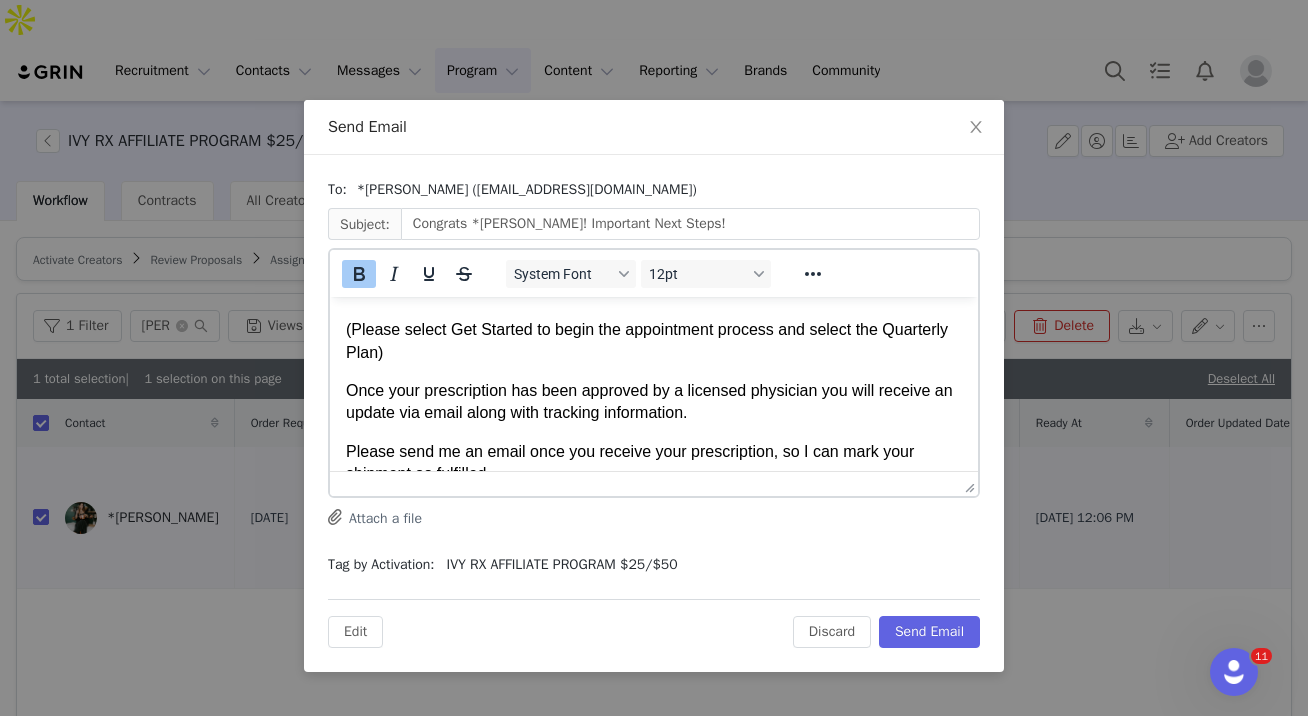 scroll, scrollTop: 0, scrollLeft: 0, axis: both 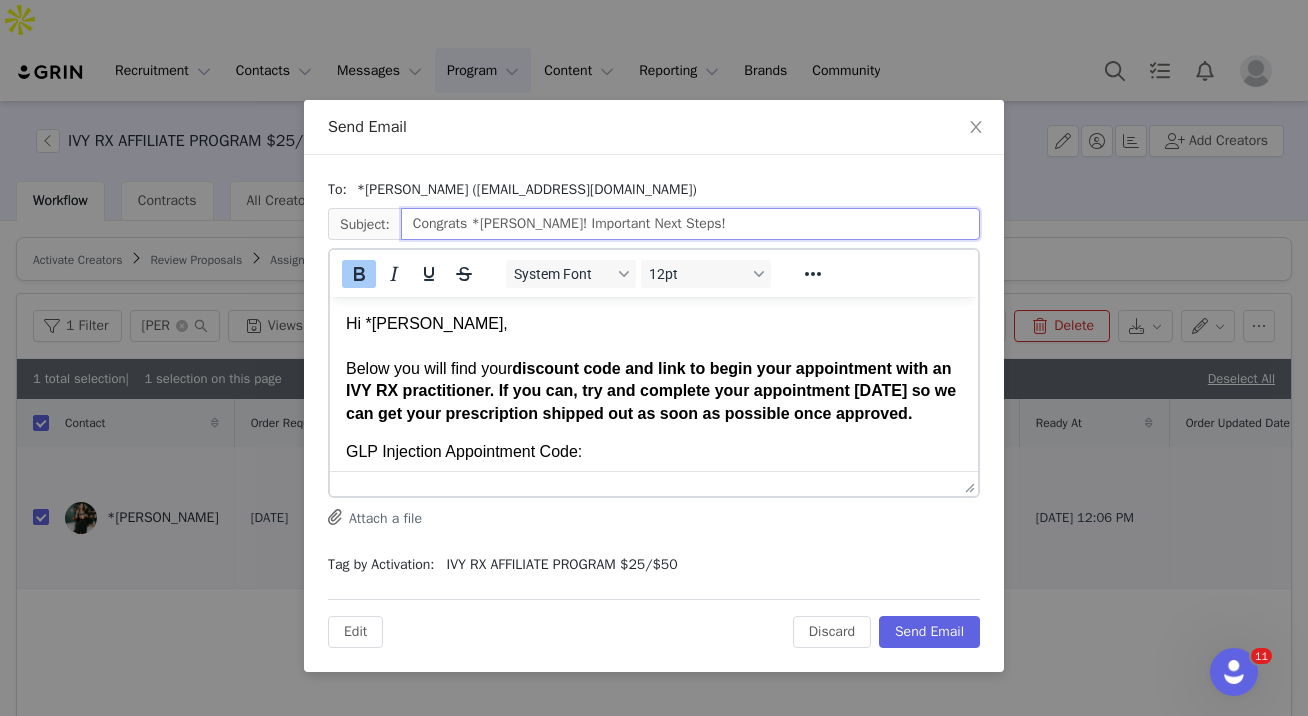 drag, startPoint x: 682, startPoint y: 223, endPoint x: 393, endPoint y: 223, distance: 289 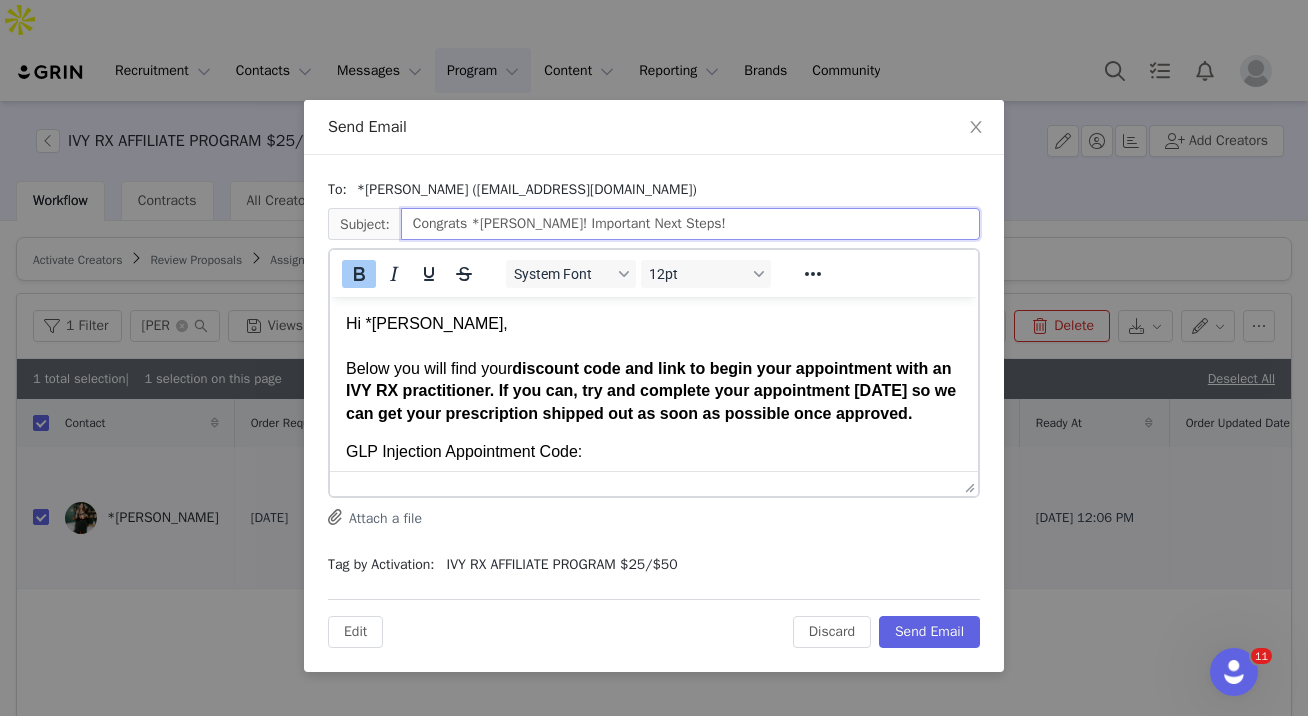 type on "r" 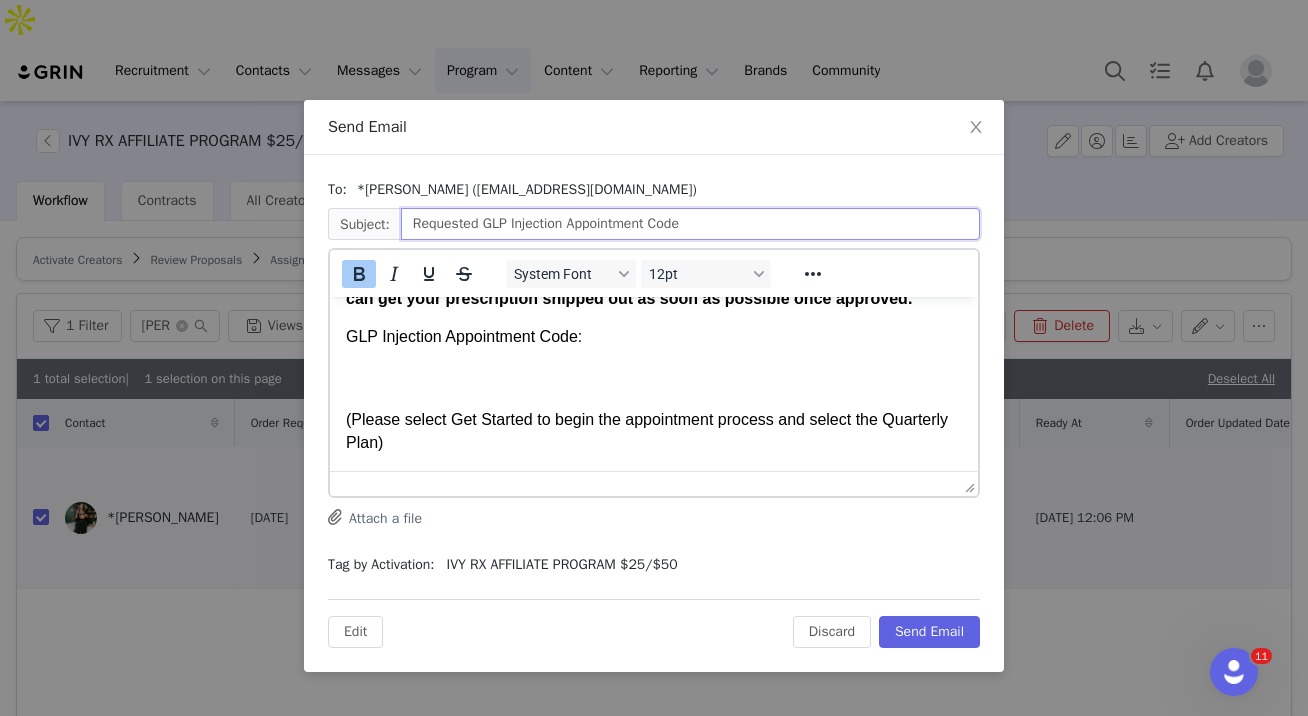 scroll, scrollTop: 114, scrollLeft: 0, axis: vertical 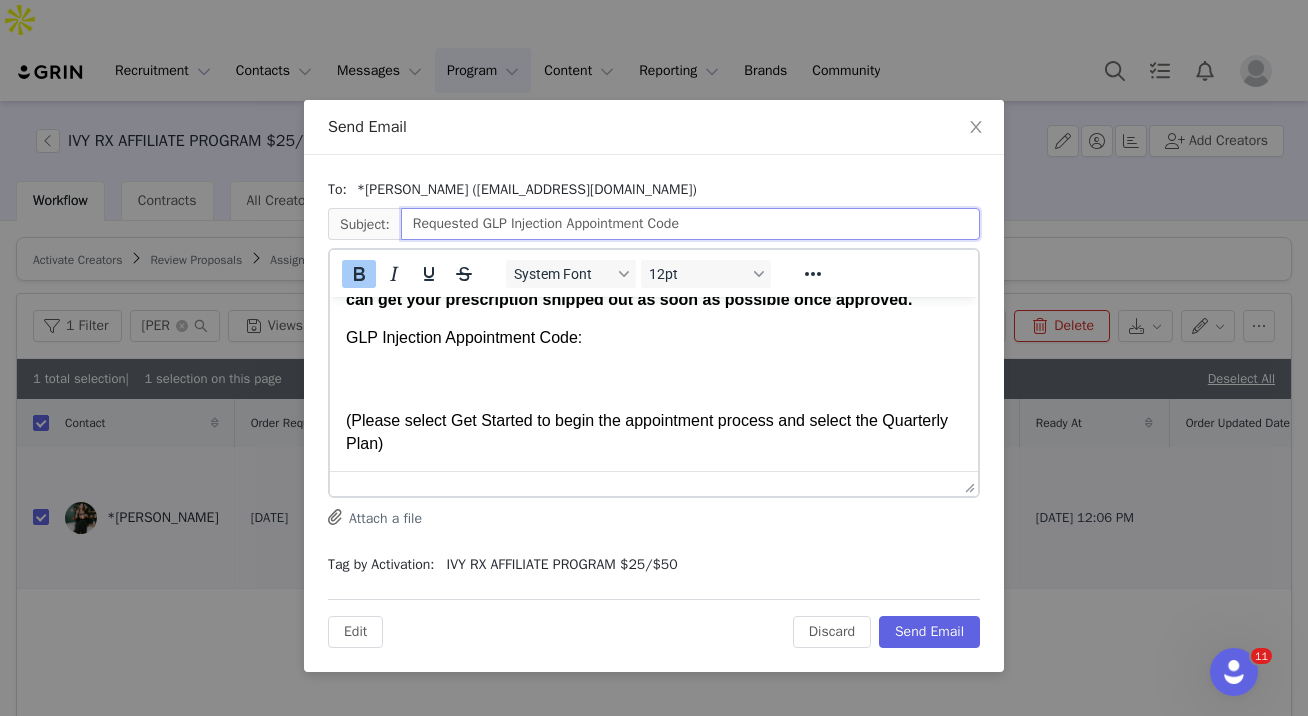 type on "Requested GLP Injection Appointment Code" 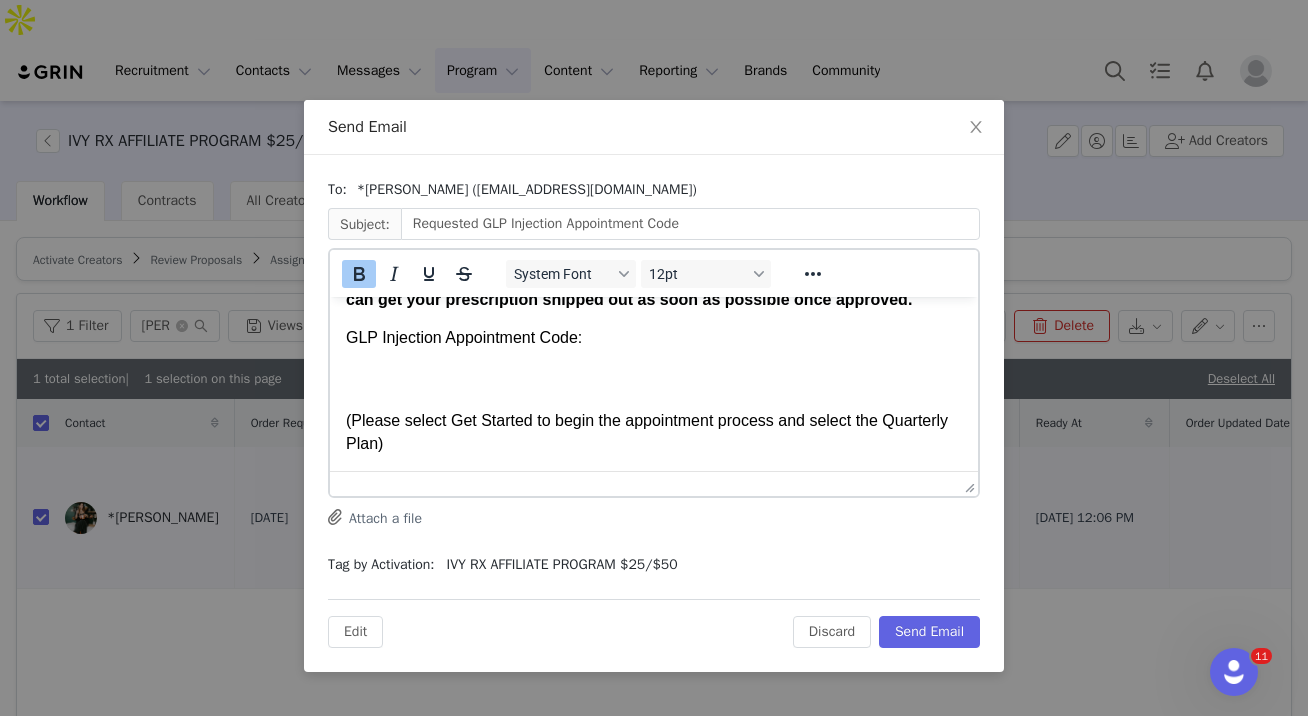 click on "﻿ (Please select Get Started to begin the appointment process and select the Quarterly Plan)" at bounding box center (654, 421) 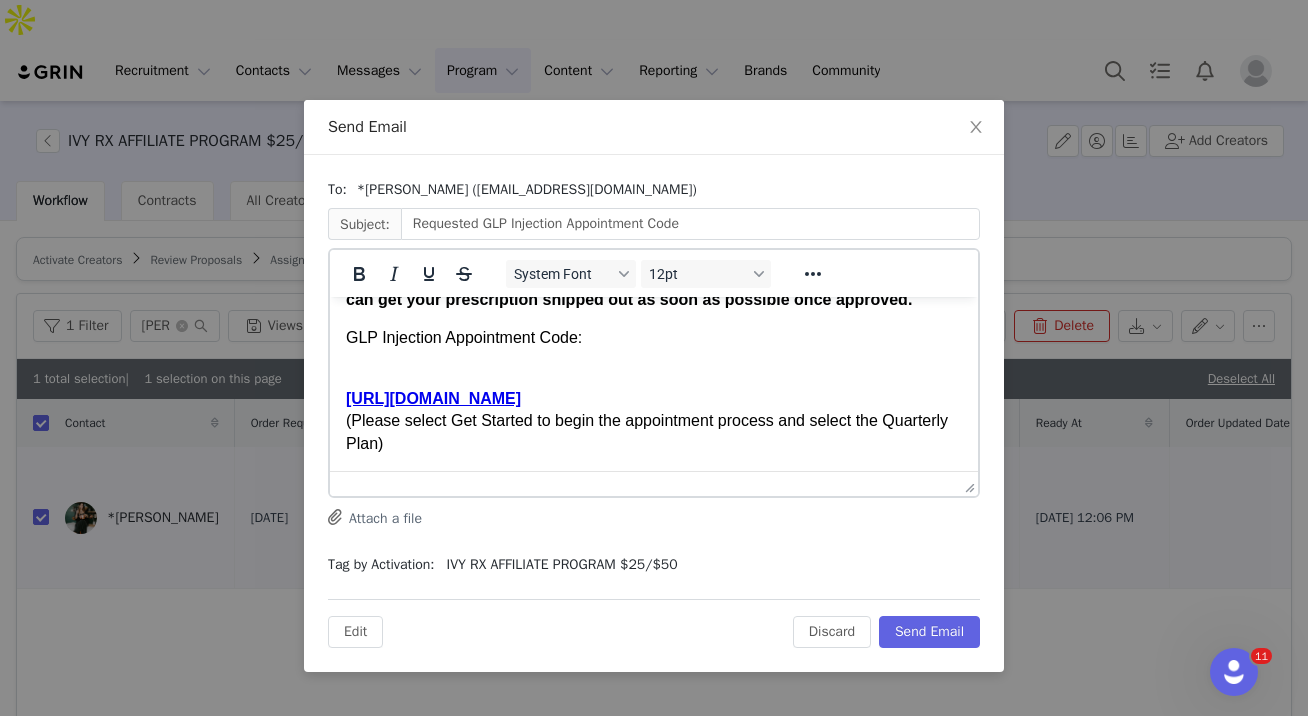 click on "GLP Injection Appointment Code:" at bounding box center [654, 349] 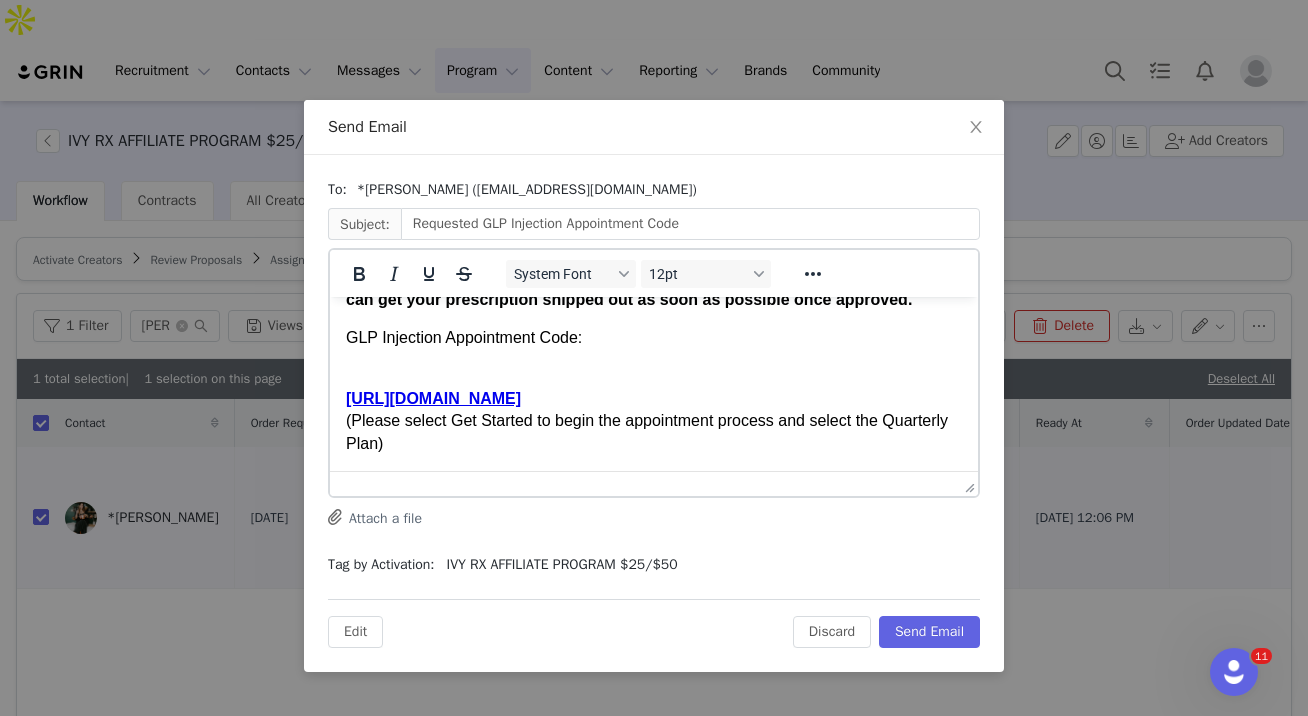 click on "GLP Injection Appointment Code:" at bounding box center [654, 349] 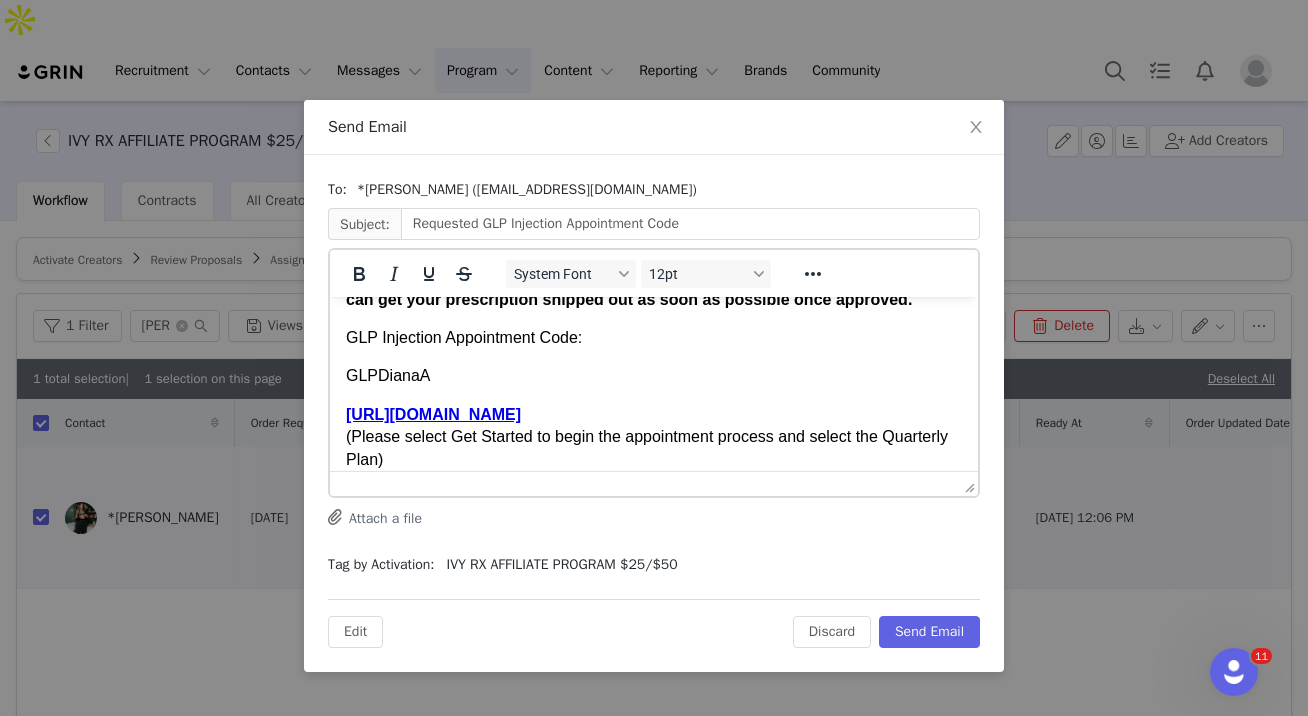 click on "Hi *Diana, Below you will find your  discount code and link to begin your appointment with an IVY RX practitioner. If you can, try and complete your appointment today so we can get your prescription shipped out as soon as possible once approved. GLP Injection Appointment Code:  GLPDianaA https://app.ivyrx.com/start-online-visit/tirzepatide   (Please select Get Started to begin the appointment process and select the Quarterly Plan)  Once your prescription has been approved by a licensed physician you will receive an update via email along with tracking information.  Please send me an email once you receive your prescription, so I can mark your shipment as fulfilled. I'm here to help if you have any questions or run into any issues. Thank you!  Tiffany J., Influencer Partnerships & Marketing  W:   www.ivyrx.com              E:    tiffany@ivyrx.com" at bounding box center (654, 507) 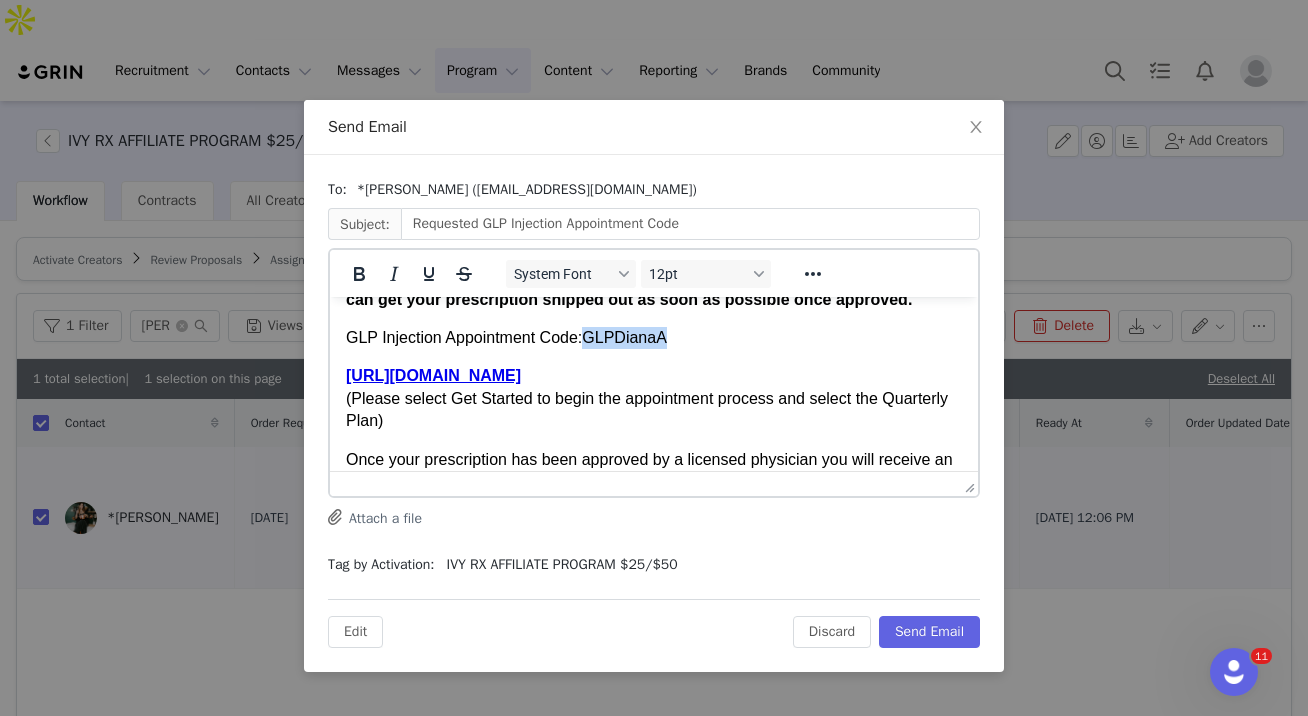 drag, startPoint x: 677, startPoint y: 364, endPoint x: 590, endPoint y: 357, distance: 87.28116 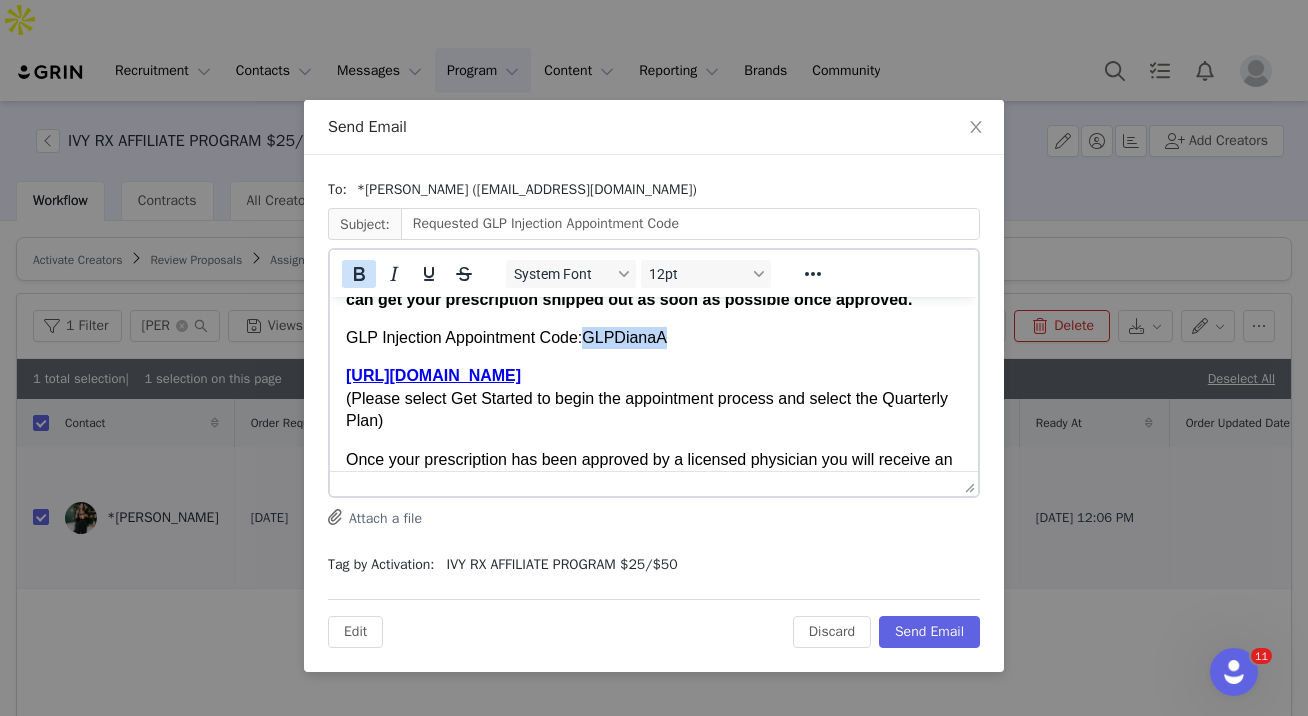 click 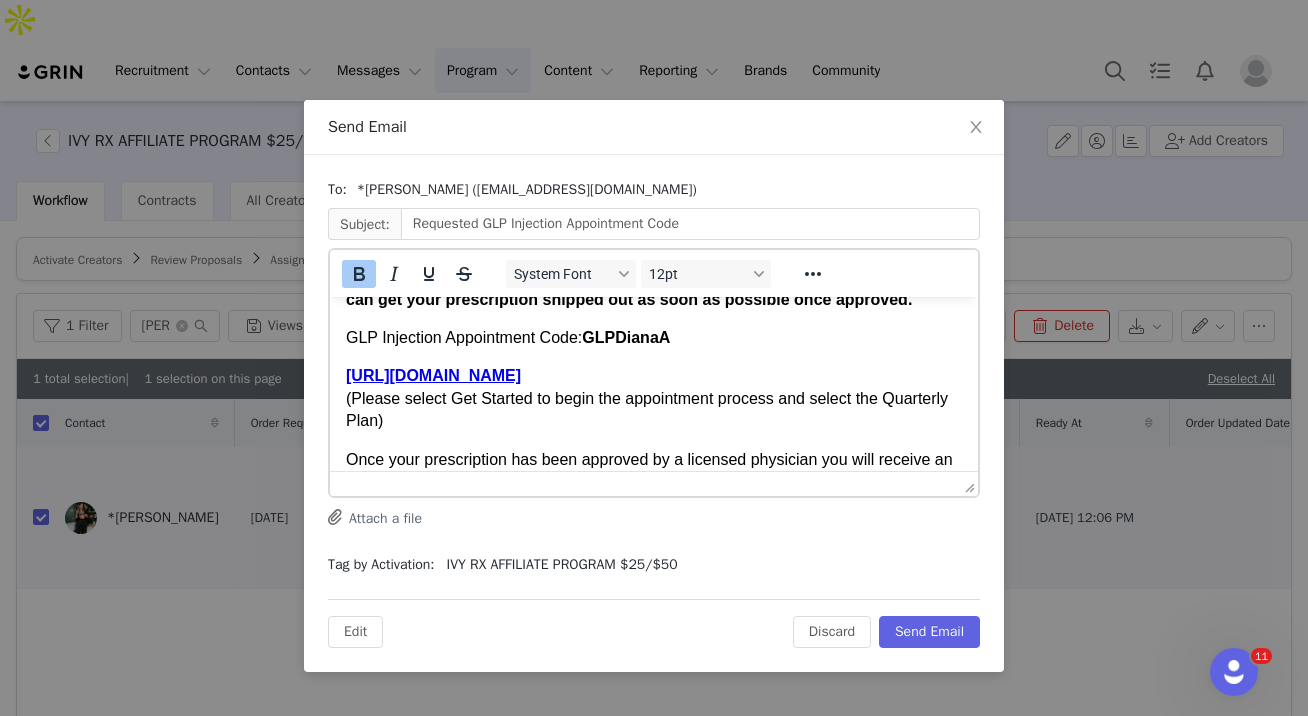 click on "GLP Injection Appointment Code:  GLPDianaA" at bounding box center (654, 338) 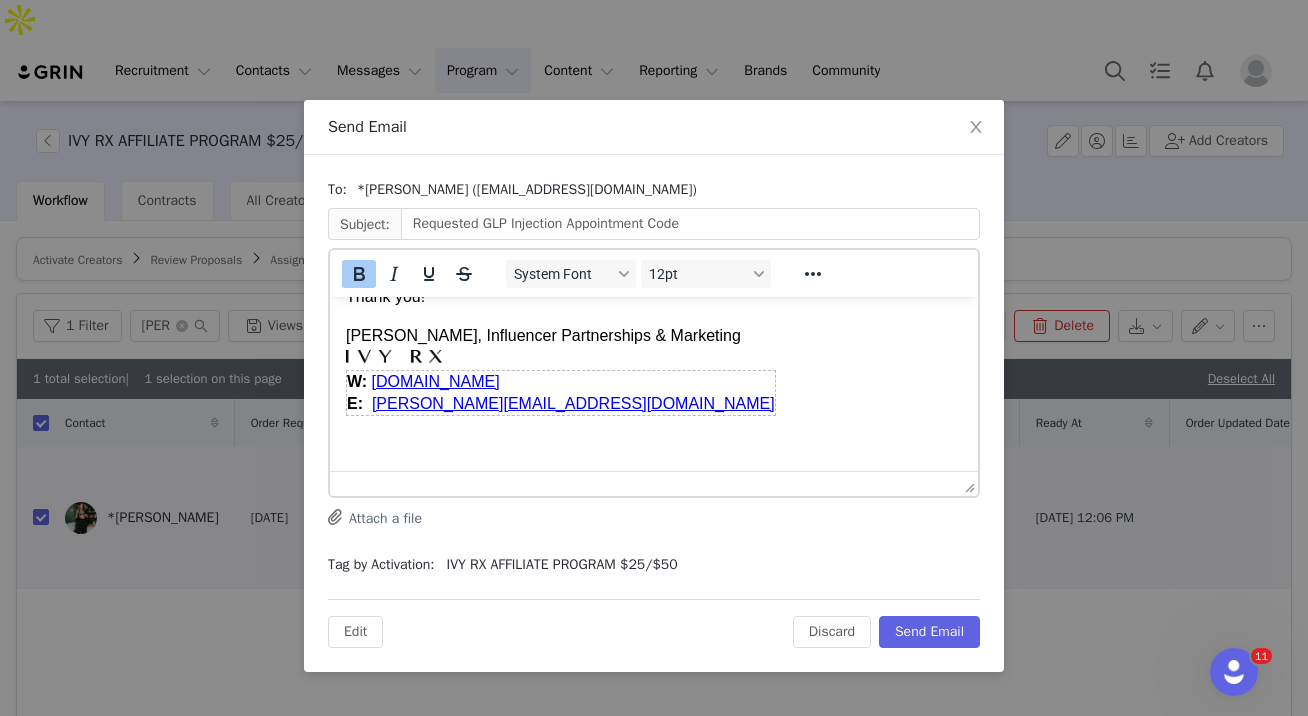 scroll, scrollTop: 0, scrollLeft: 0, axis: both 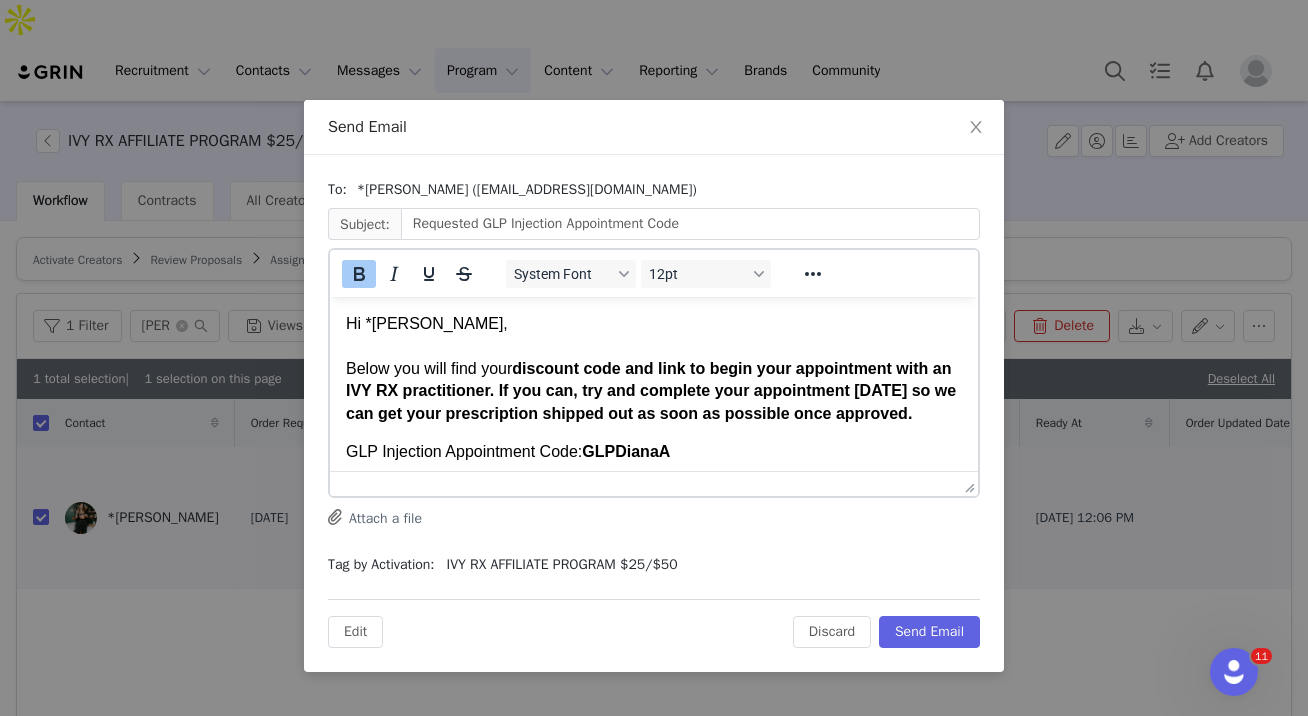 click on "Hi *Diana, Below you will find your  discount code and link to begin your appointment with an IVY RX practitioner. If you can, try and complete your appointment today so we can get your prescription shipped out as soon as possible once approved." at bounding box center [654, 369] 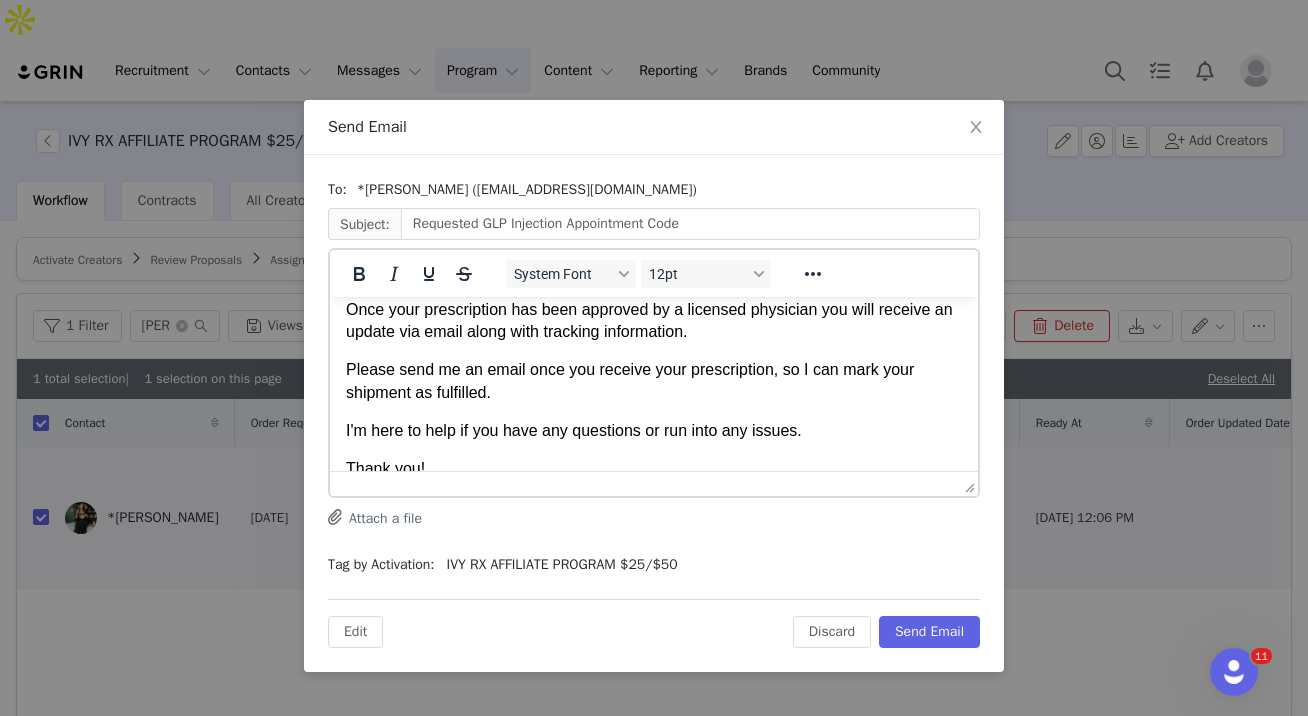 scroll, scrollTop: 384, scrollLeft: 0, axis: vertical 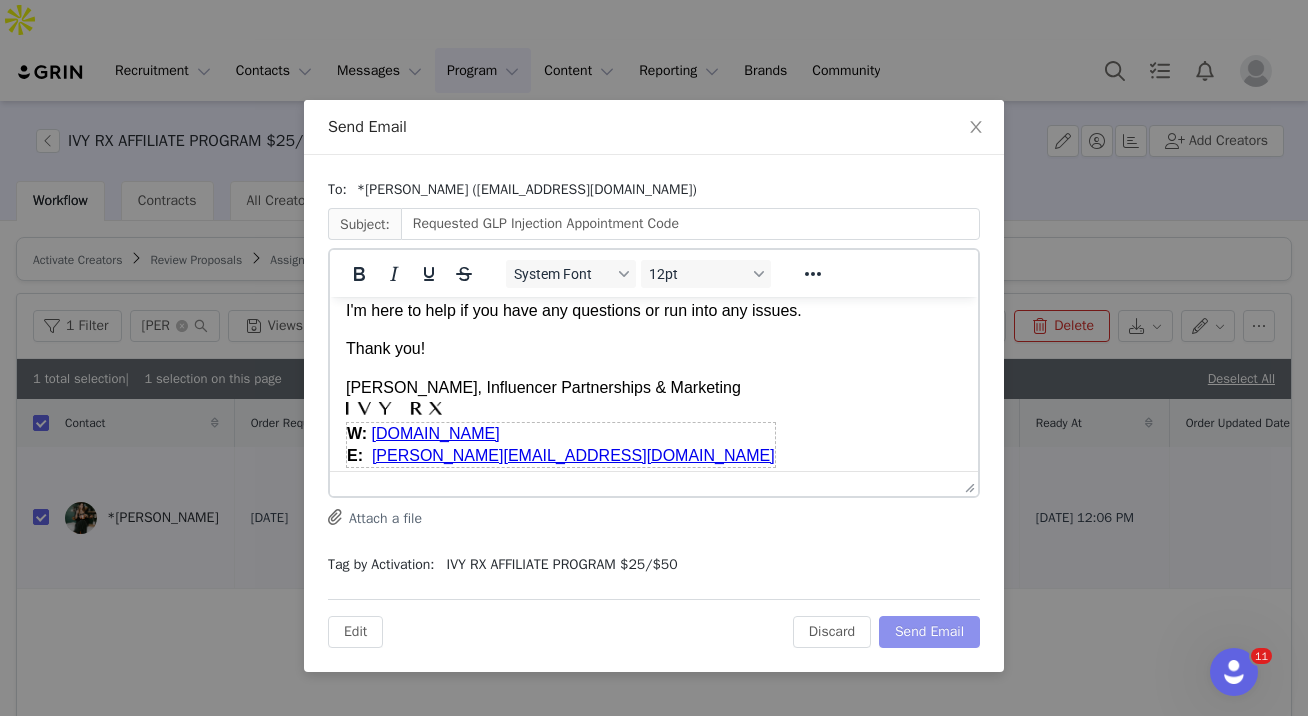 click on "Send Email" at bounding box center [929, 632] 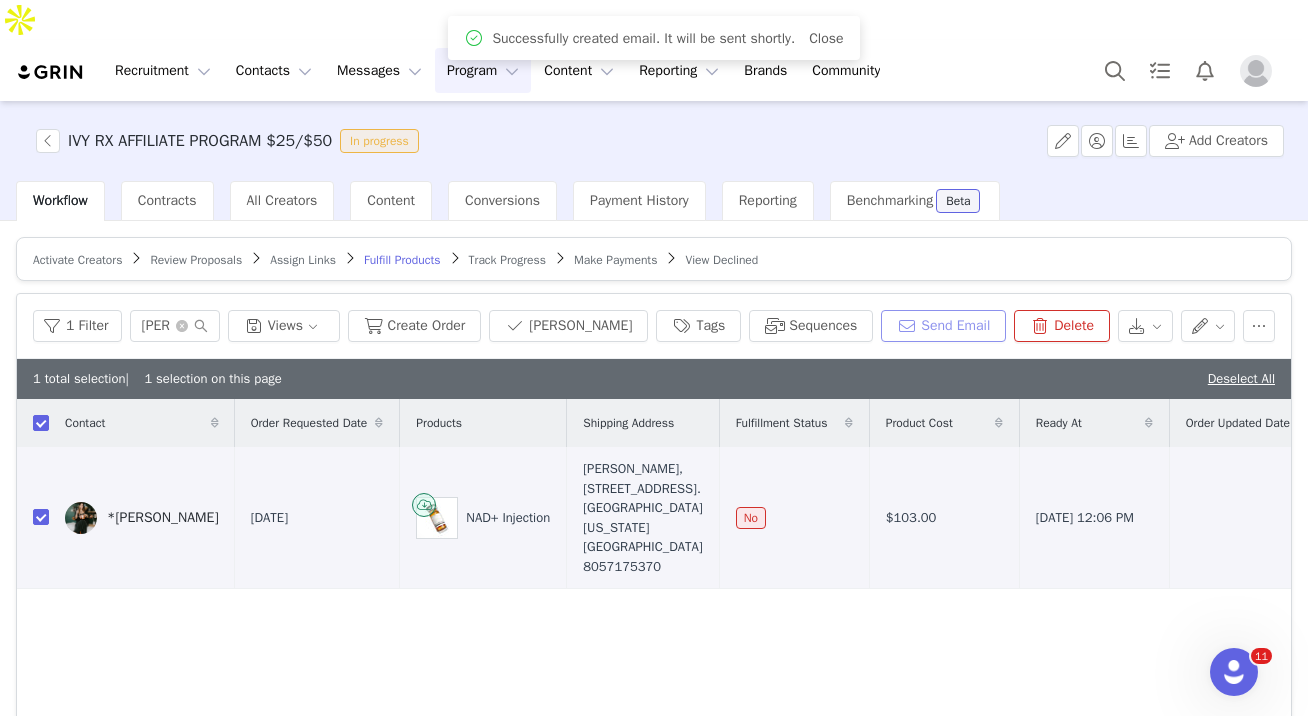 scroll, scrollTop: 0, scrollLeft: 0, axis: both 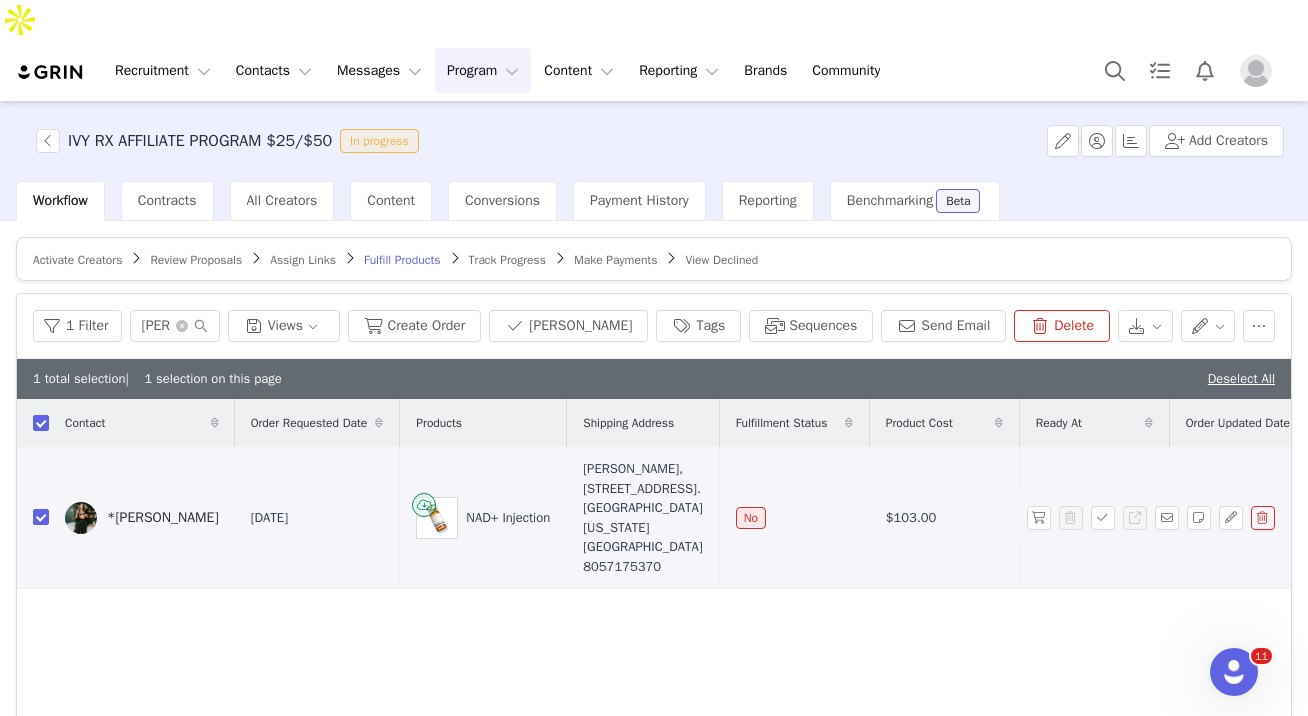 click on "*[PERSON_NAME]" at bounding box center (163, 518) 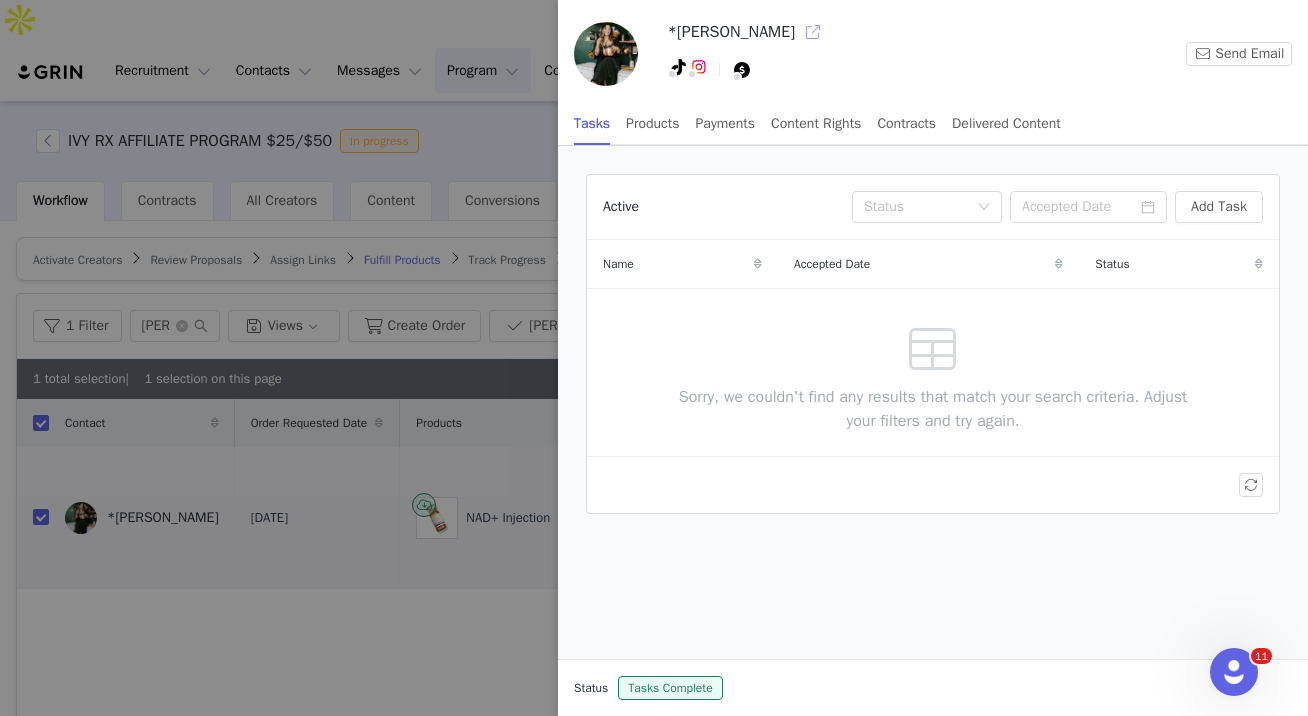 click at bounding box center (813, 32) 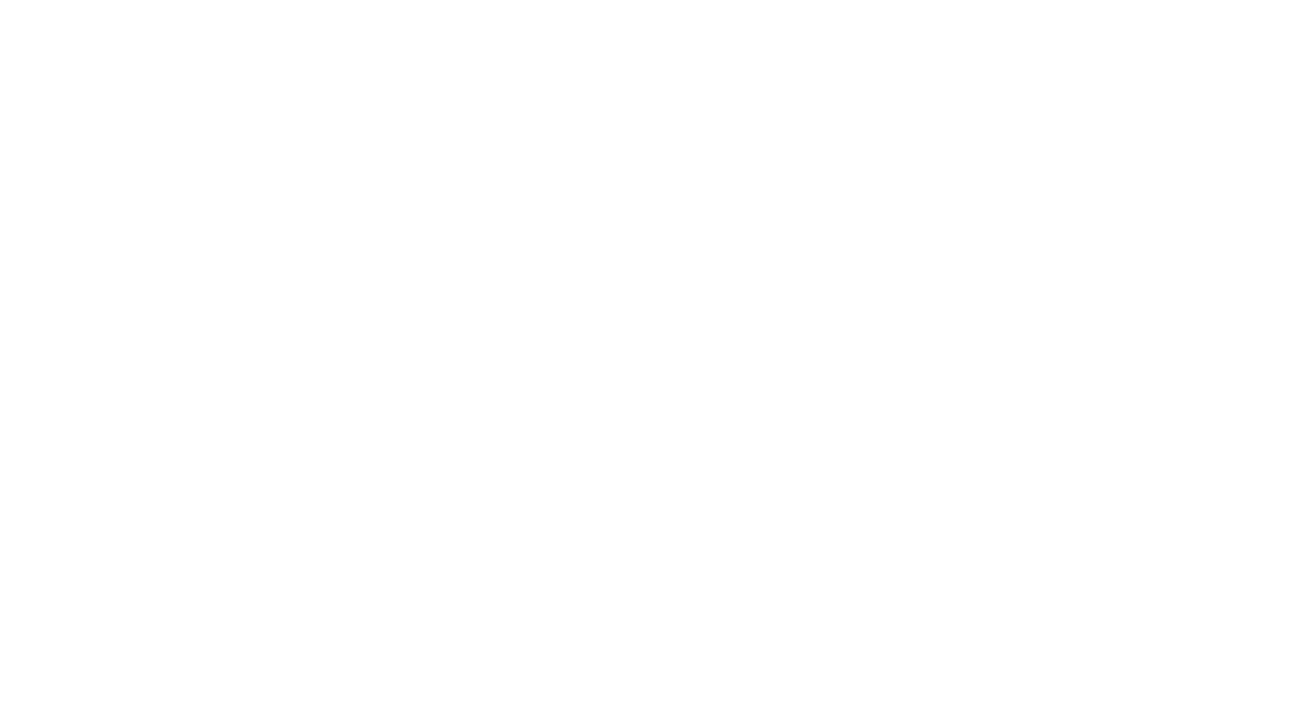 scroll, scrollTop: 0, scrollLeft: 0, axis: both 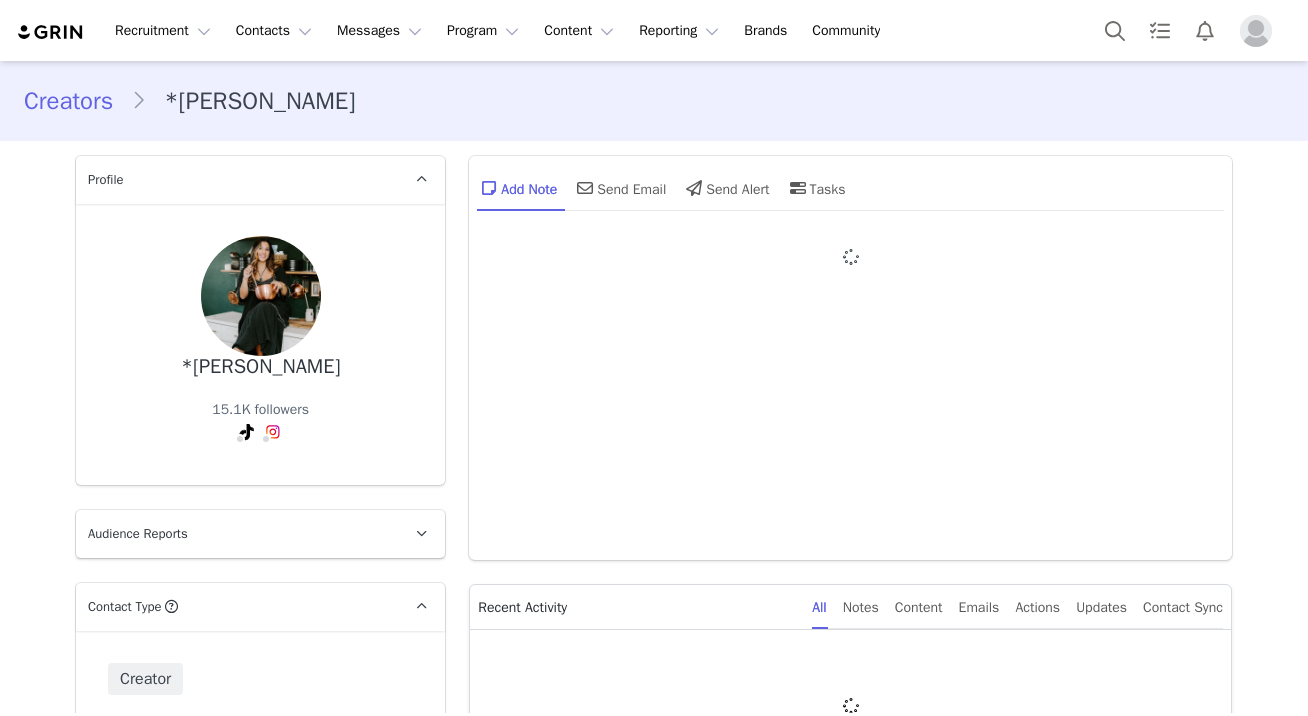 type on "+1 ([GEOGRAPHIC_DATA])" 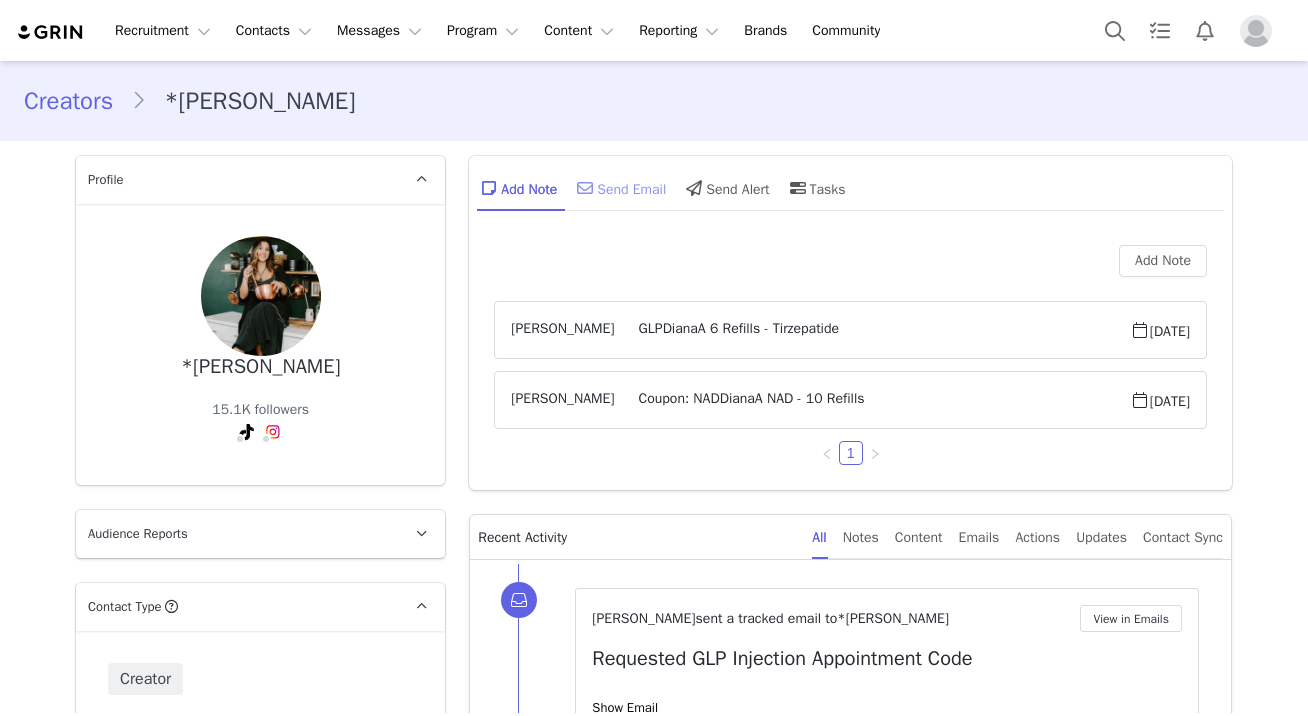 scroll, scrollTop: 0, scrollLeft: 0, axis: both 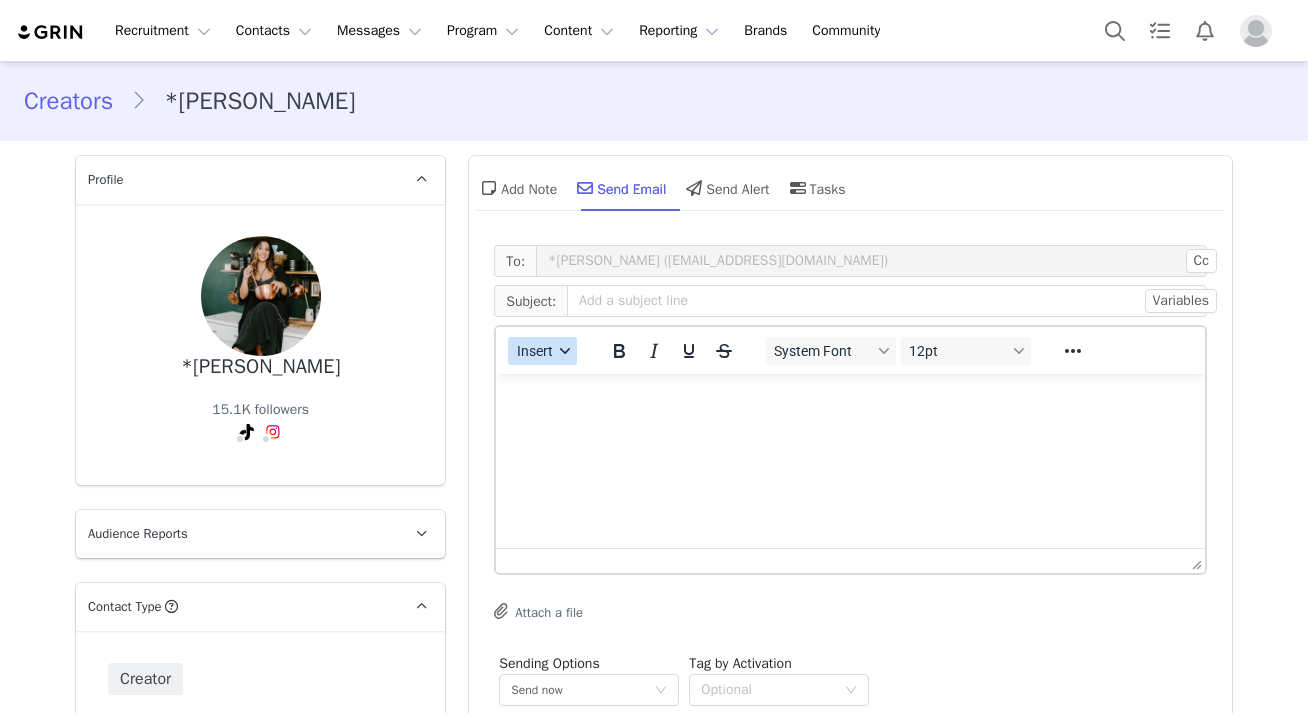 click at bounding box center [565, 351] 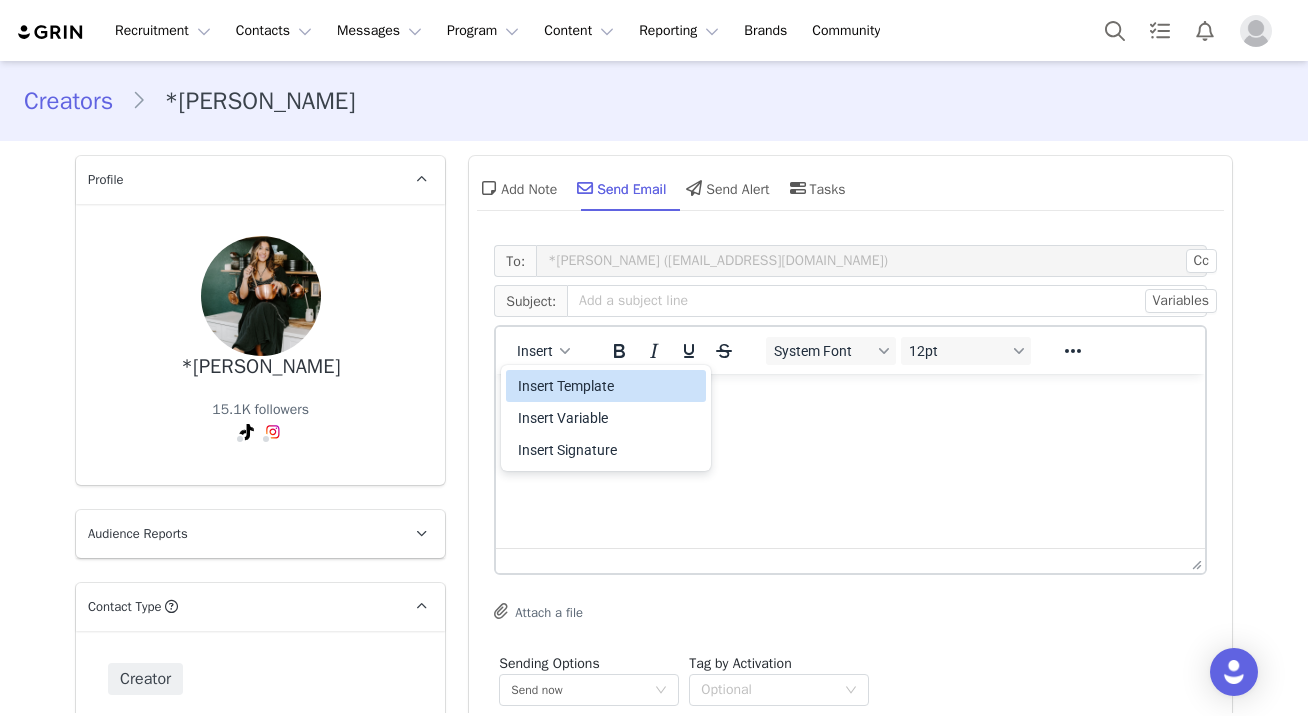 click on "Insert Template" at bounding box center (608, 386) 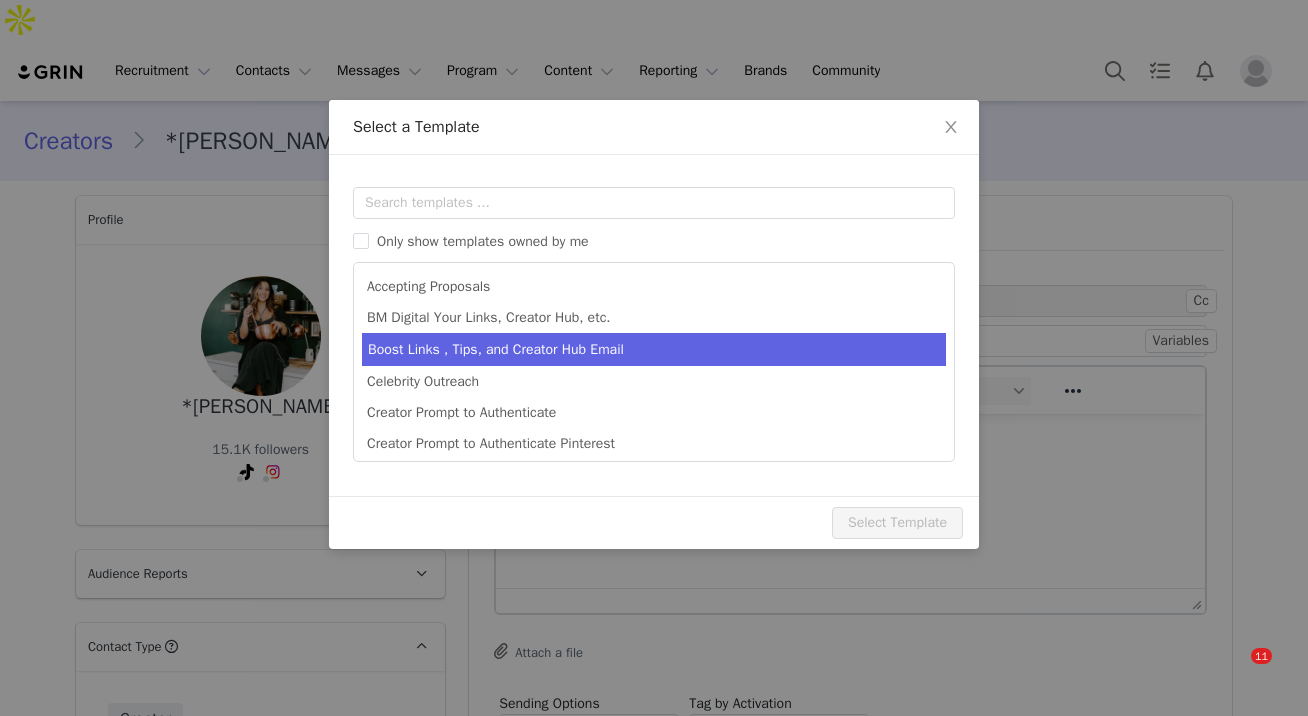 scroll, scrollTop: 0, scrollLeft: 0, axis: both 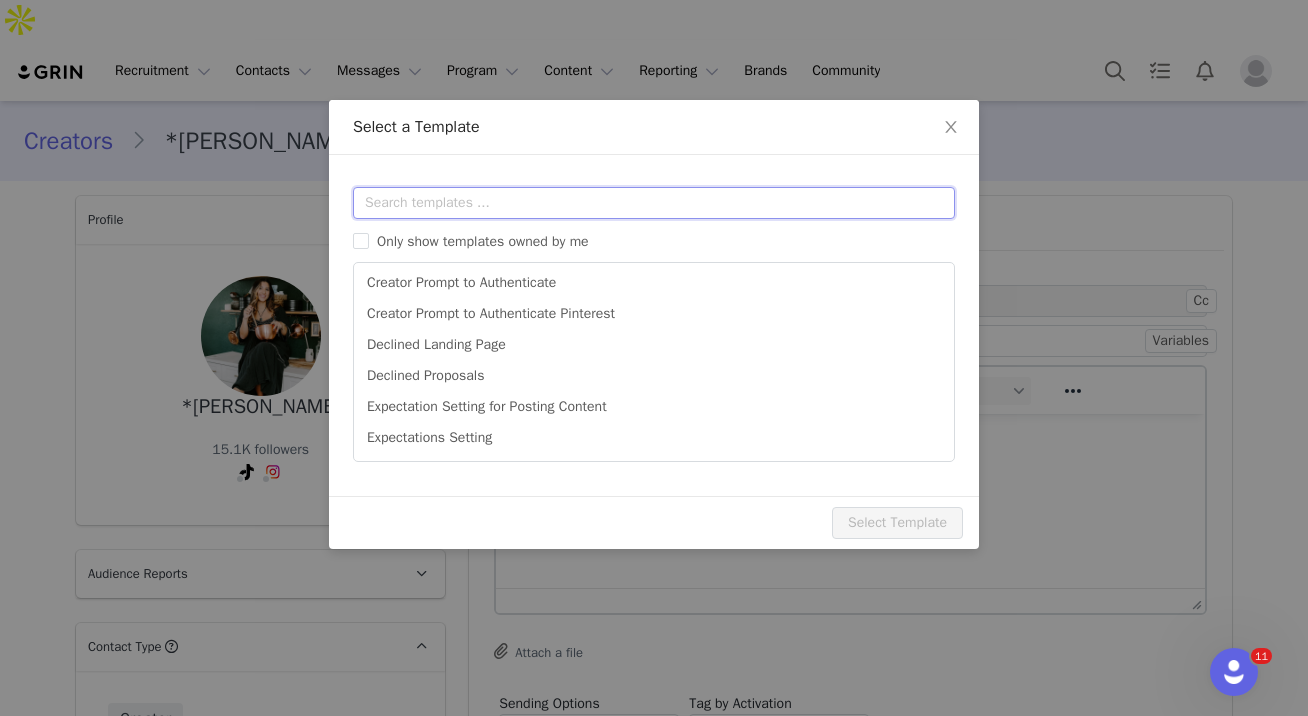 click at bounding box center [654, 203] 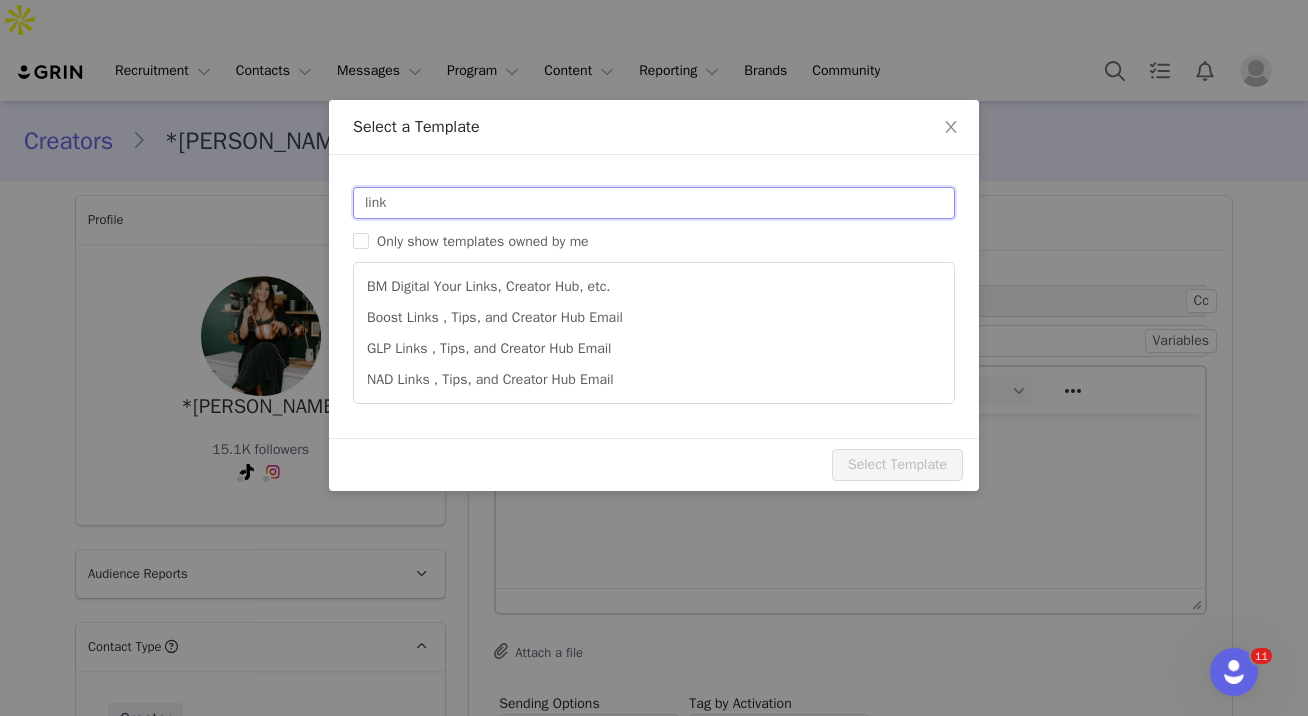 scroll, scrollTop: 0, scrollLeft: 0, axis: both 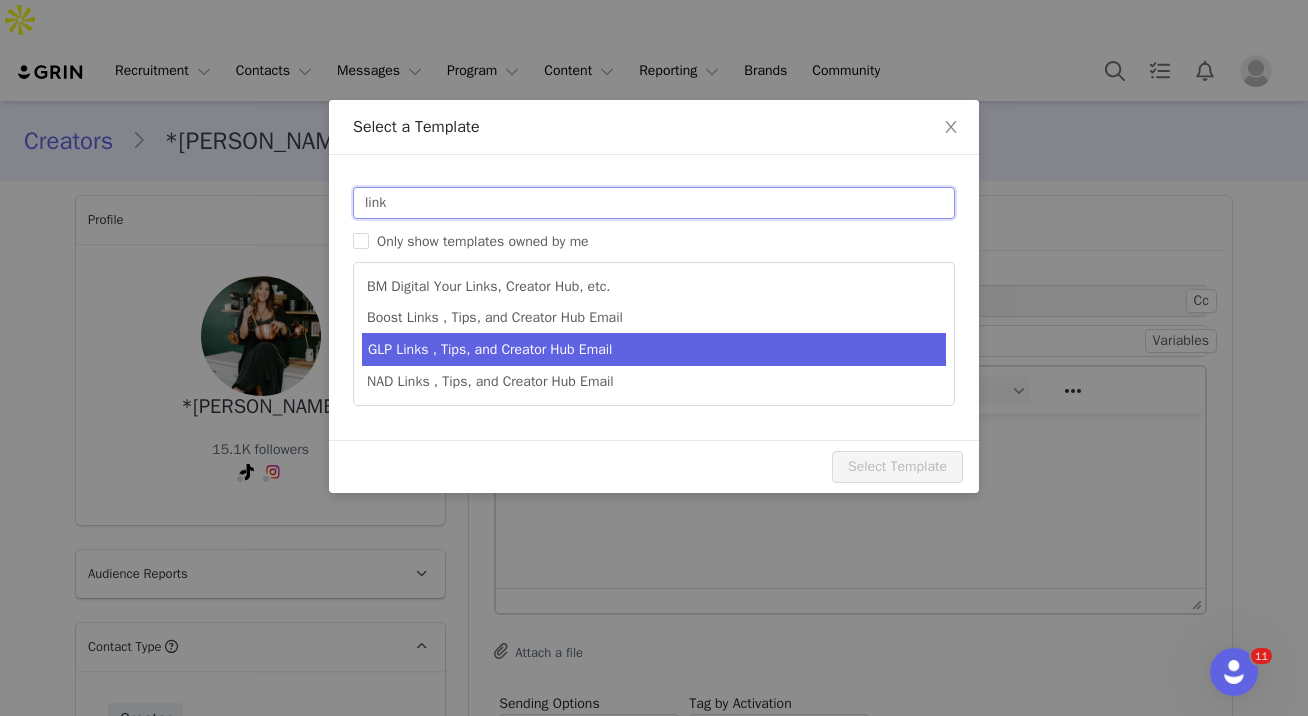type on "link" 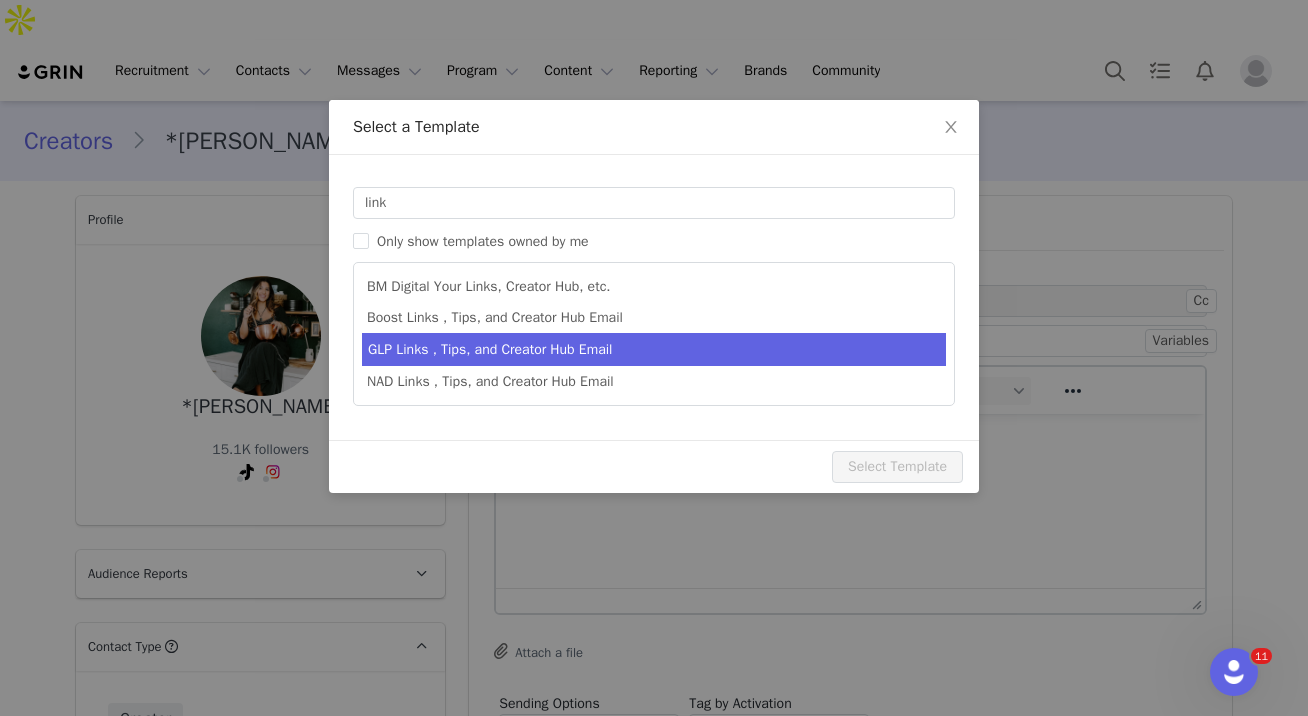 click on "GLP Links , Tips, and Creator Hub Email" at bounding box center (654, 349) 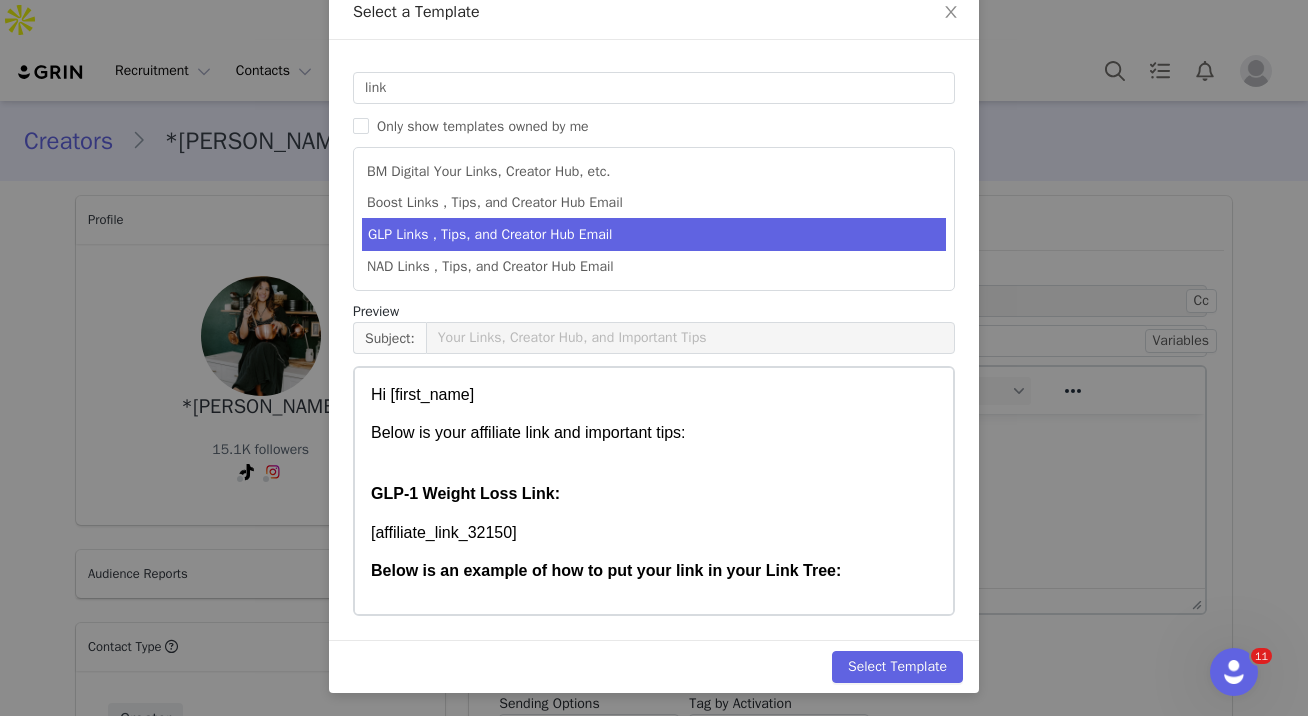 scroll, scrollTop: 116, scrollLeft: 0, axis: vertical 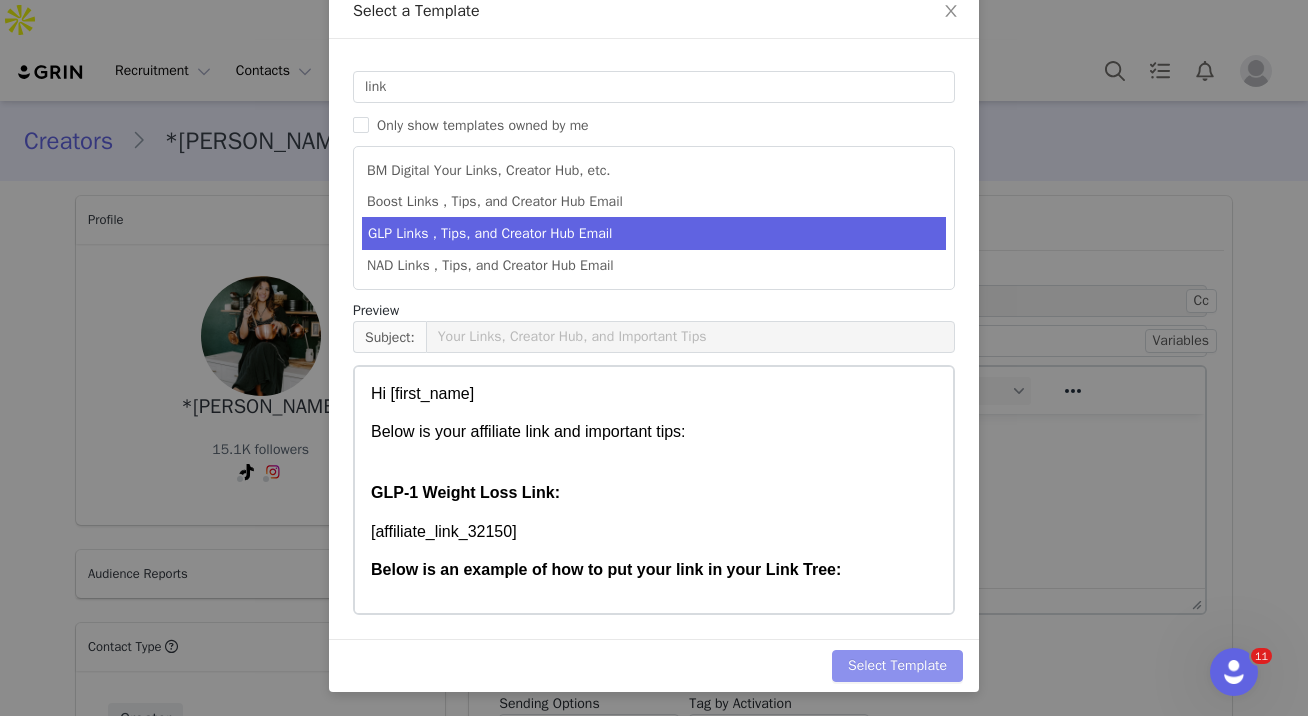 click on "Select Template" at bounding box center [897, 666] 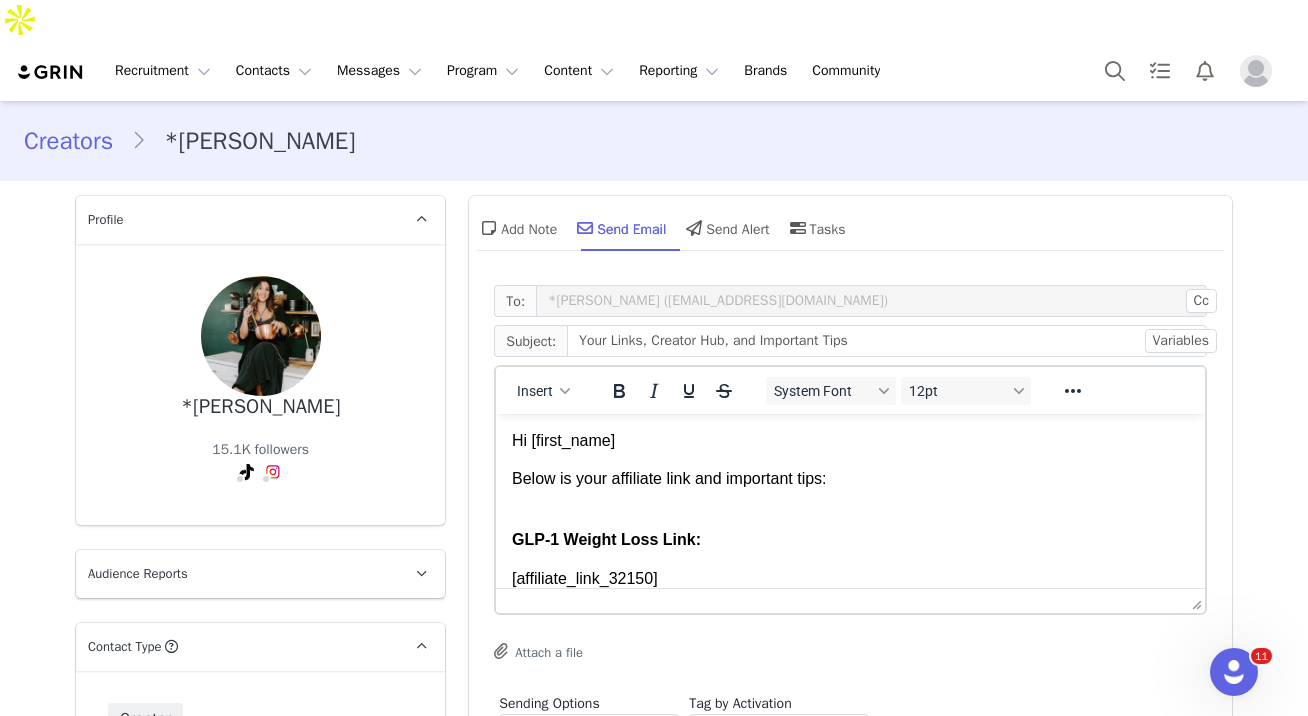 scroll, scrollTop: 0, scrollLeft: 0, axis: both 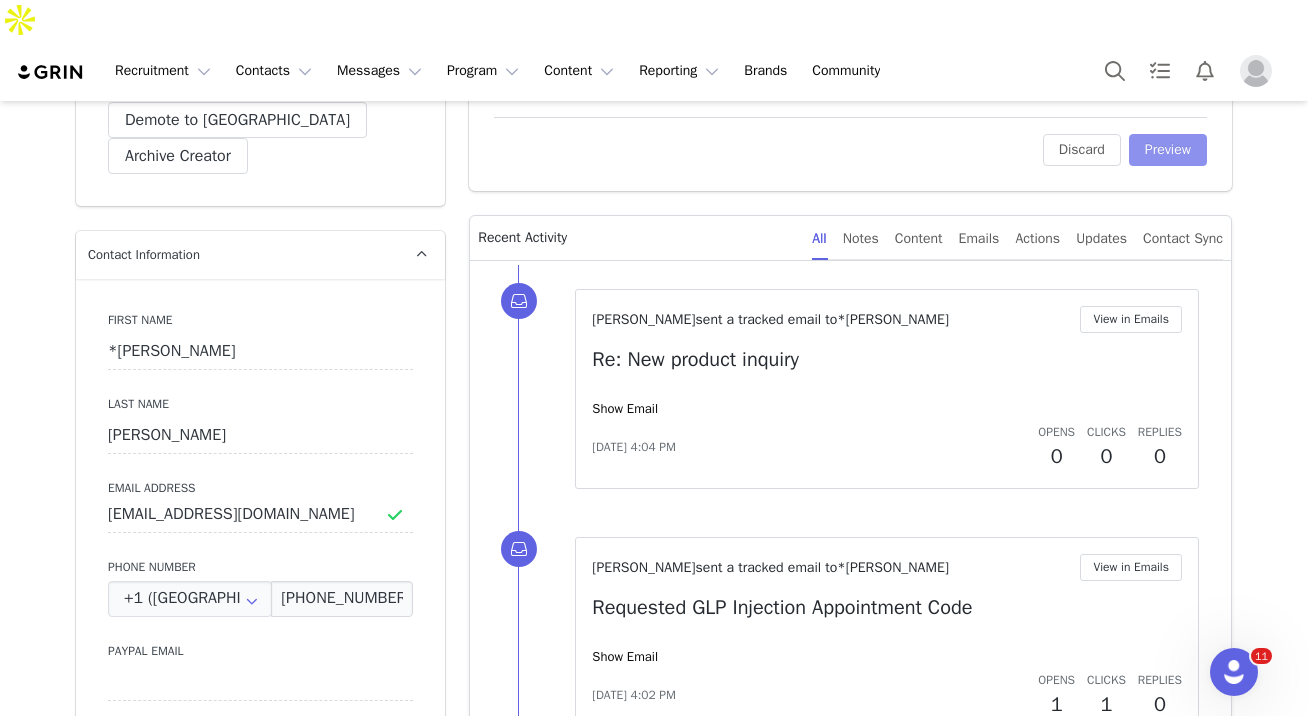 click on "Preview" at bounding box center [1168, 150] 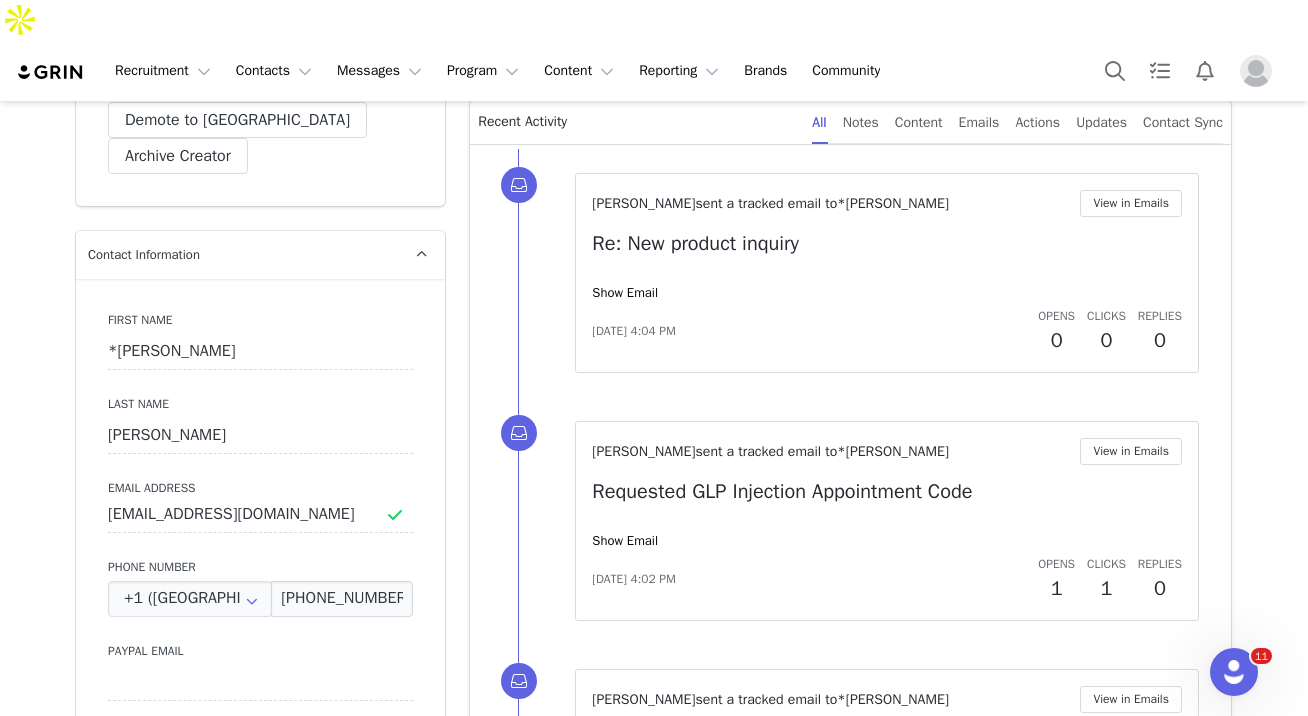 scroll, scrollTop: 0, scrollLeft: 0, axis: both 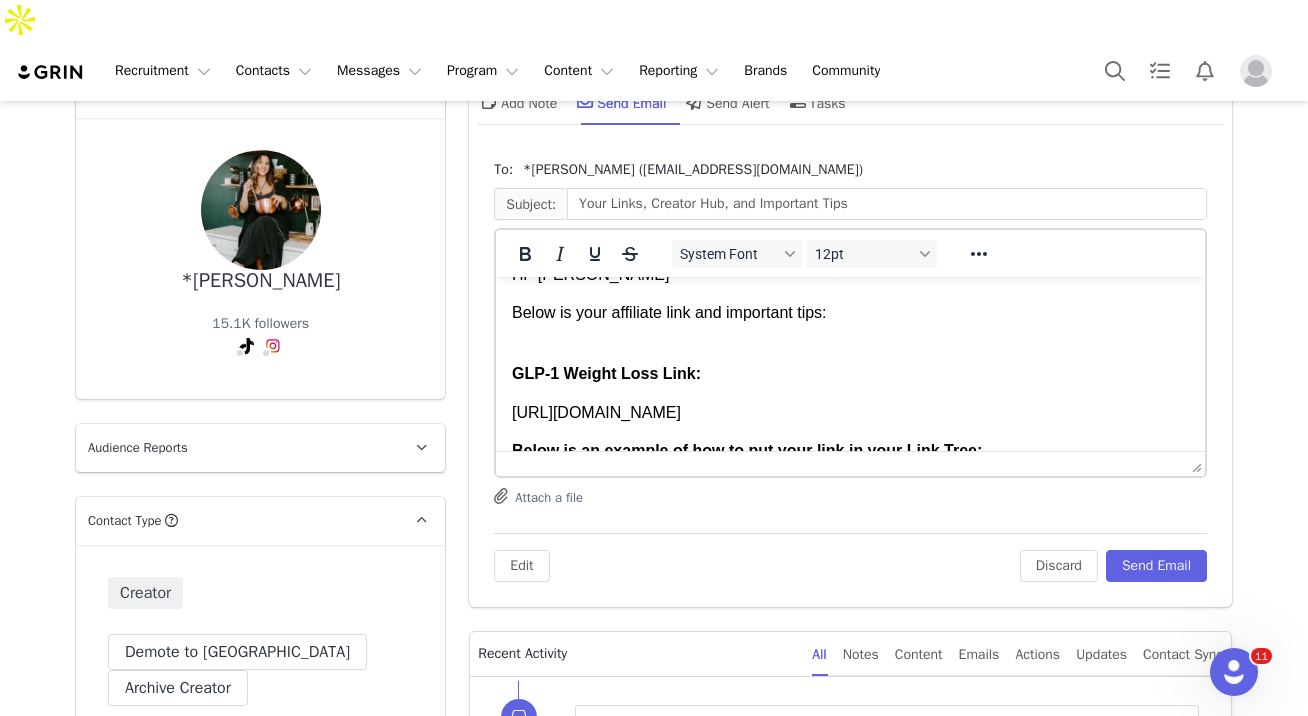 drag, startPoint x: 736, startPoint y: 418, endPoint x: 748, endPoint y: 414, distance: 12.649111 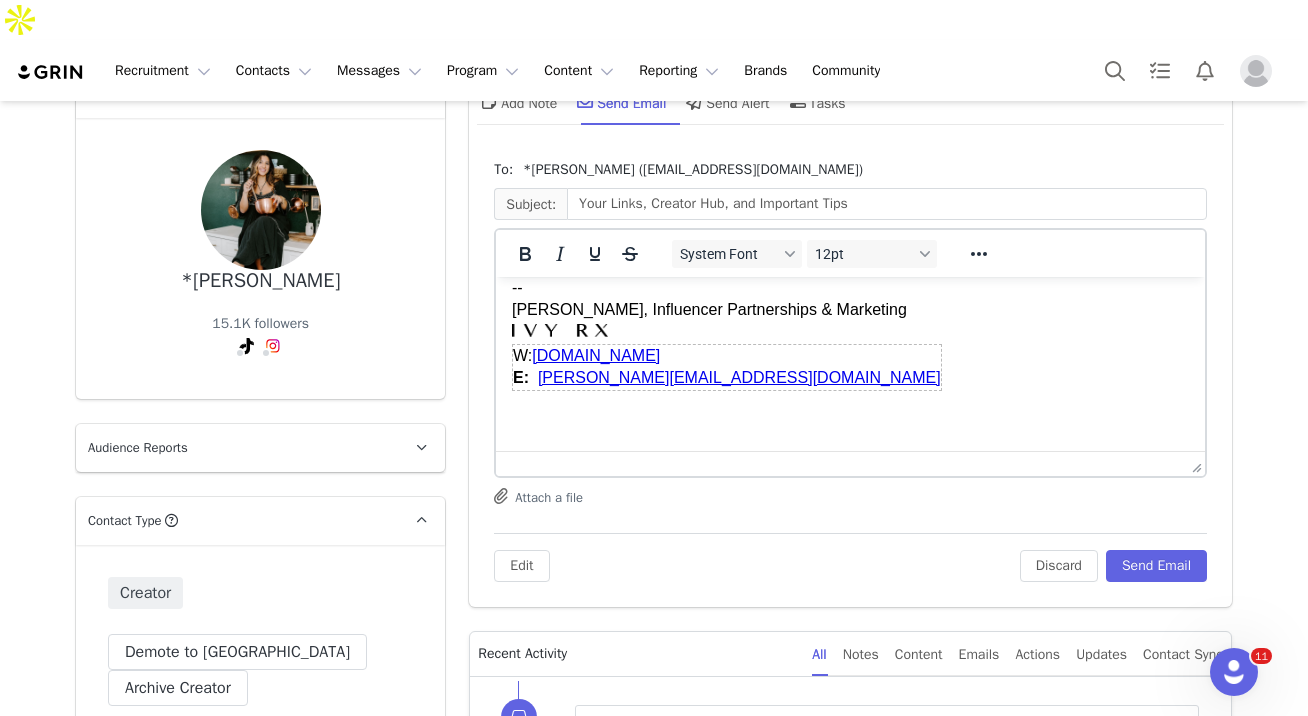 scroll, scrollTop: 1748, scrollLeft: 0, axis: vertical 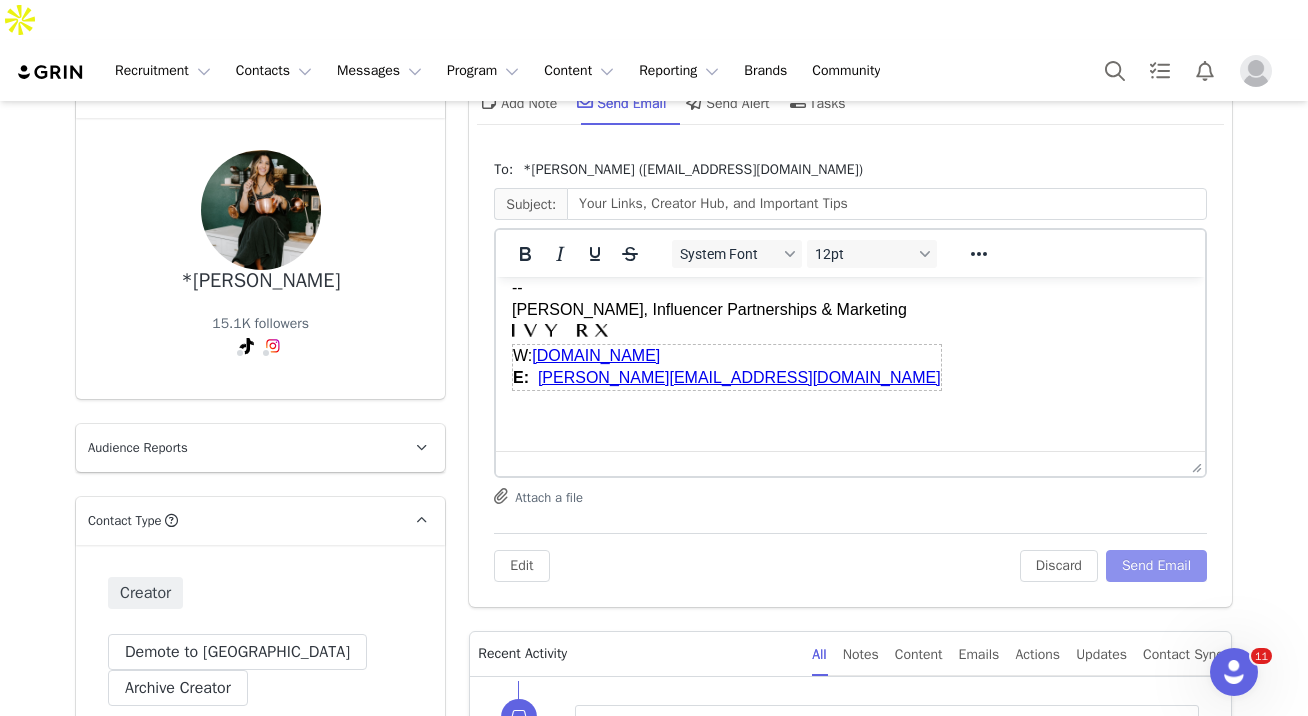 click on "Send Email" at bounding box center (1156, 566) 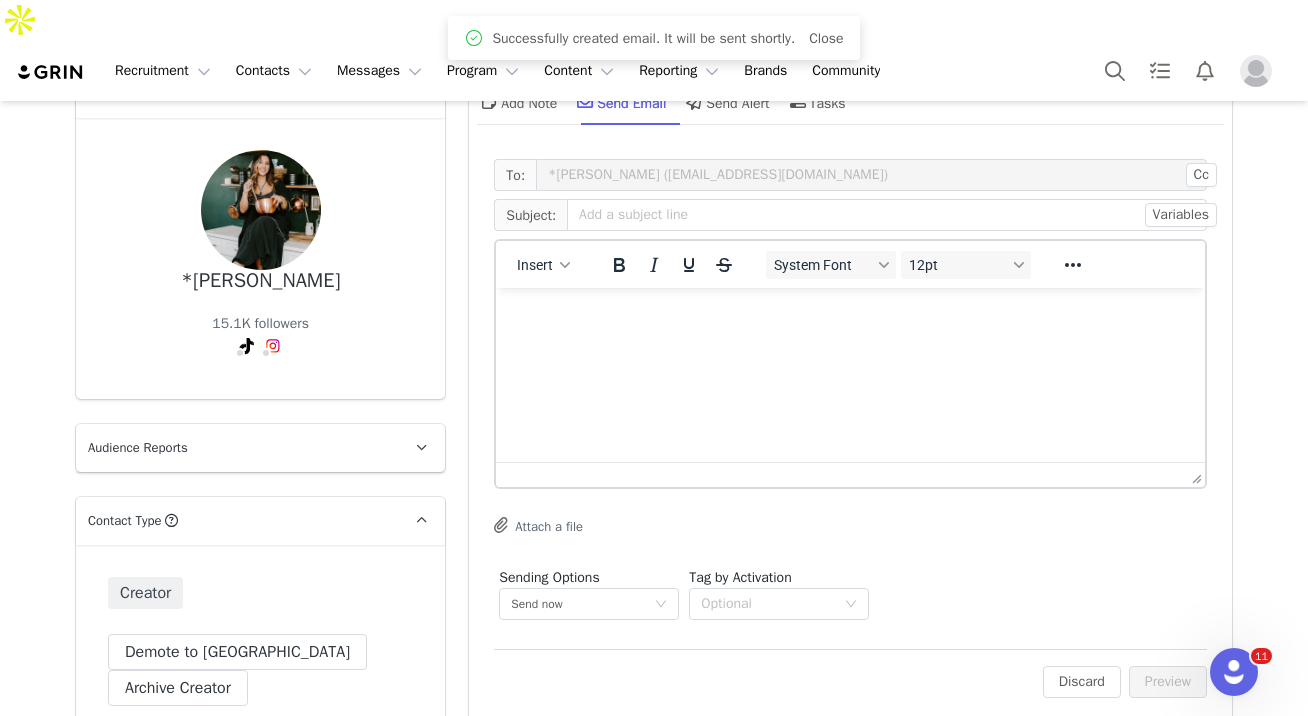 scroll, scrollTop: 0, scrollLeft: 0, axis: both 